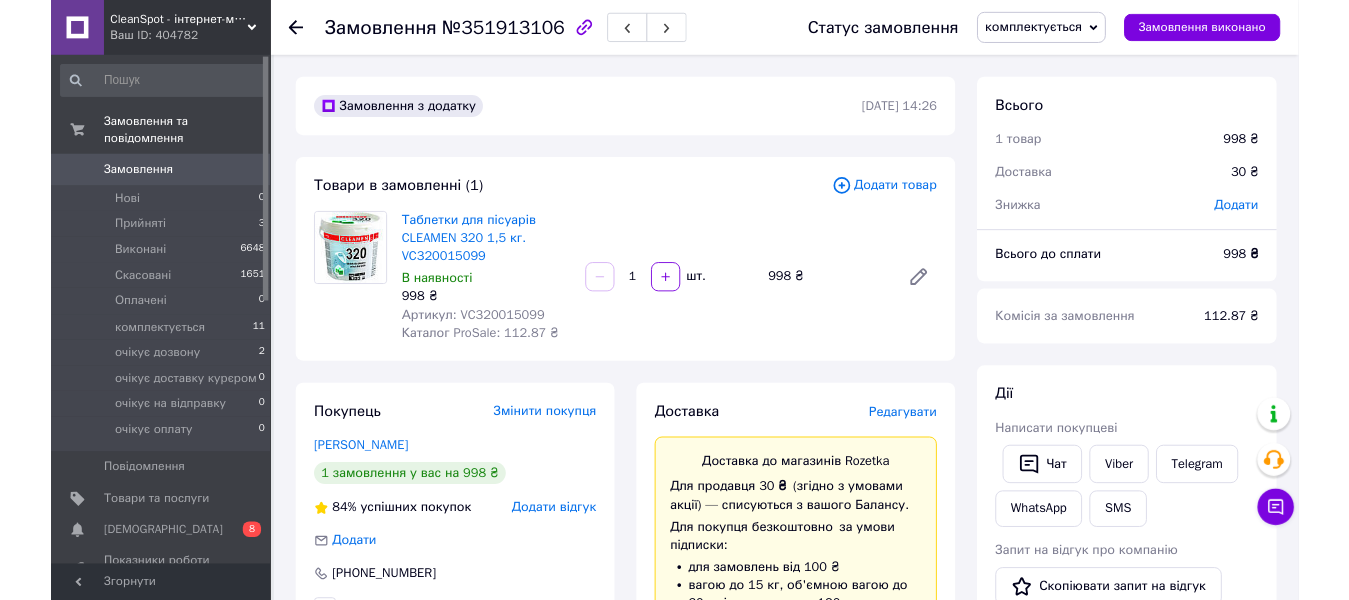 scroll, scrollTop: 0, scrollLeft: 0, axis: both 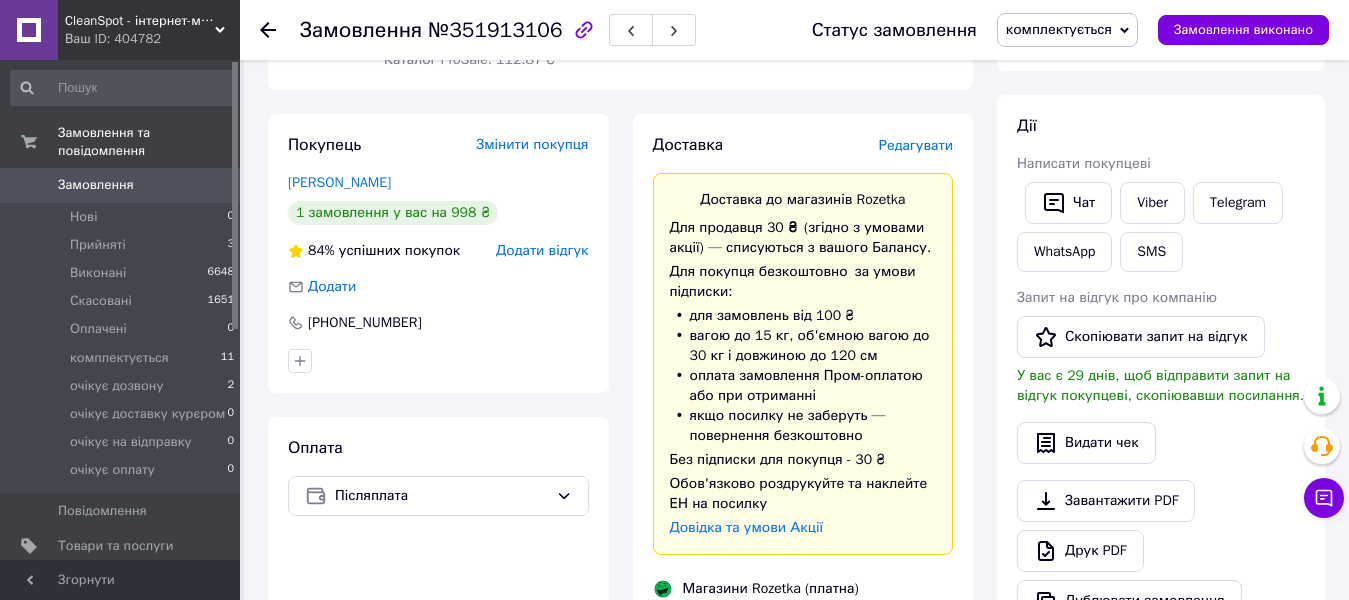 click on "Редагувати" at bounding box center [916, 145] 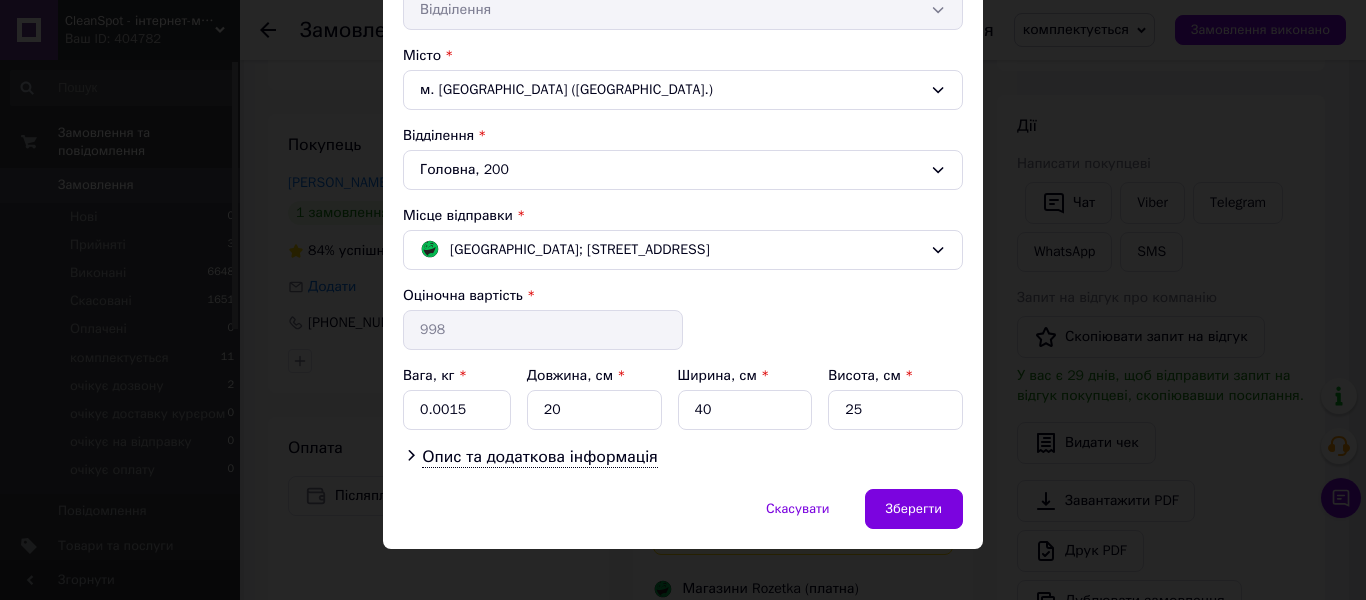 scroll, scrollTop: 524, scrollLeft: 0, axis: vertical 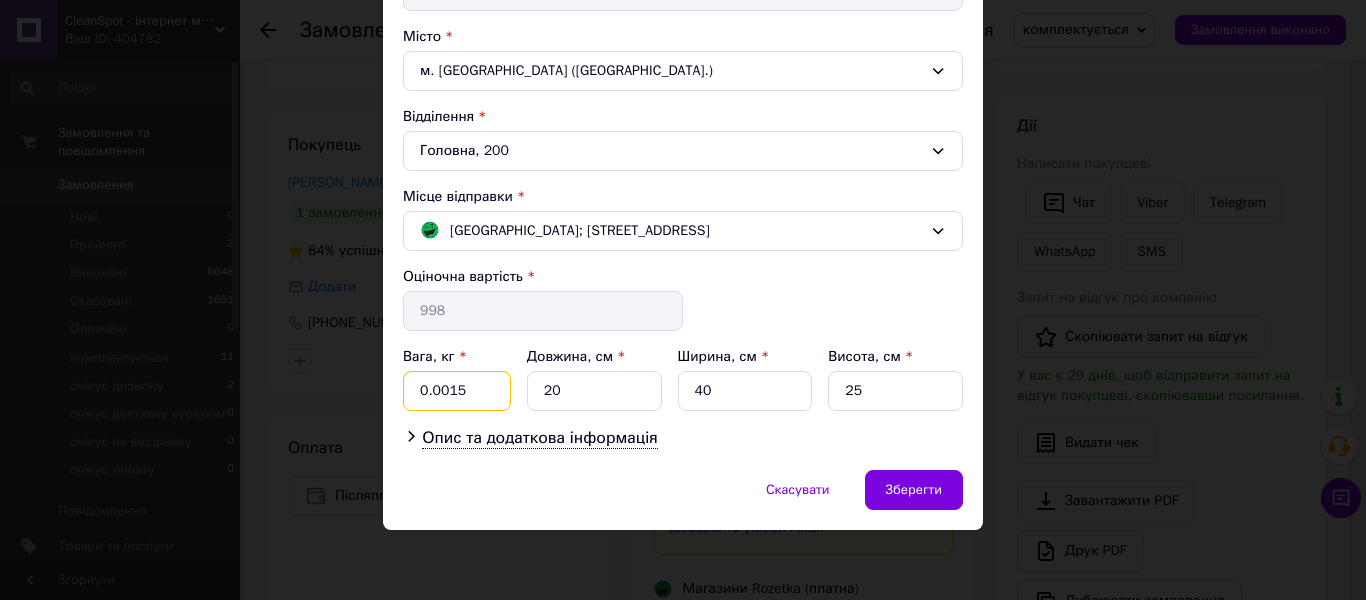 drag, startPoint x: 480, startPoint y: 390, endPoint x: 369, endPoint y: 399, distance: 111.364265 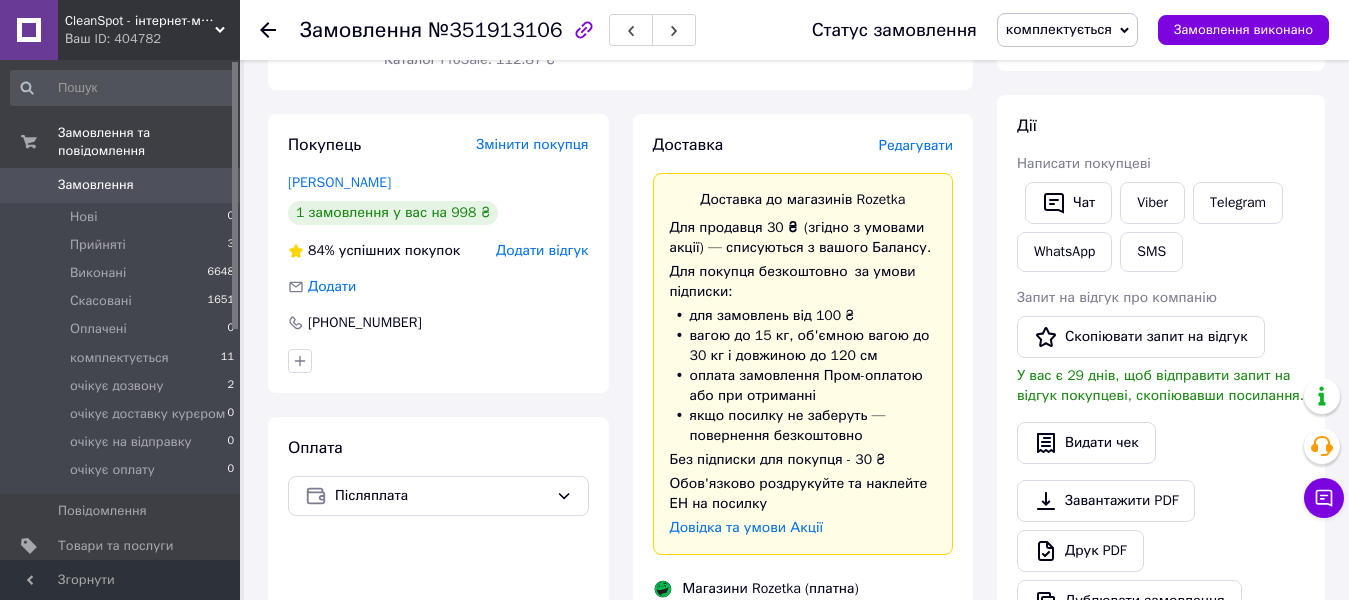click on "Редагувати" at bounding box center [916, 145] 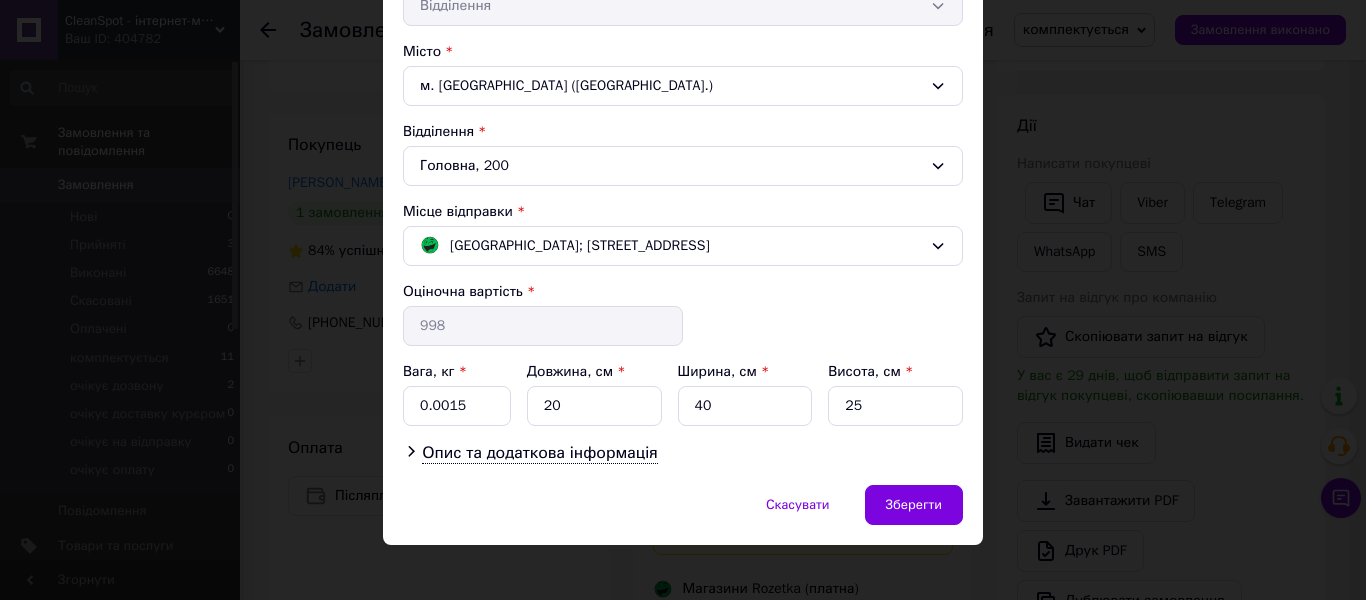 scroll, scrollTop: 524, scrollLeft: 0, axis: vertical 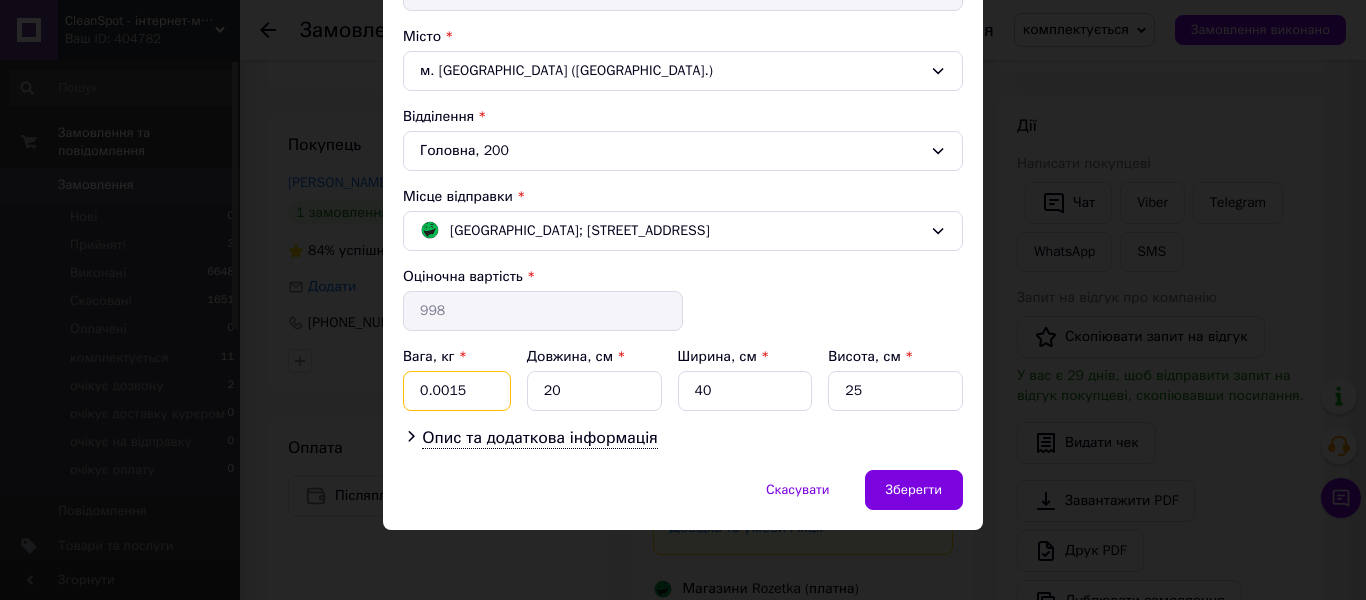 drag, startPoint x: 495, startPoint y: 402, endPoint x: 377, endPoint y: 398, distance: 118.06778 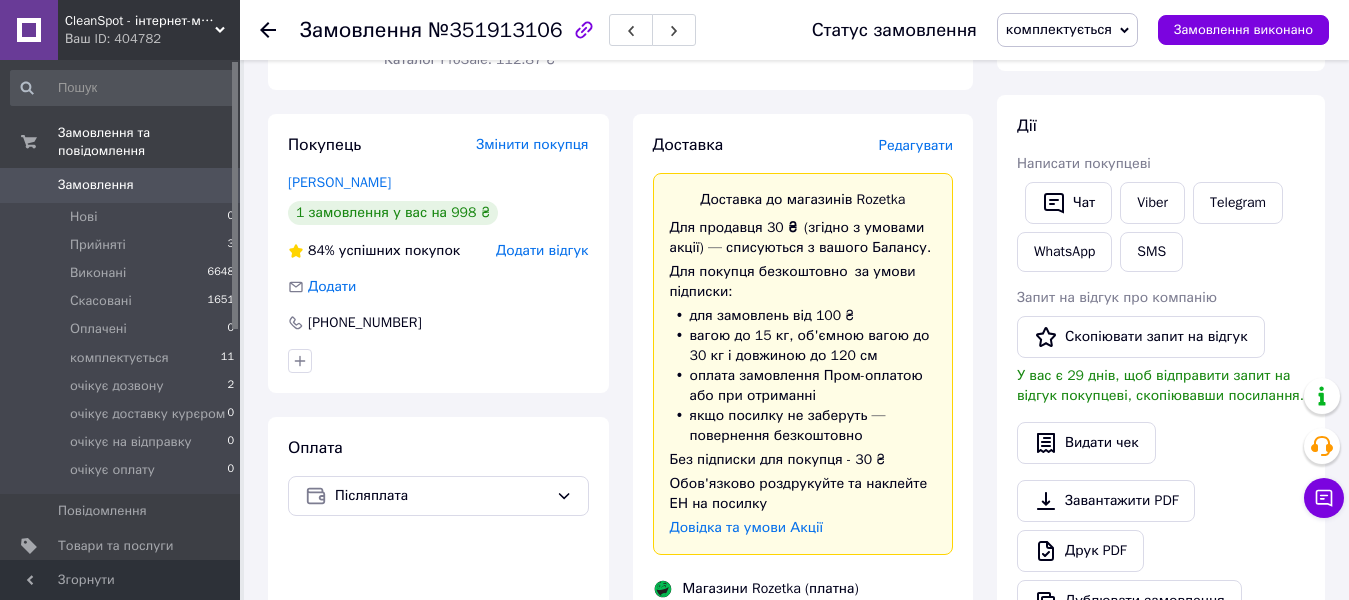 click on "Редагувати" at bounding box center [916, 145] 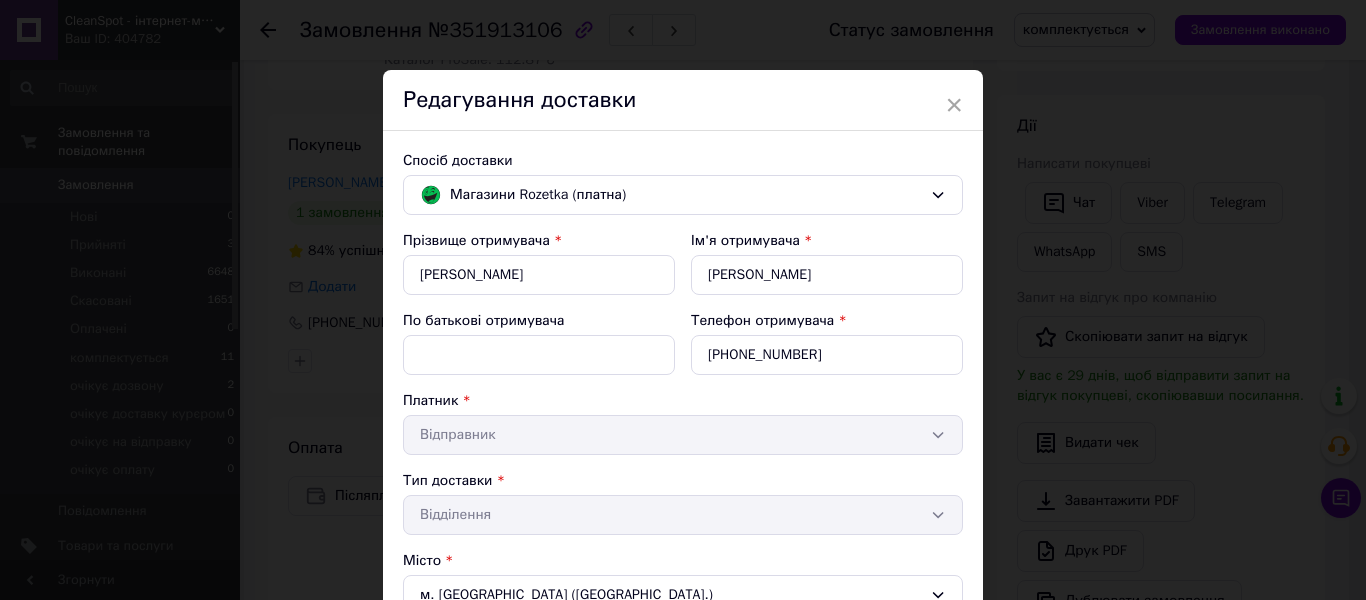 scroll, scrollTop: 481, scrollLeft: 0, axis: vertical 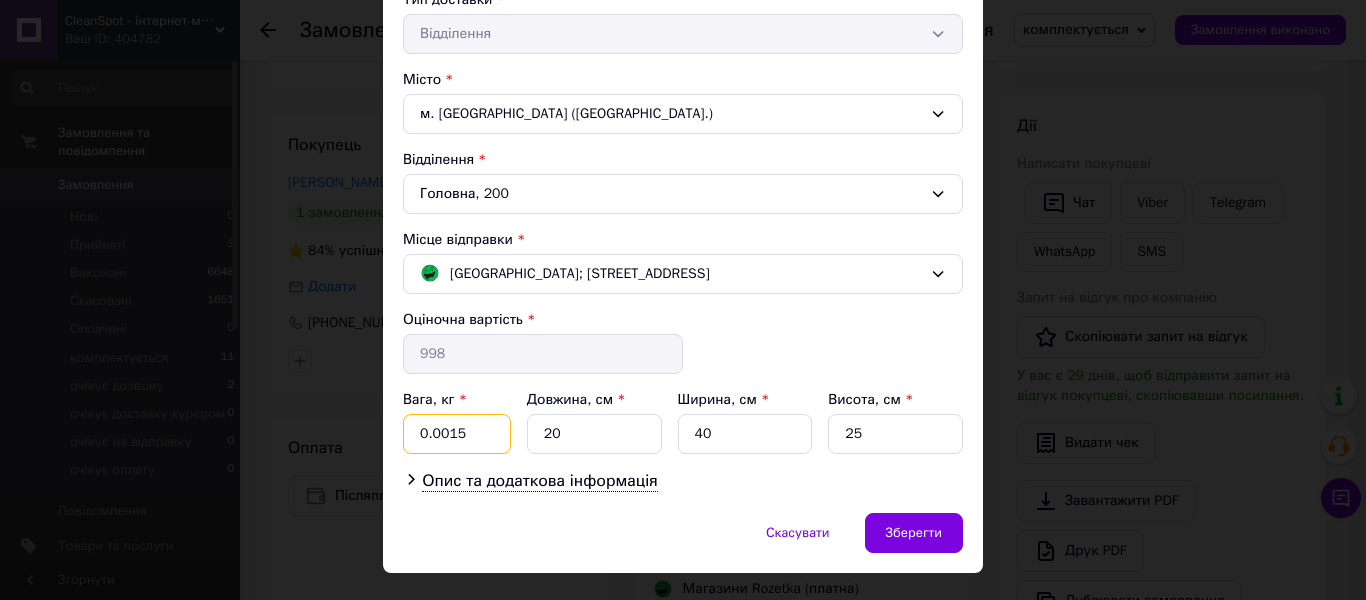 drag, startPoint x: 480, startPoint y: 434, endPoint x: 379, endPoint y: 425, distance: 101.4002 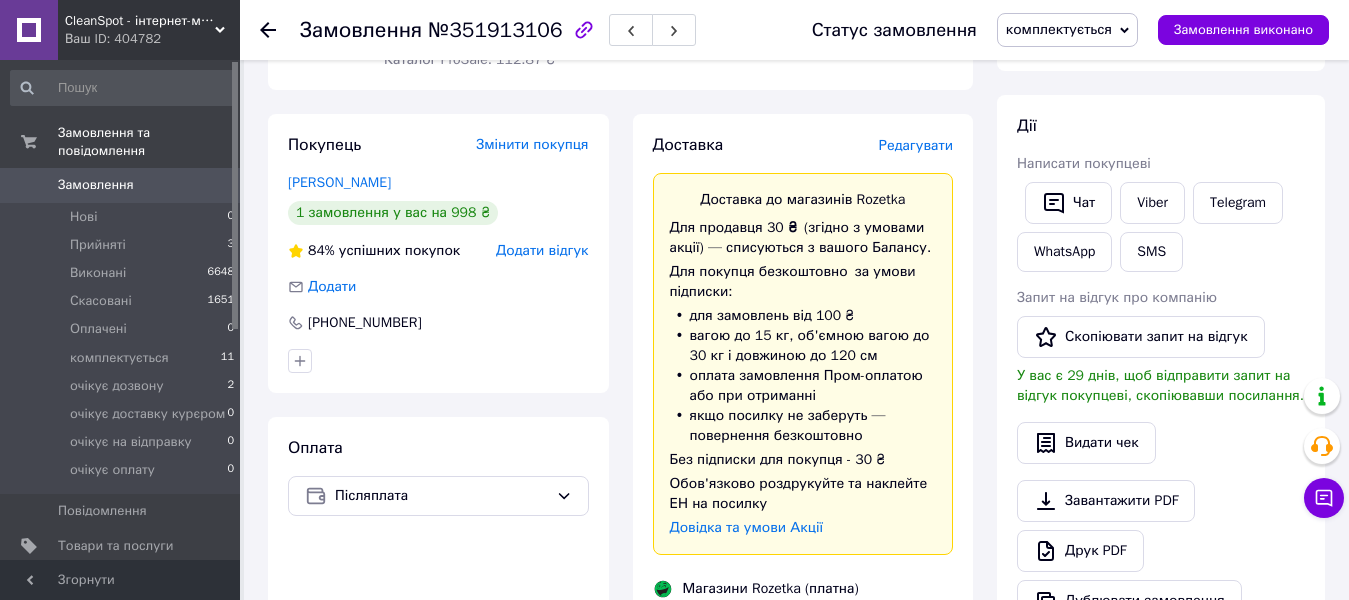 click on "Редагувати" at bounding box center [916, 145] 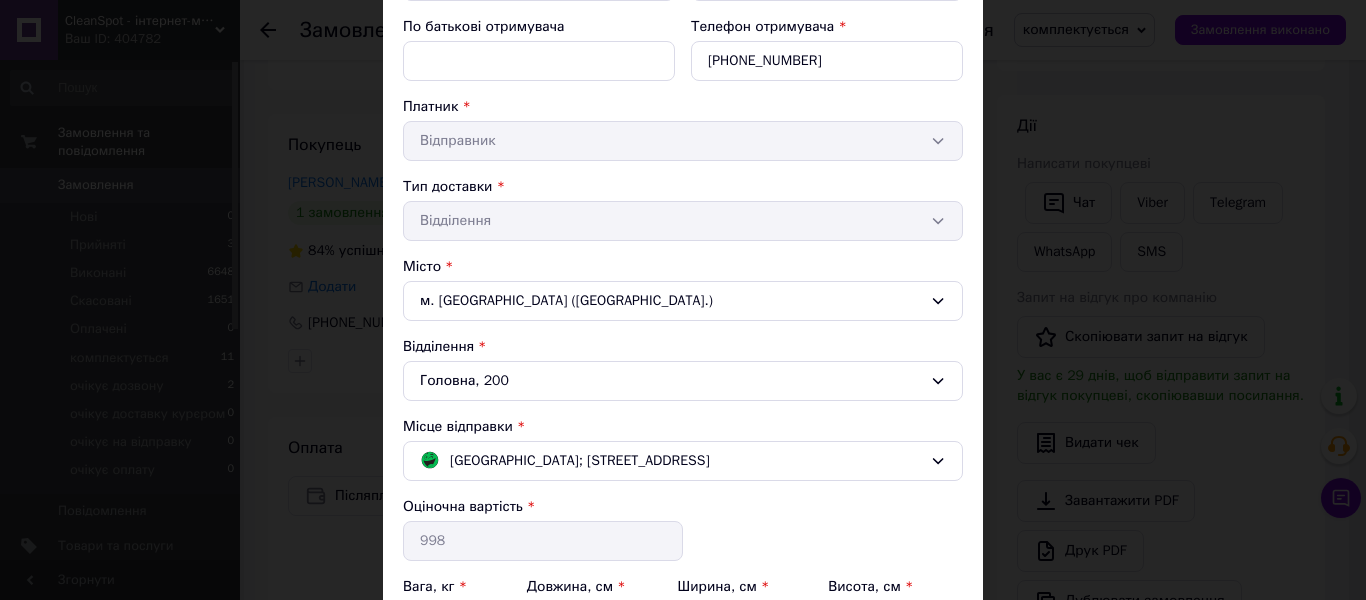 scroll, scrollTop: 393, scrollLeft: 0, axis: vertical 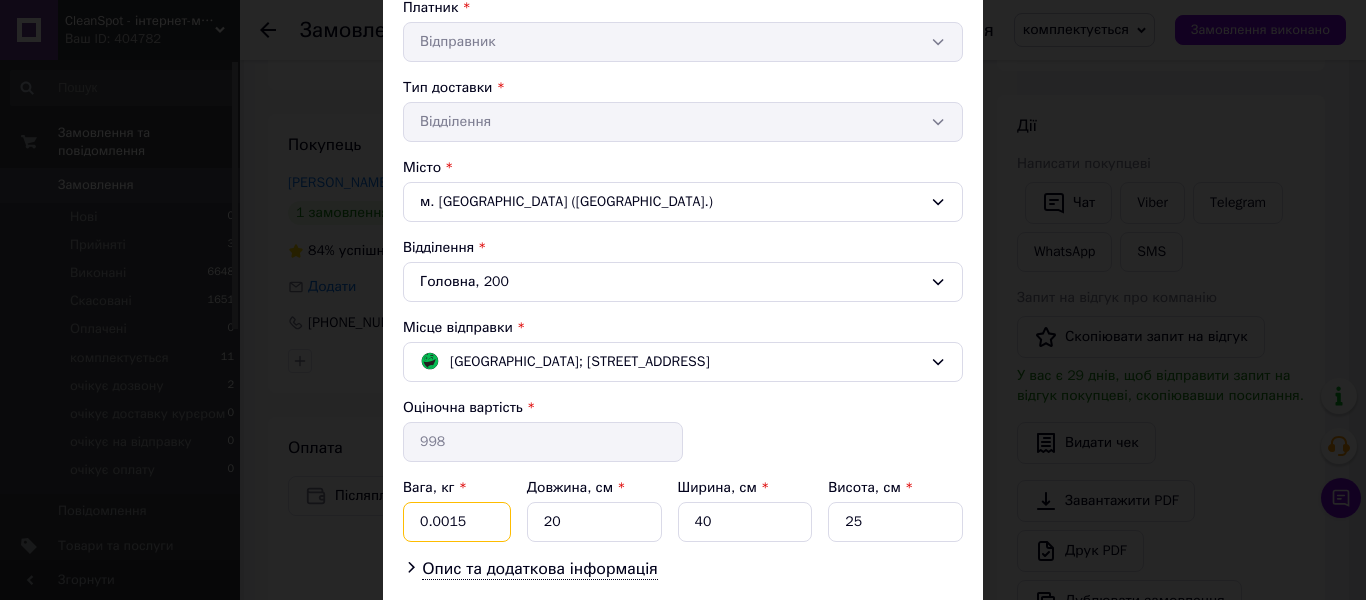 click on "0.0015" at bounding box center [457, 522] 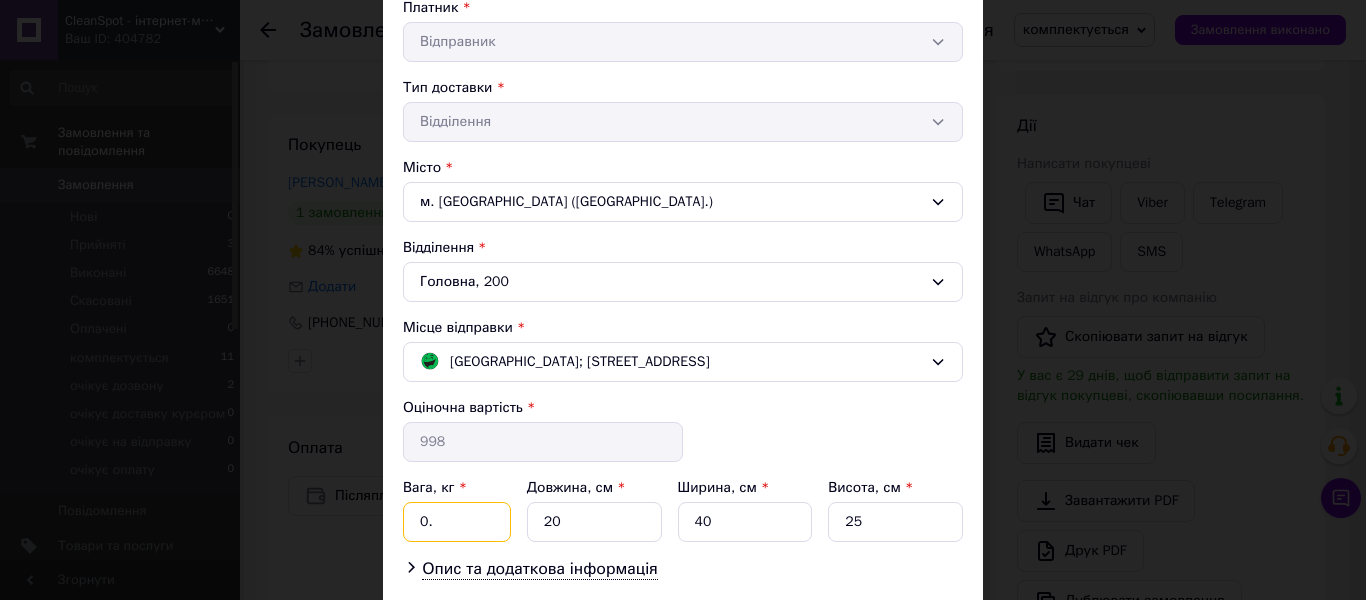 type on "0" 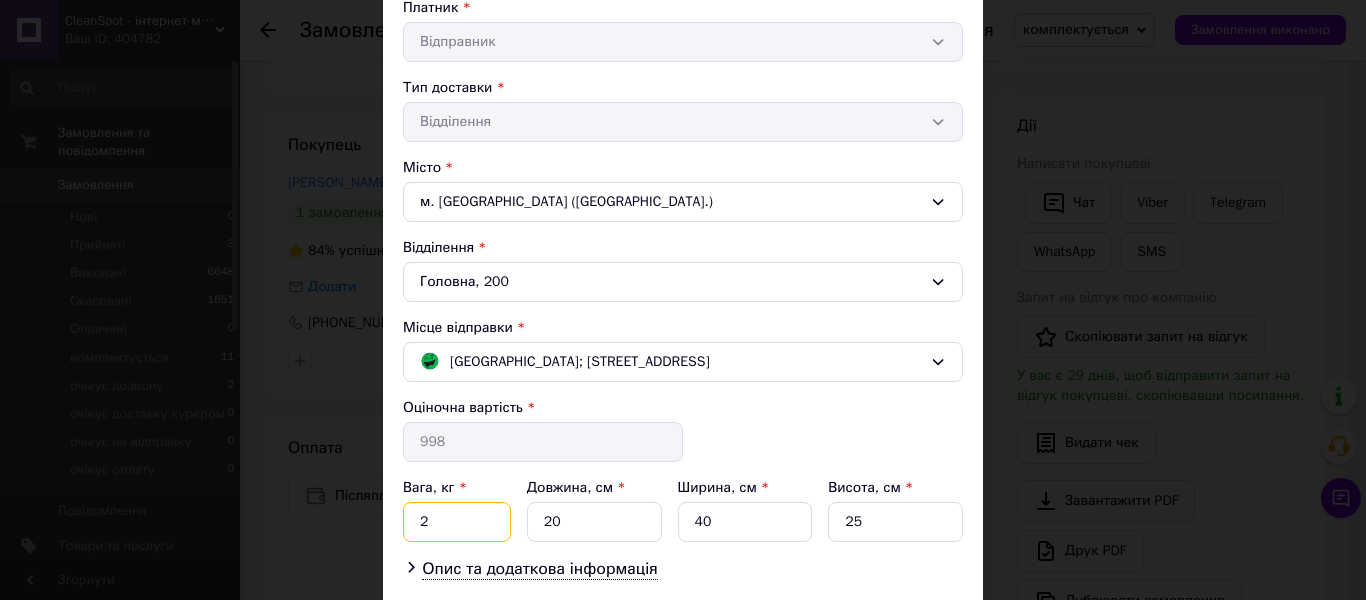 type on "2" 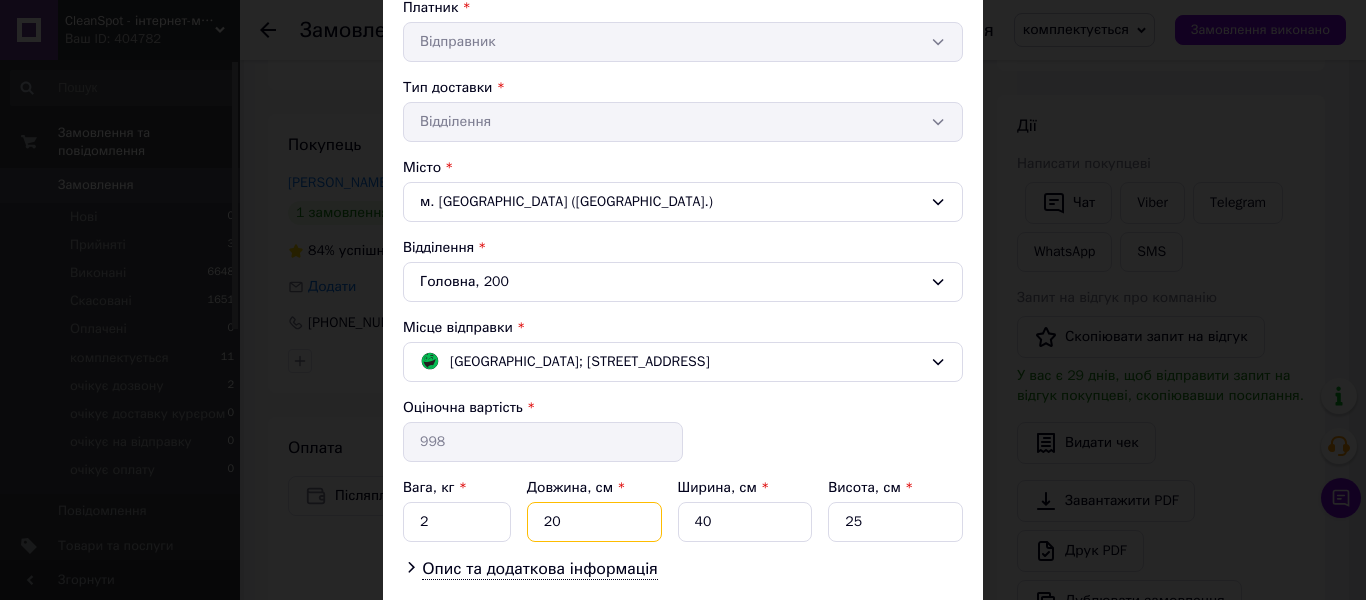 click on "20" at bounding box center [594, 522] 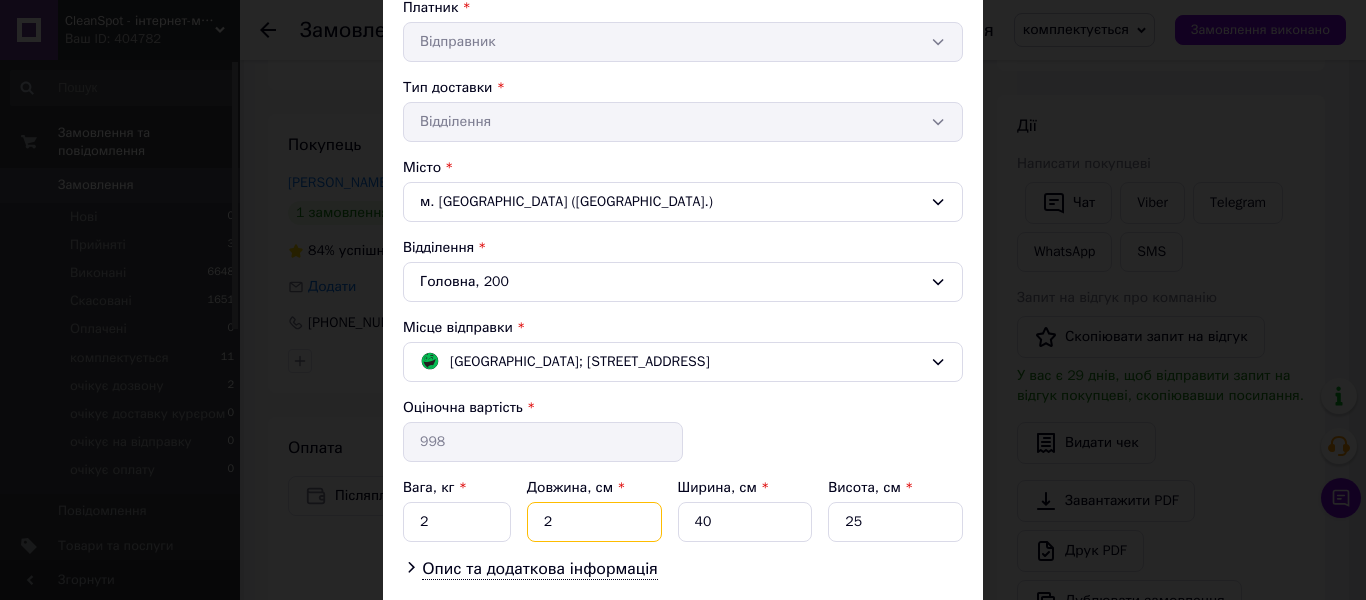 type on "2" 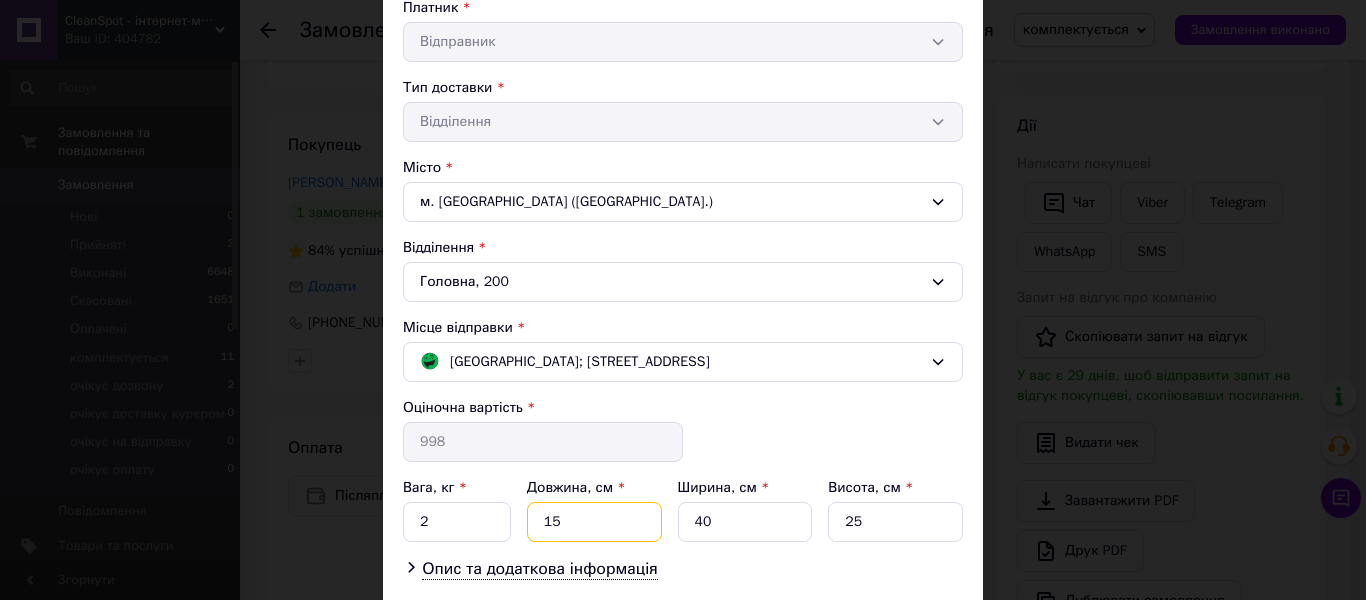 type on "15" 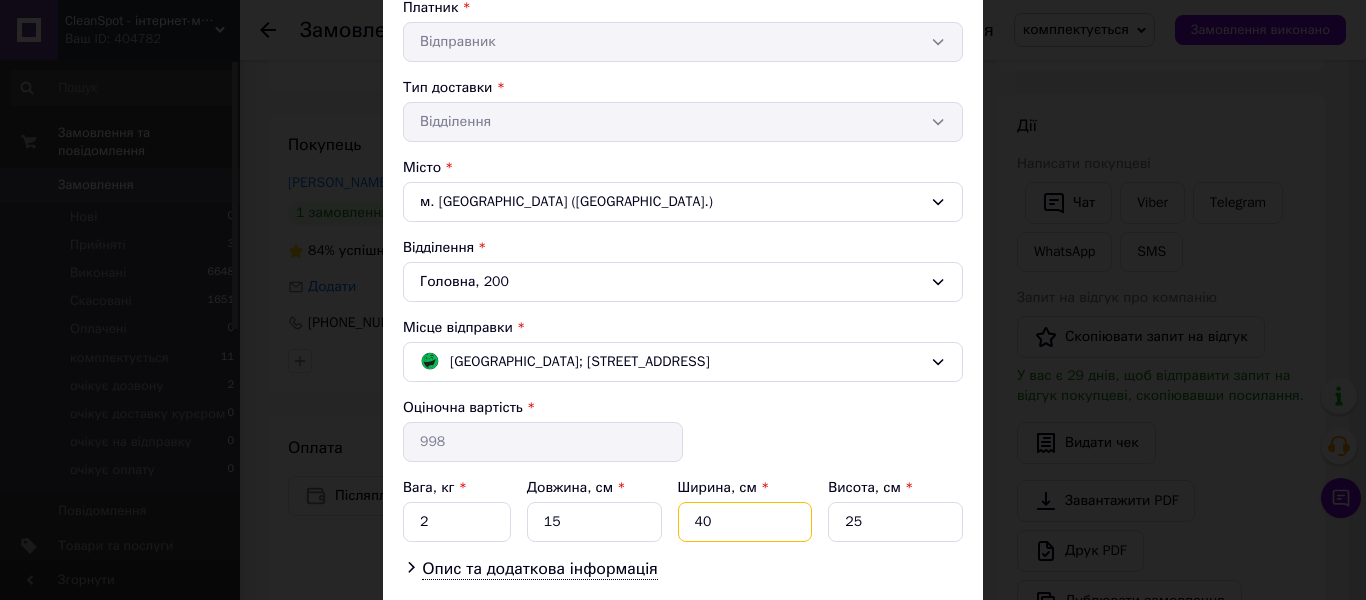 drag, startPoint x: 731, startPoint y: 528, endPoint x: 679, endPoint y: 529, distance: 52.009613 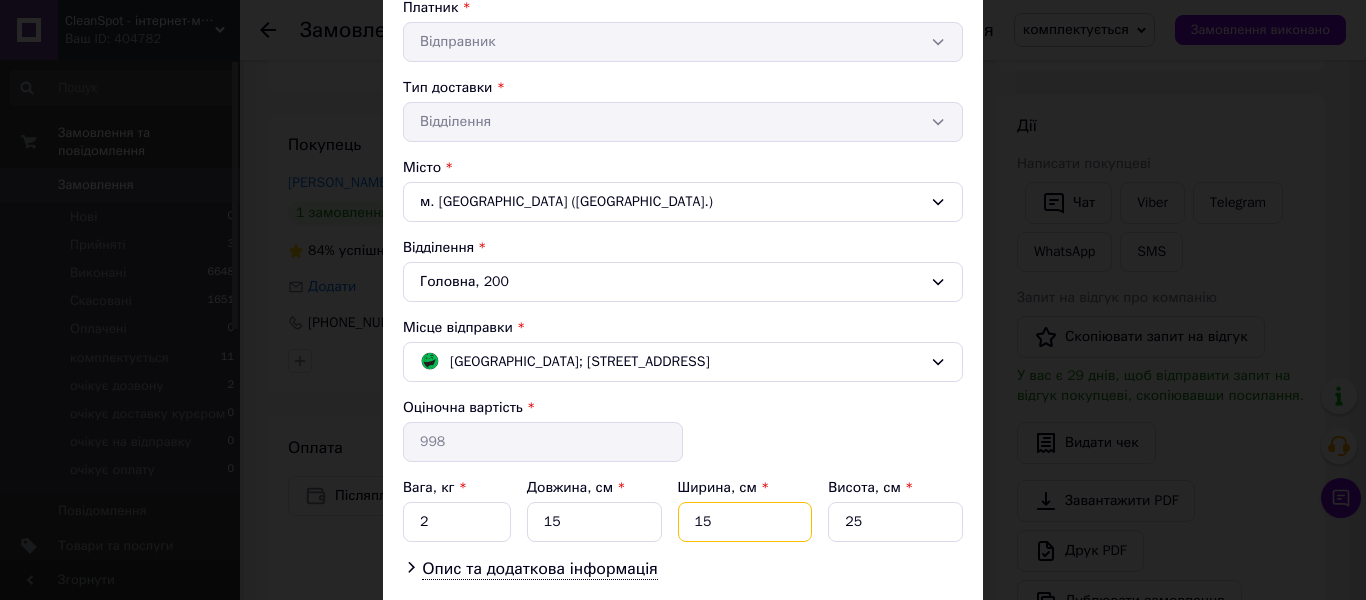type on "15" 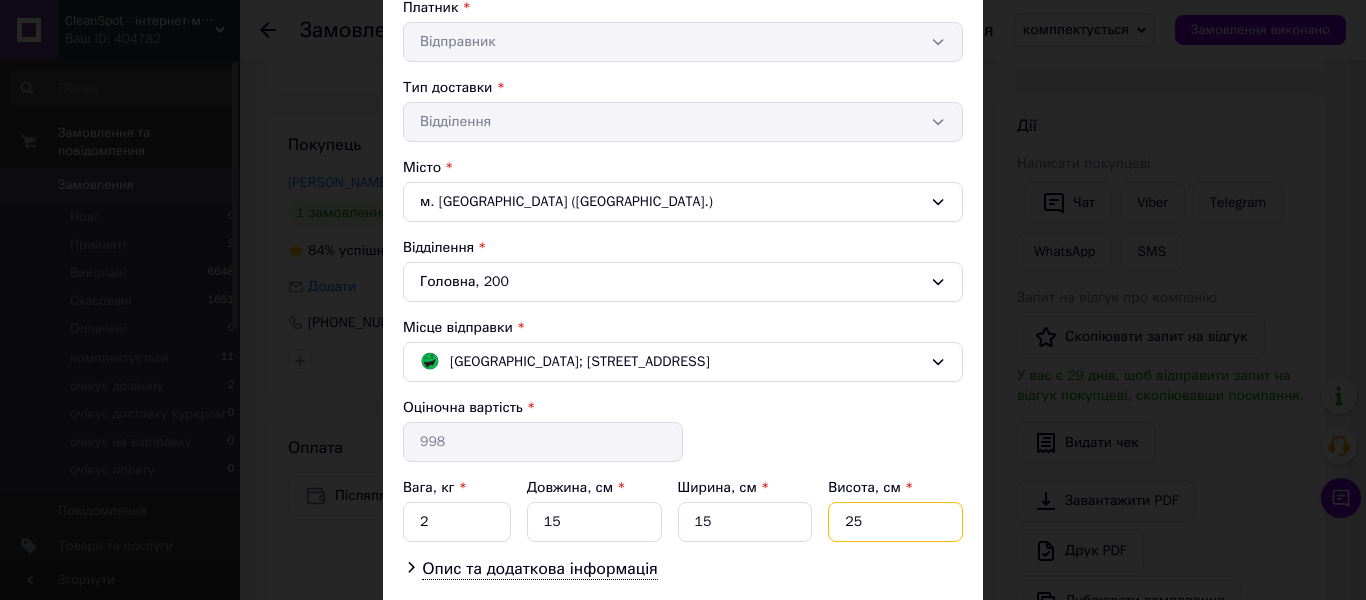 drag, startPoint x: 929, startPoint y: 525, endPoint x: 838, endPoint y: 524, distance: 91.00549 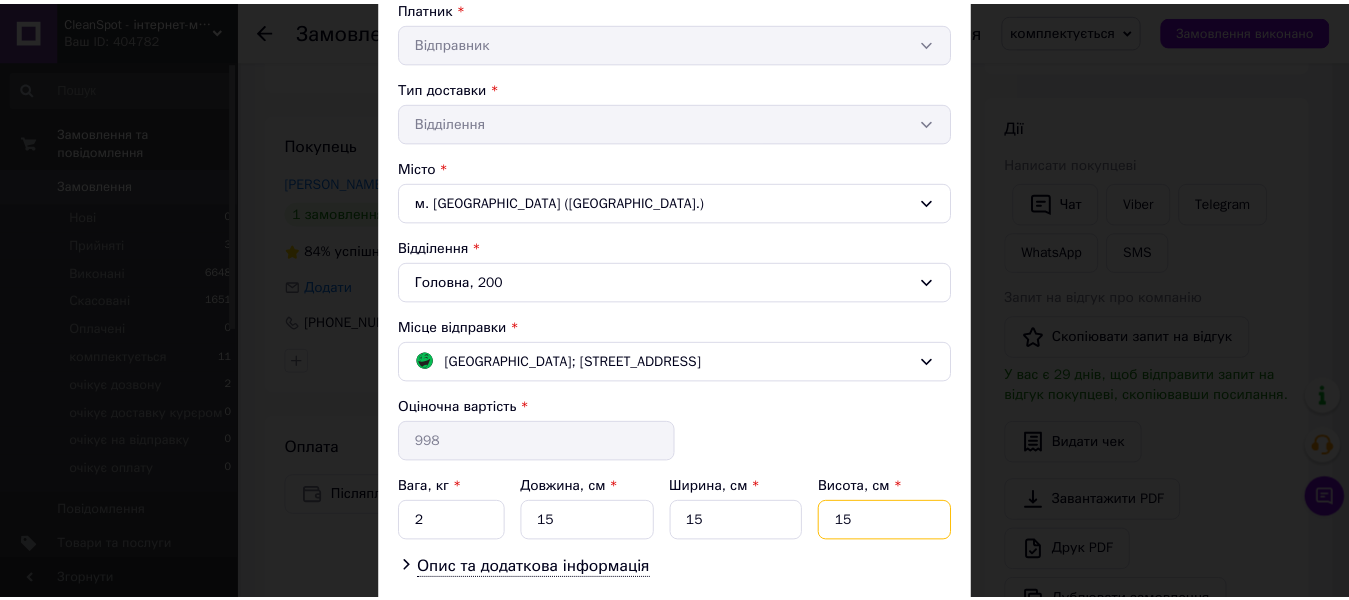 scroll, scrollTop: 524, scrollLeft: 0, axis: vertical 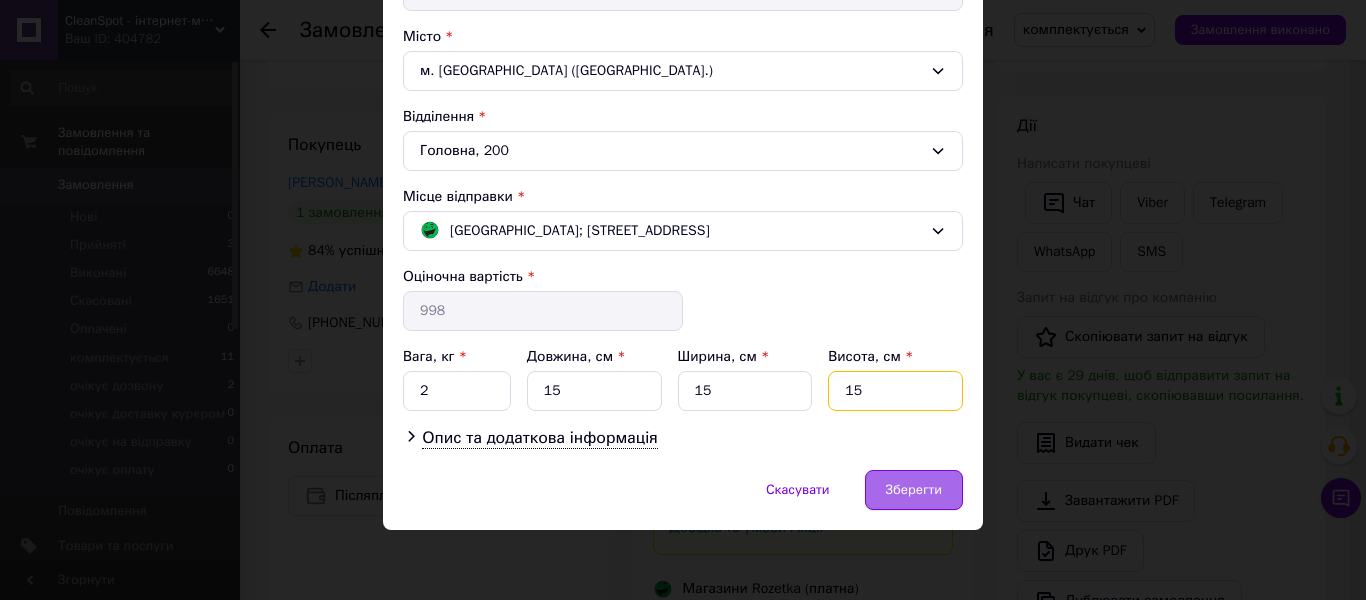 type on "15" 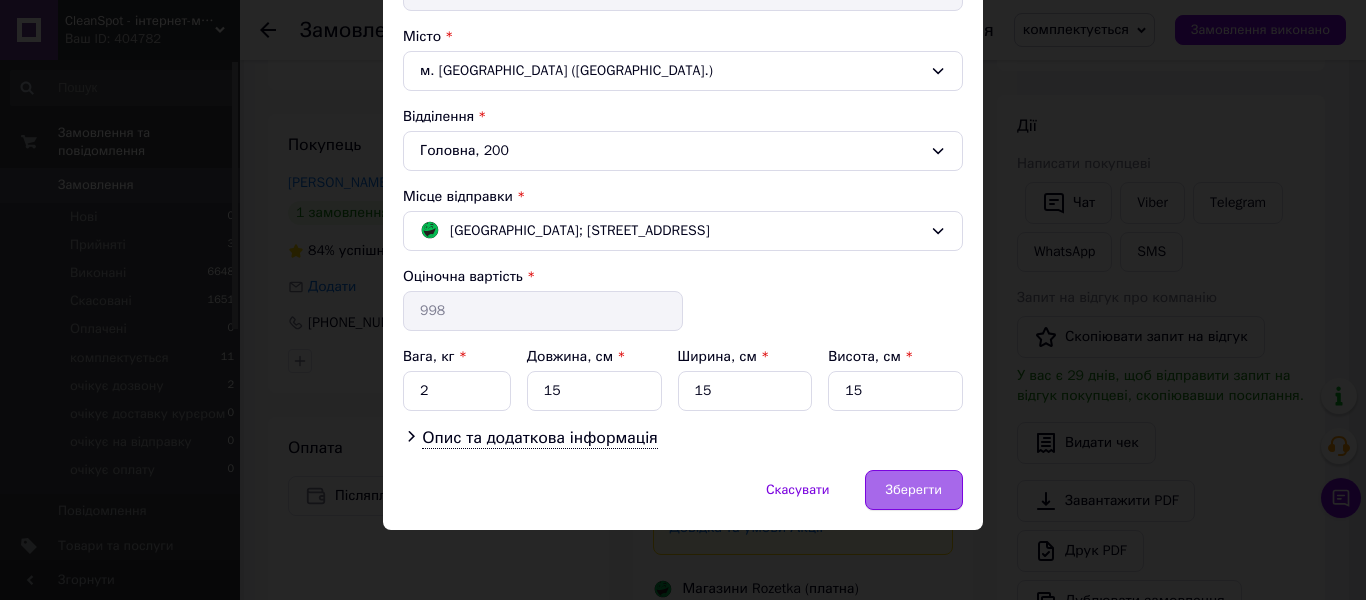 click on "Зберегти" at bounding box center (914, 490) 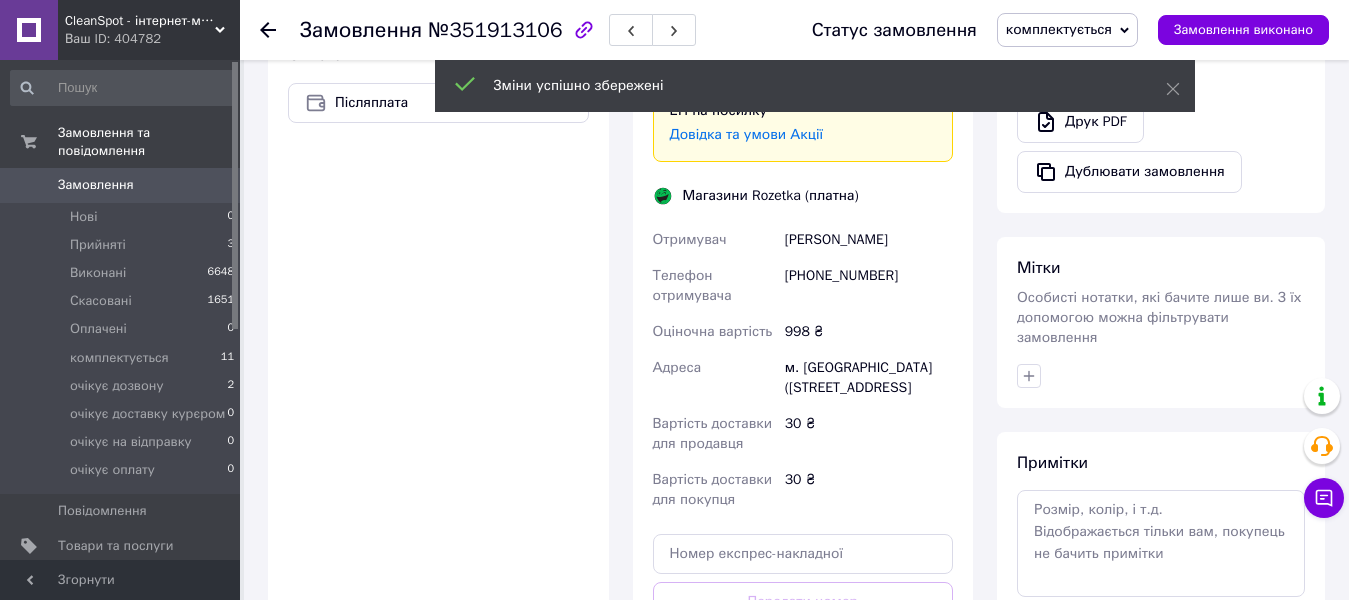 scroll, scrollTop: 979, scrollLeft: 0, axis: vertical 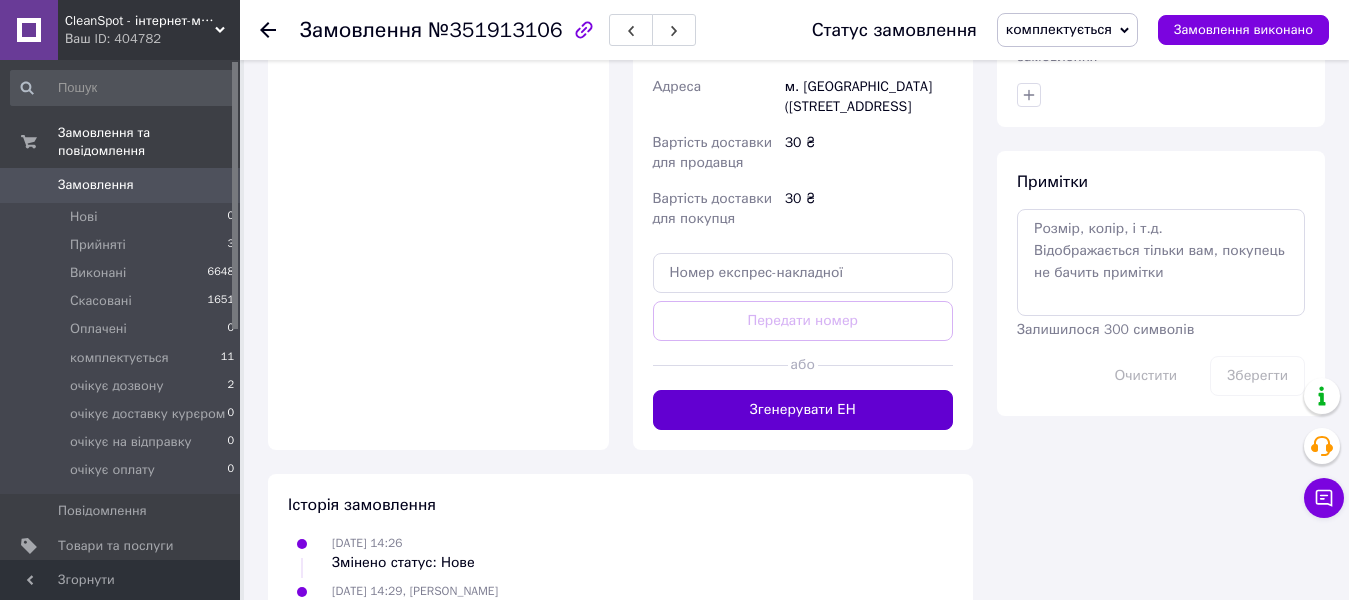 click on "Згенерувати ЕН" at bounding box center (803, 410) 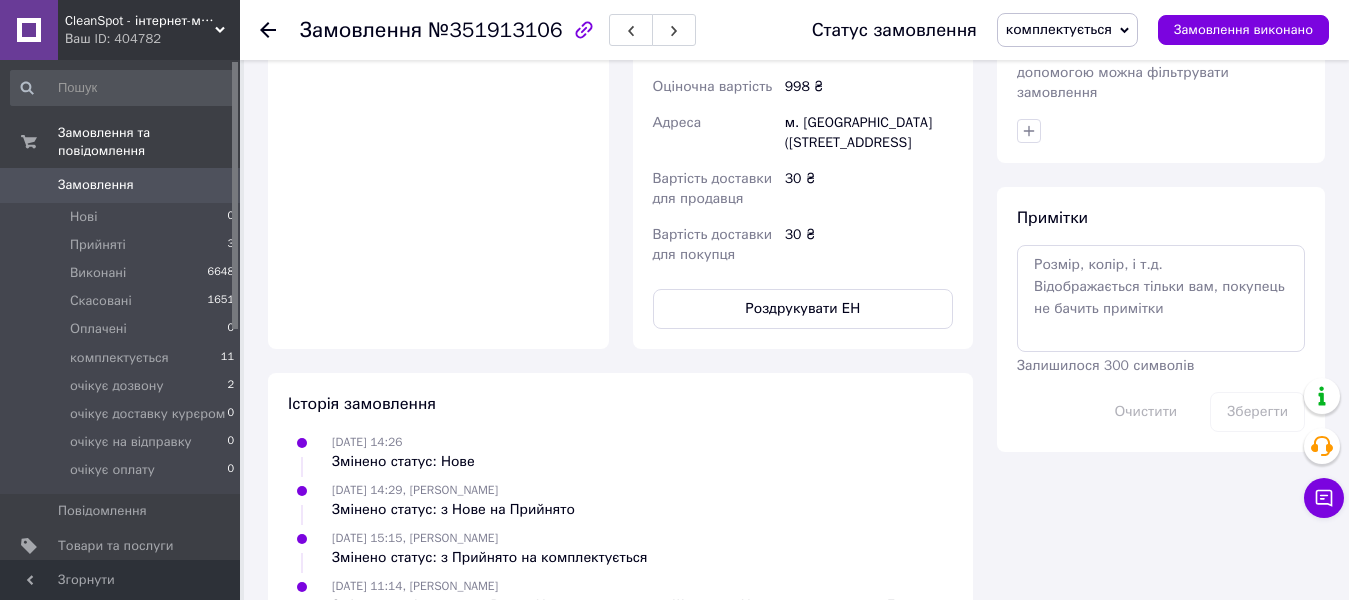 scroll, scrollTop: 930, scrollLeft: 0, axis: vertical 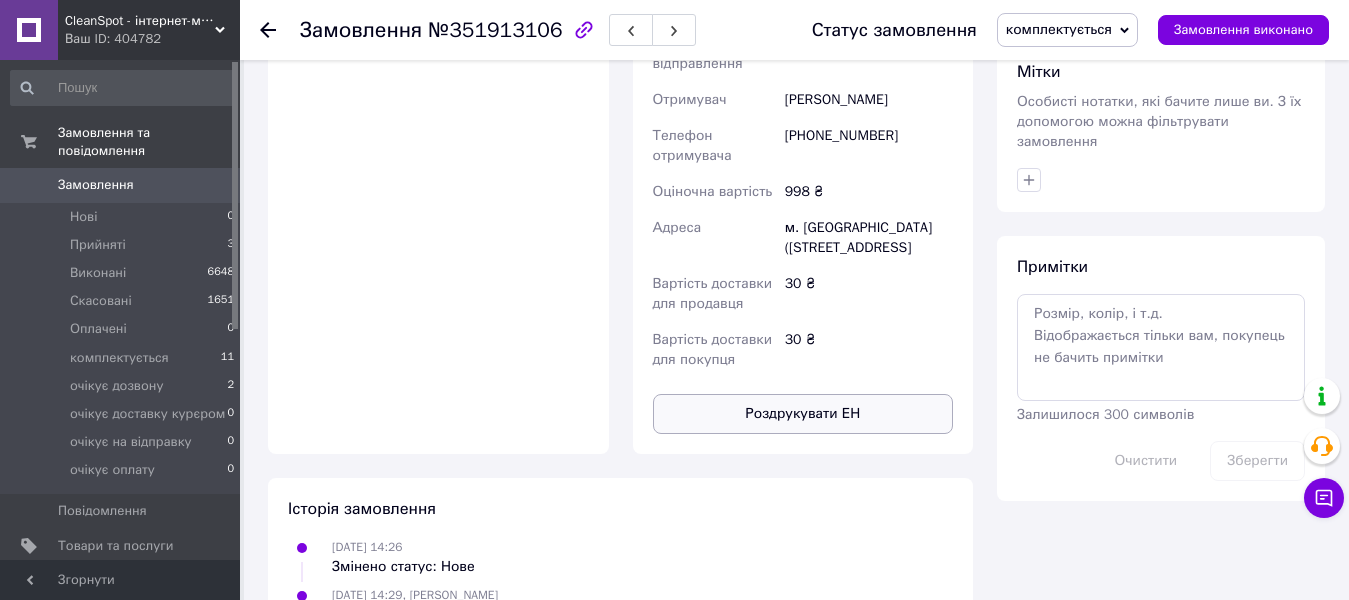 click on "Роздрукувати ЕН" at bounding box center (803, 414) 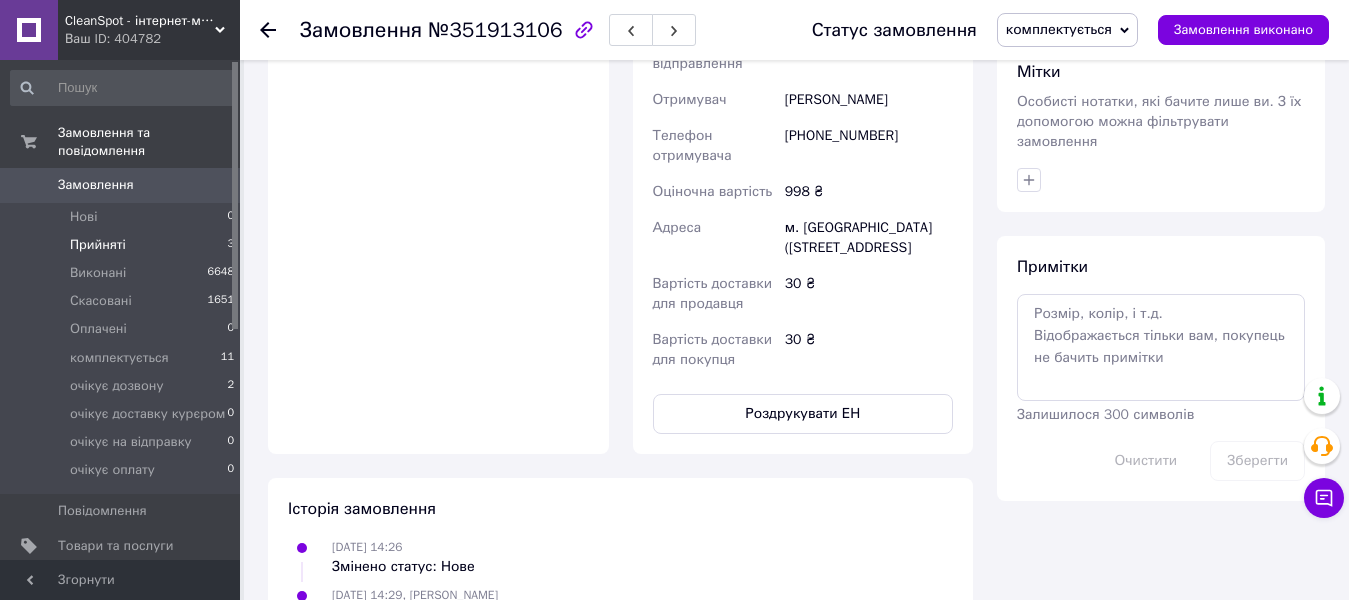 click on "Прийняті" at bounding box center [98, 245] 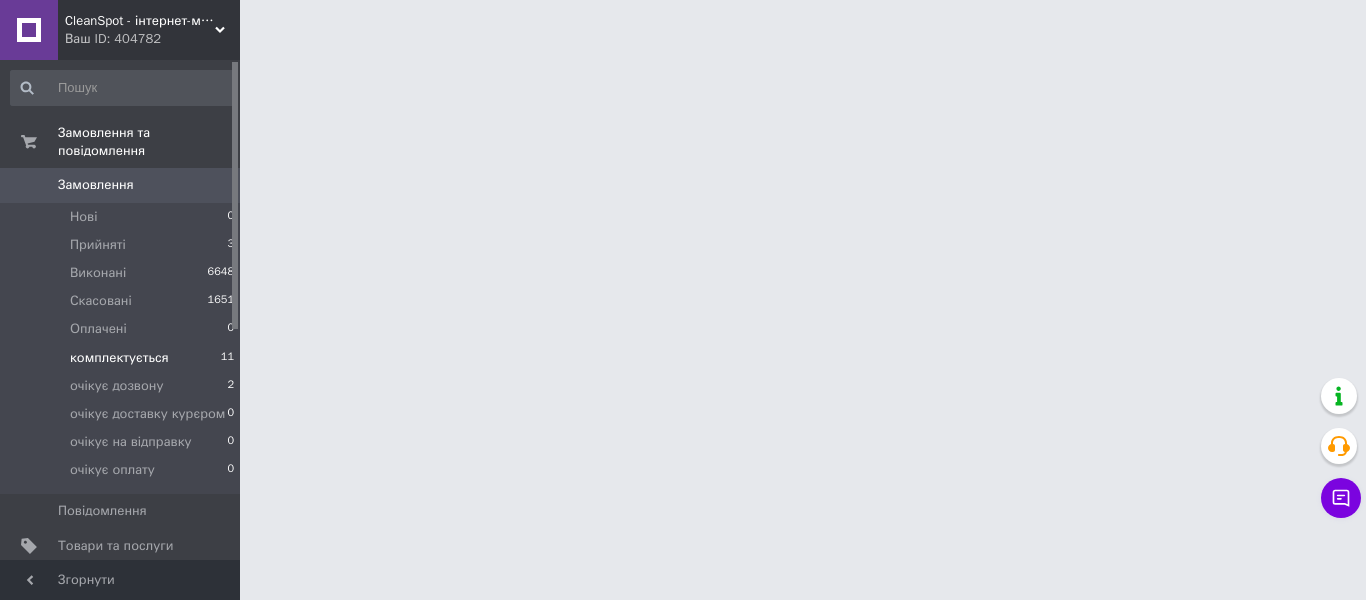 click on "комплектується" at bounding box center (119, 358) 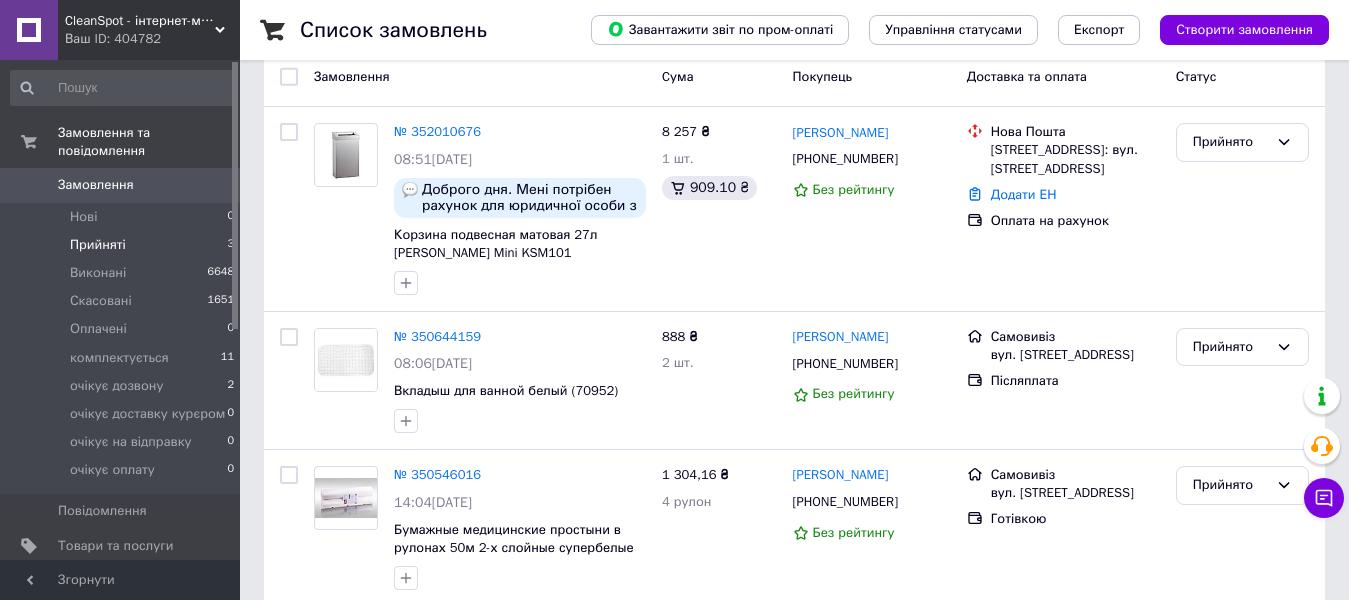 scroll, scrollTop: 210, scrollLeft: 0, axis: vertical 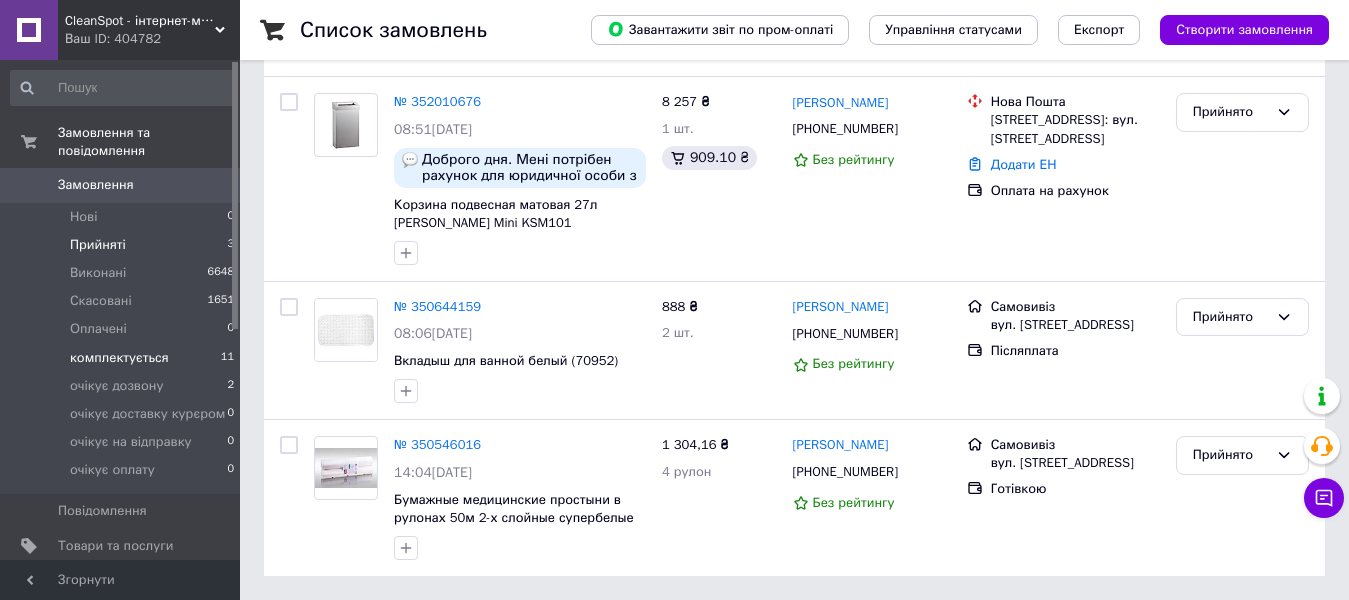 click on "комплектується" at bounding box center [119, 358] 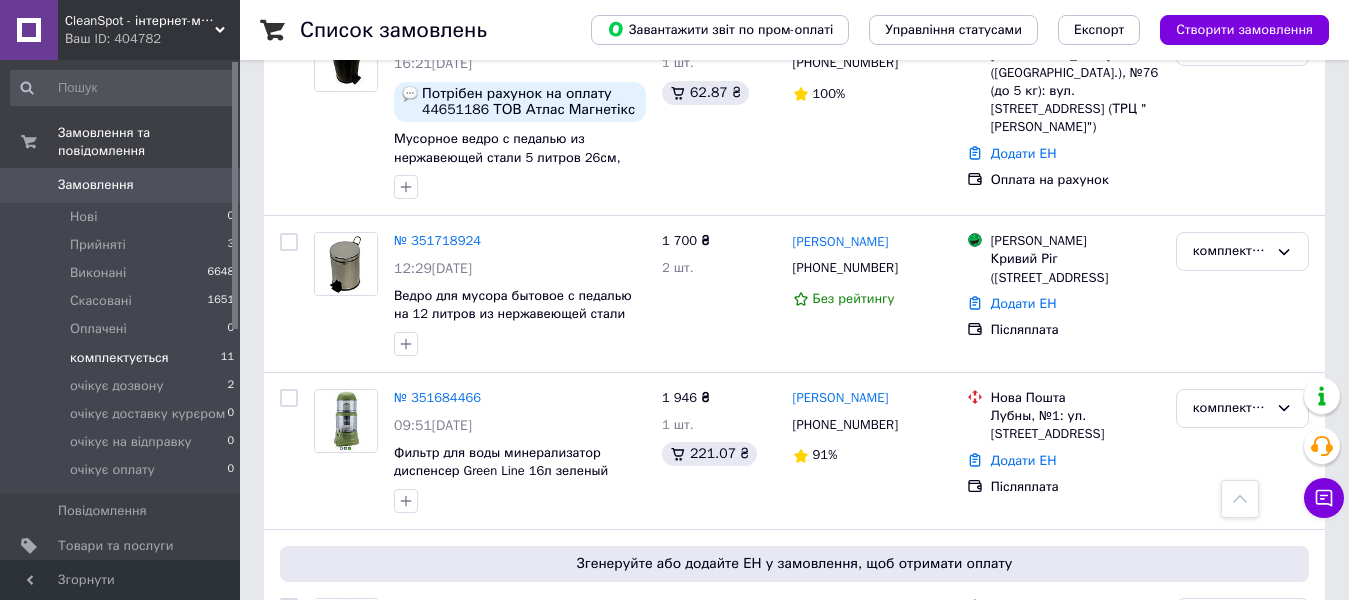 scroll, scrollTop: 1213, scrollLeft: 0, axis: vertical 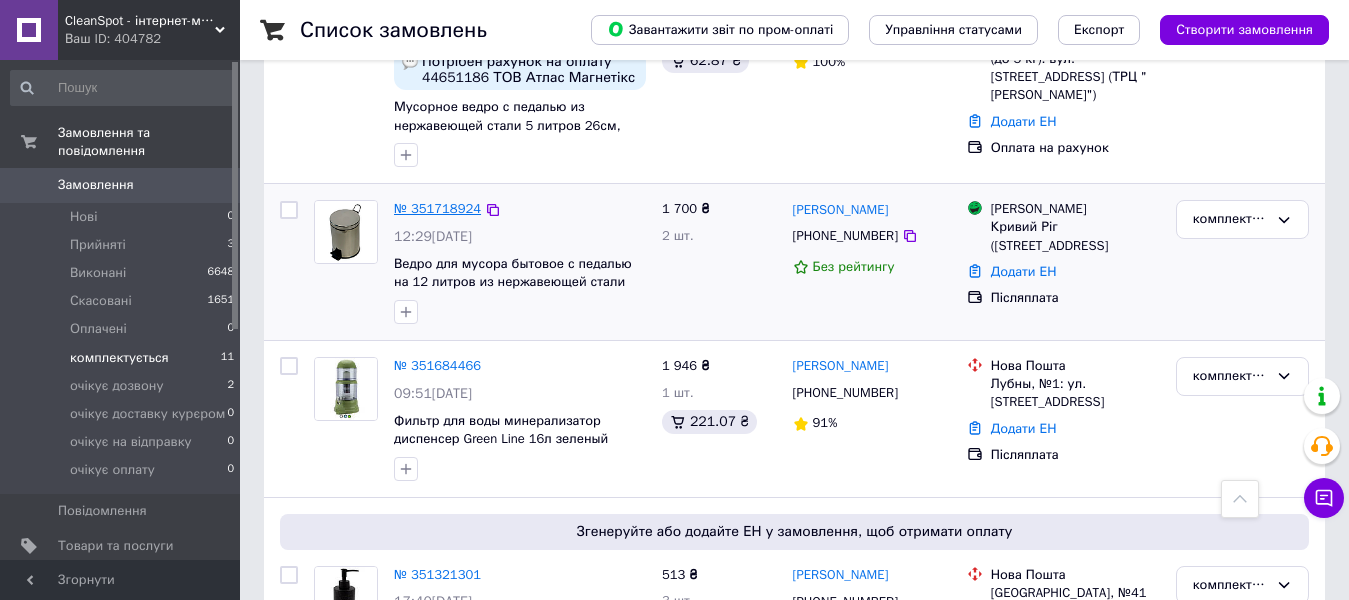 click on "№ 351718924" at bounding box center (437, 208) 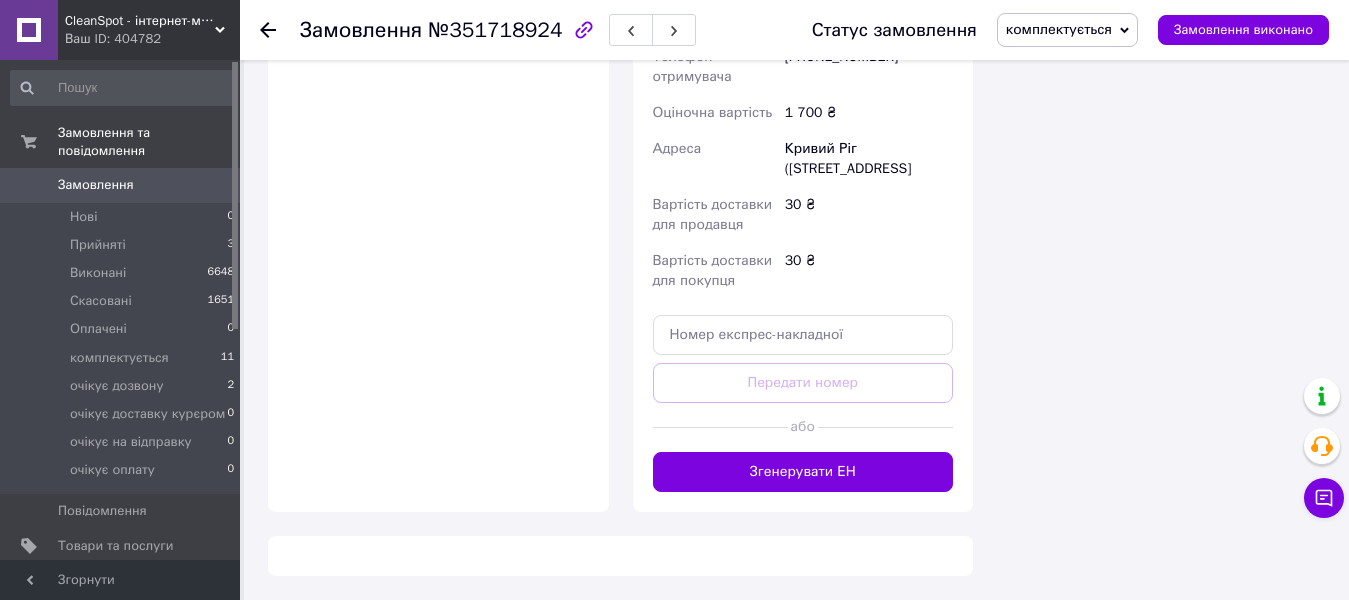 scroll, scrollTop: 1140, scrollLeft: 0, axis: vertical 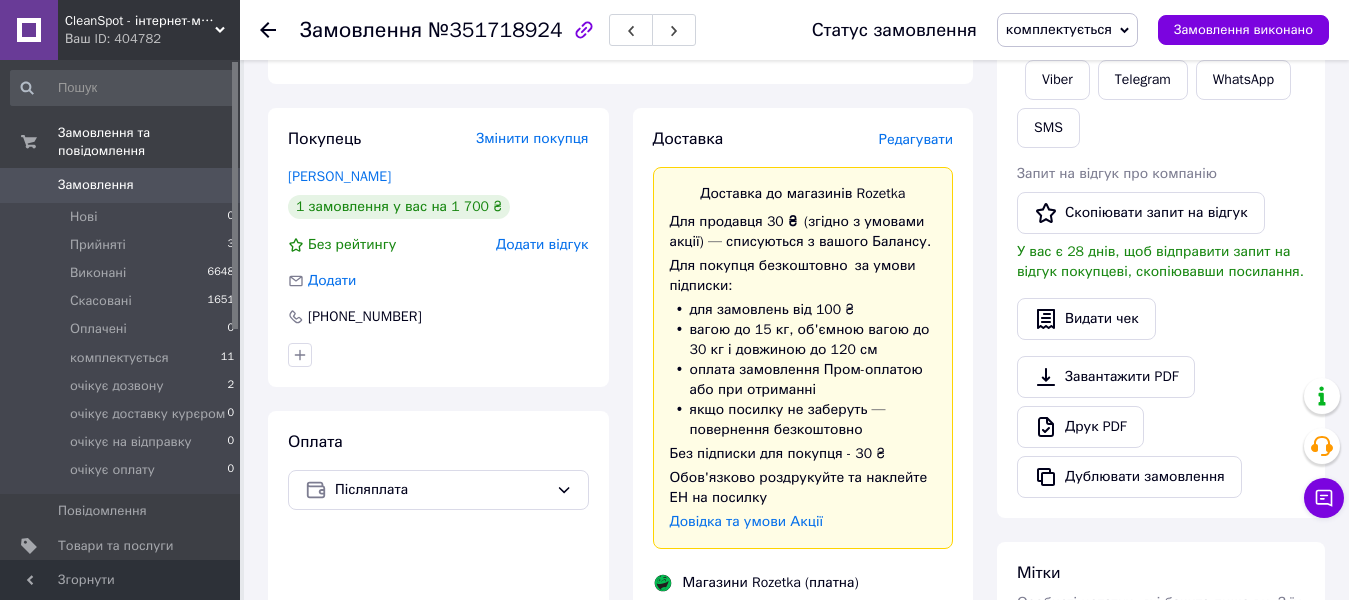 click on "Редагувати" at bounding box center [916, 139] 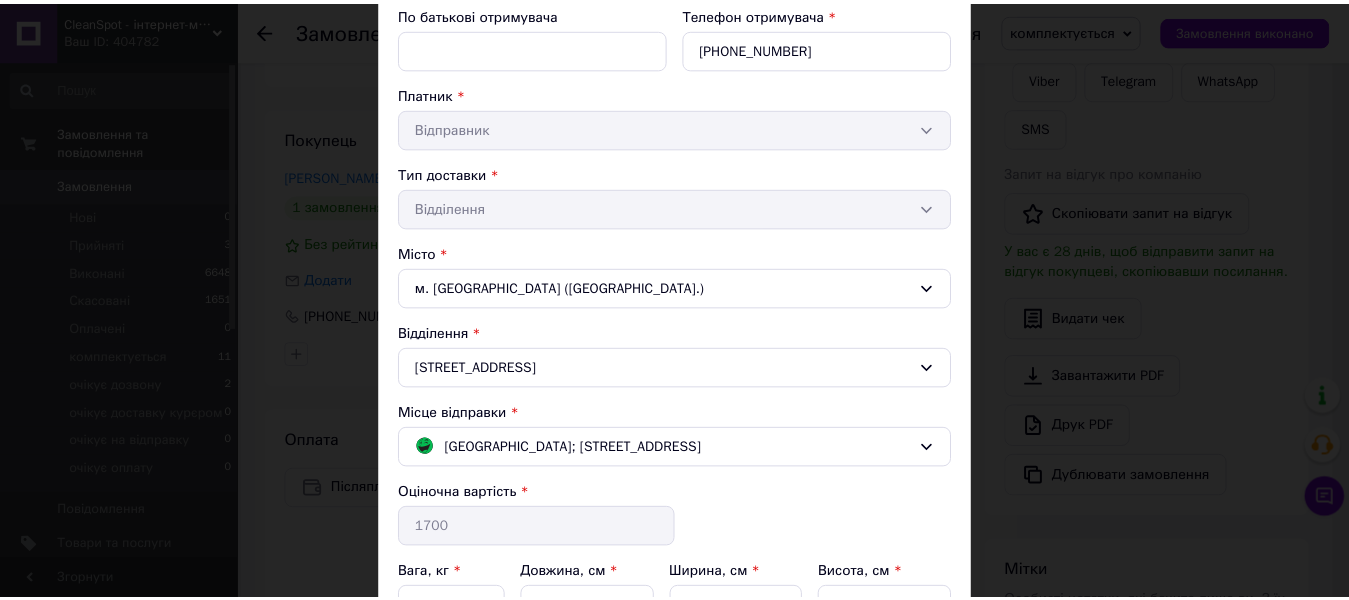 scroll, scrollTop: 524, scrollLeft: 0, axis: vertical 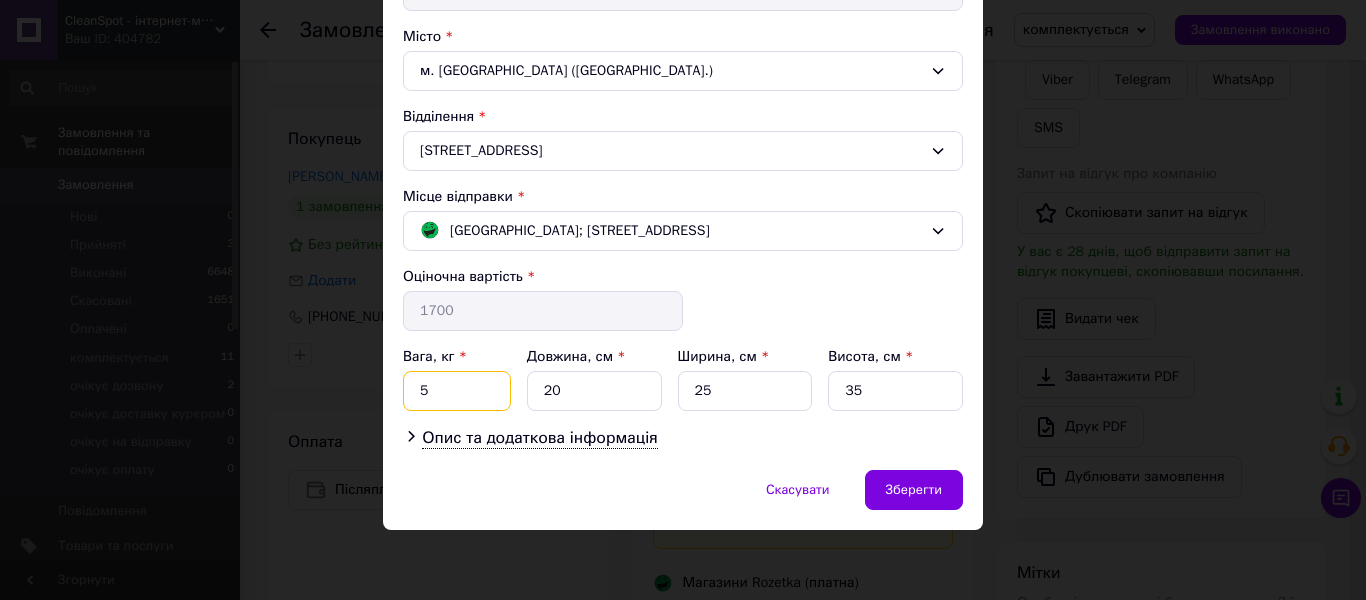 drag, startPoint x: 407, startPoint y: 392, endPoint x: 397, endPoint y: 394, distance: 10.198039 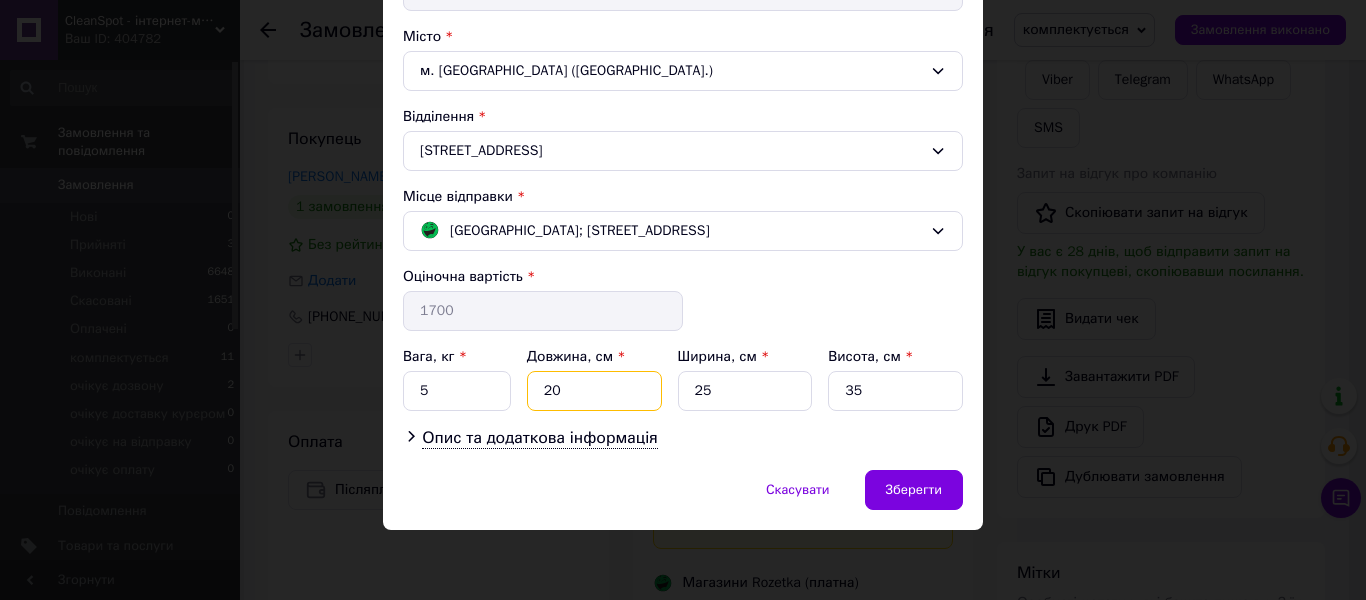 drag, startPoint x: 584, startPoint y: 393, endPoint x: 492, endPoint y: 395, distance: 92.021736 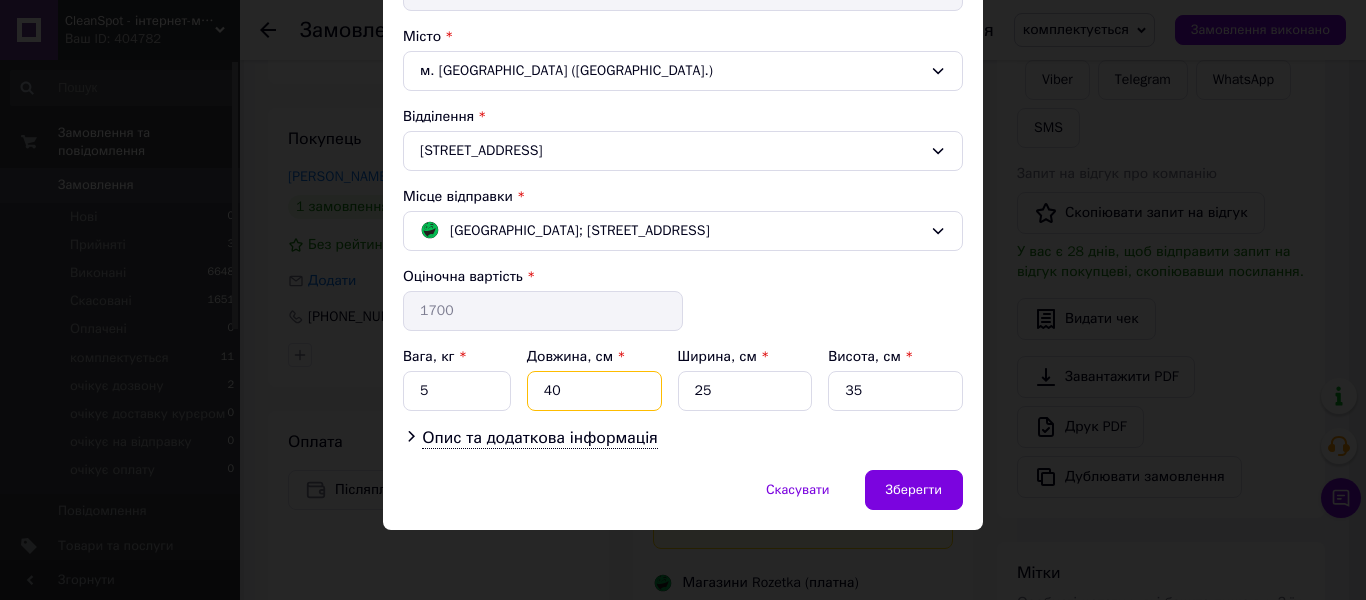 type on "40" 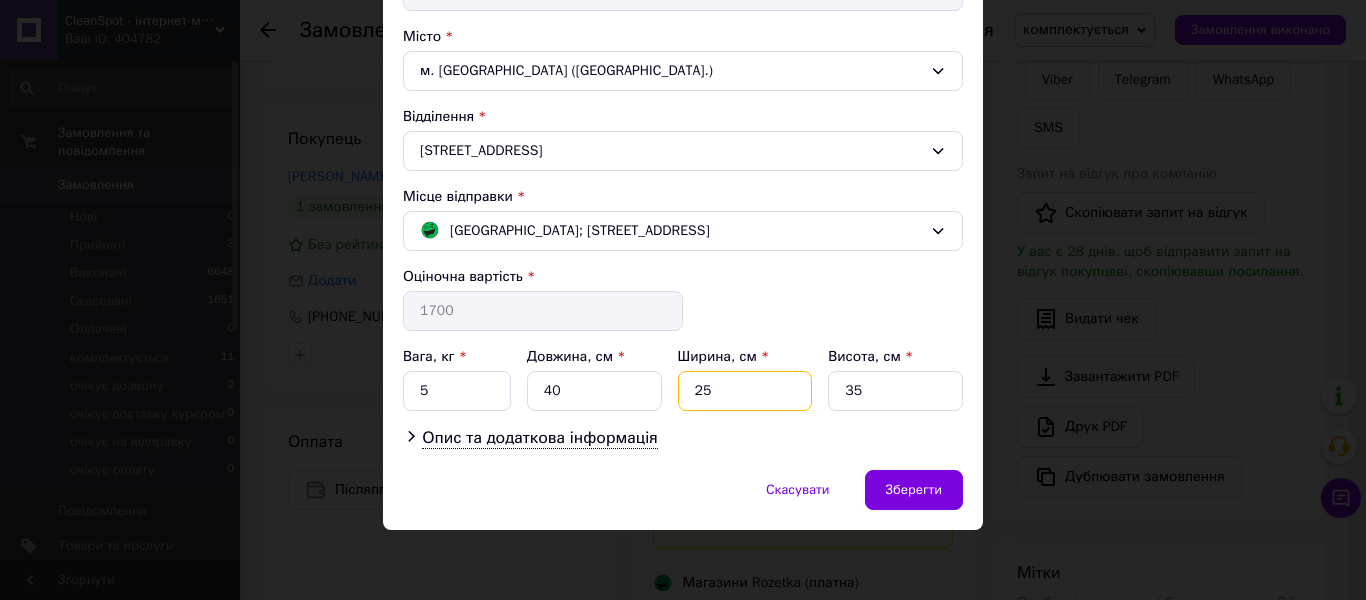 drag, startPoint x: 733, startPoint y: 388, endPoint x: 689, endPoint y: 388, distance: 44 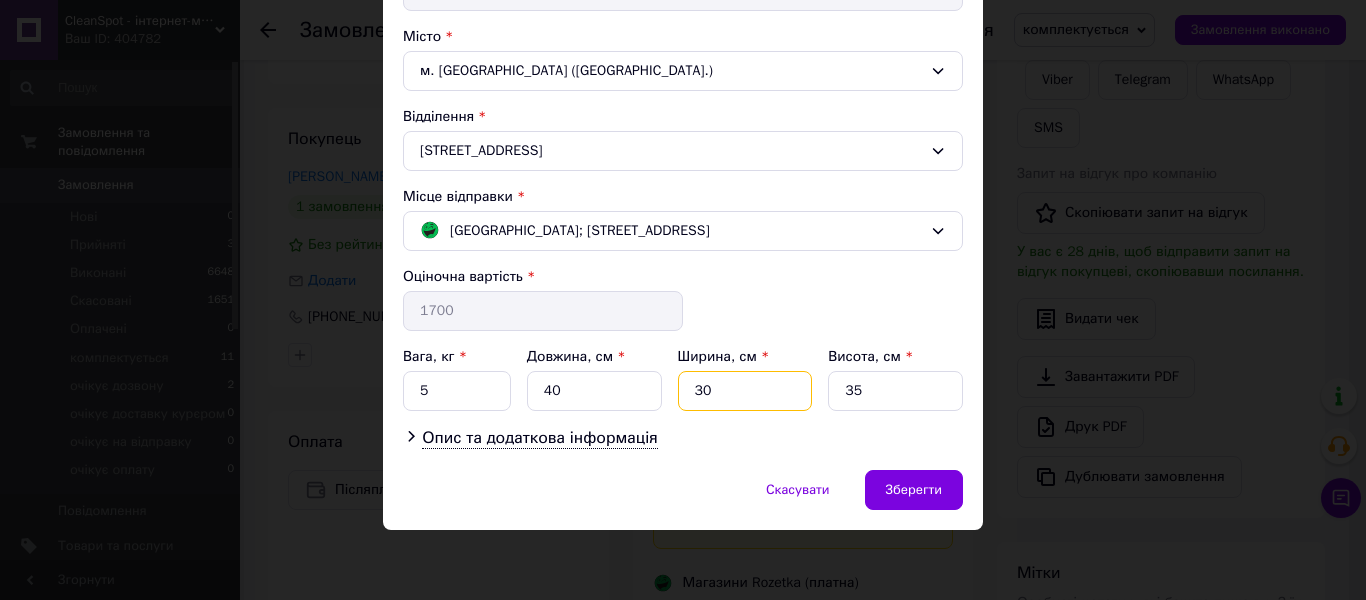 type on "30" 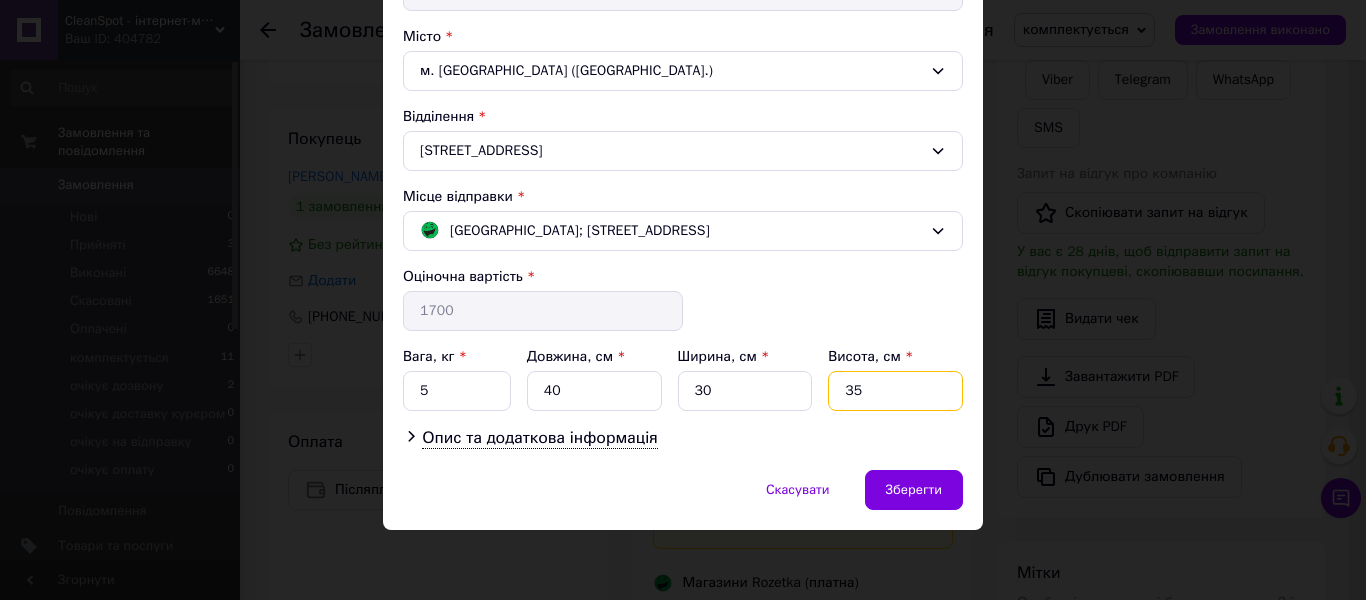 drag, startPoint x: 901, startPoint y: 395, endPoint x: 836, endPoint y: 395, distance: 65 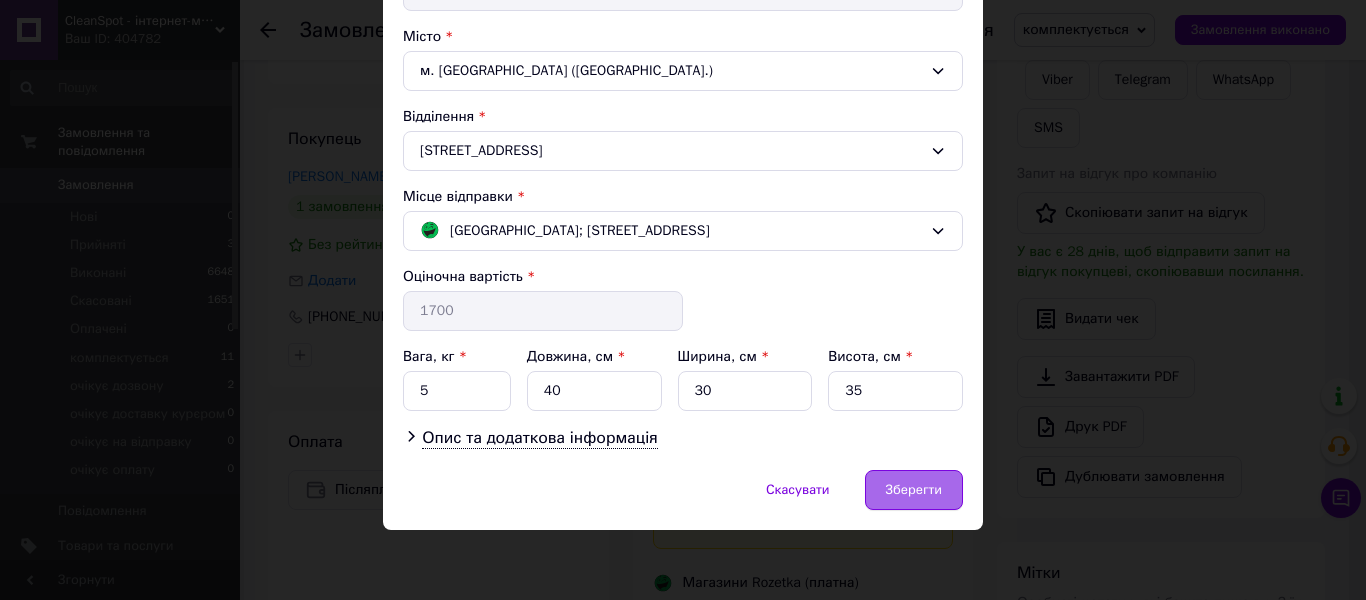 click on "Зберегти" at bounding box center [914, 490] 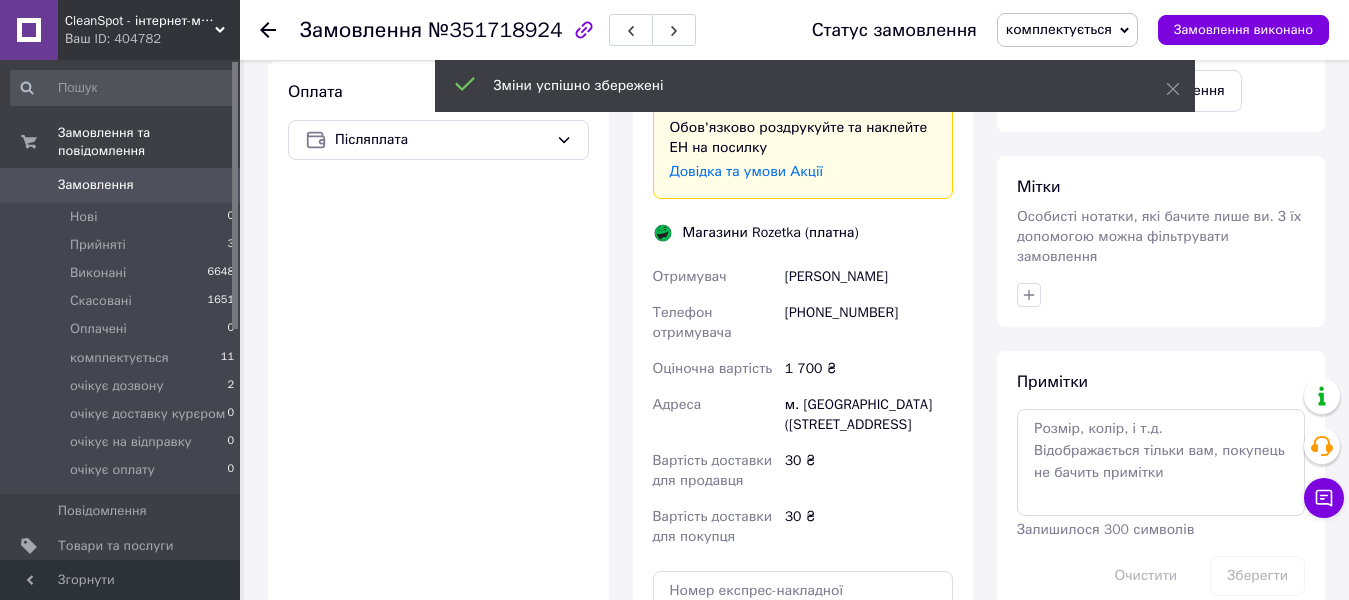scroll, scrollTop: 1073, scrollLeft: 0, axis: vertical 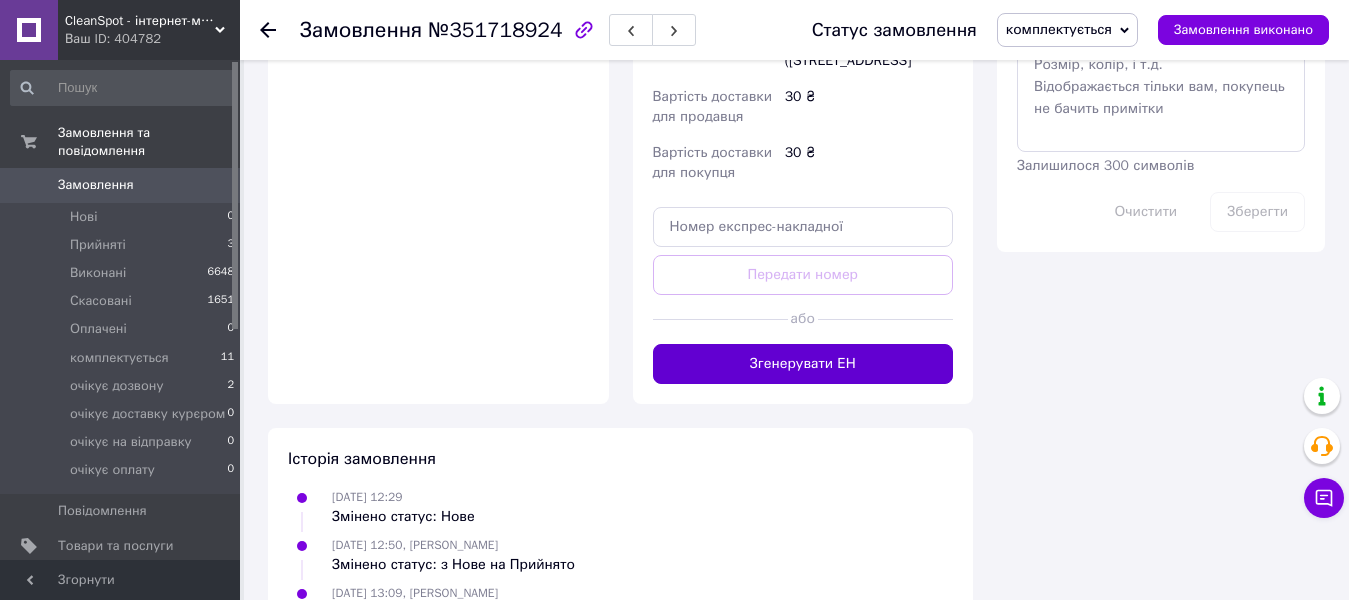 click on "Згенерувати ЕН" at bounding box center [803, 364] 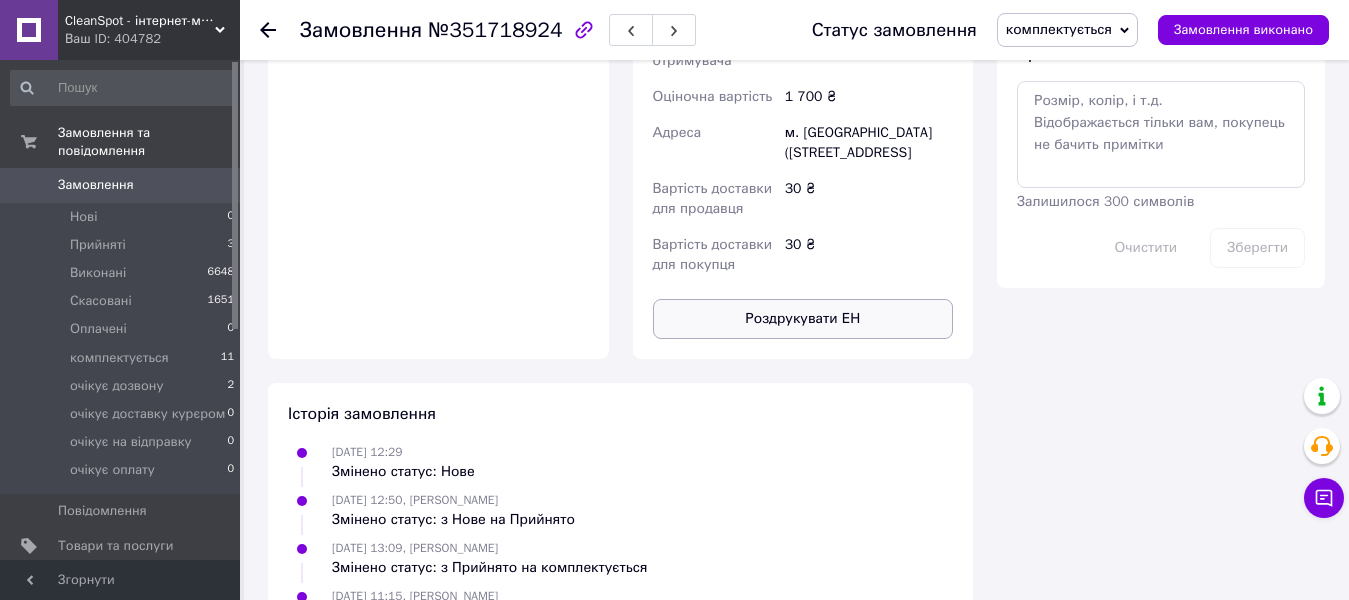 click on "Роздрукувати ЕН" at bounding box center [803, 319] 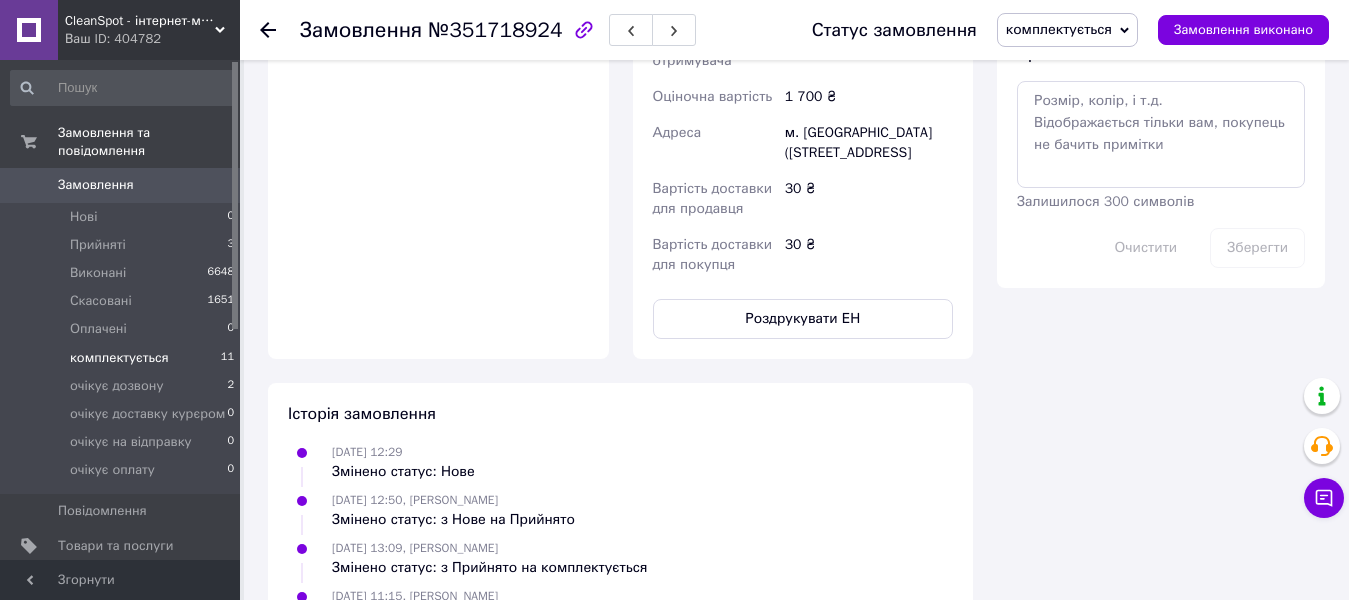 click on "комплектується 11" at bounding box center (123, 358) 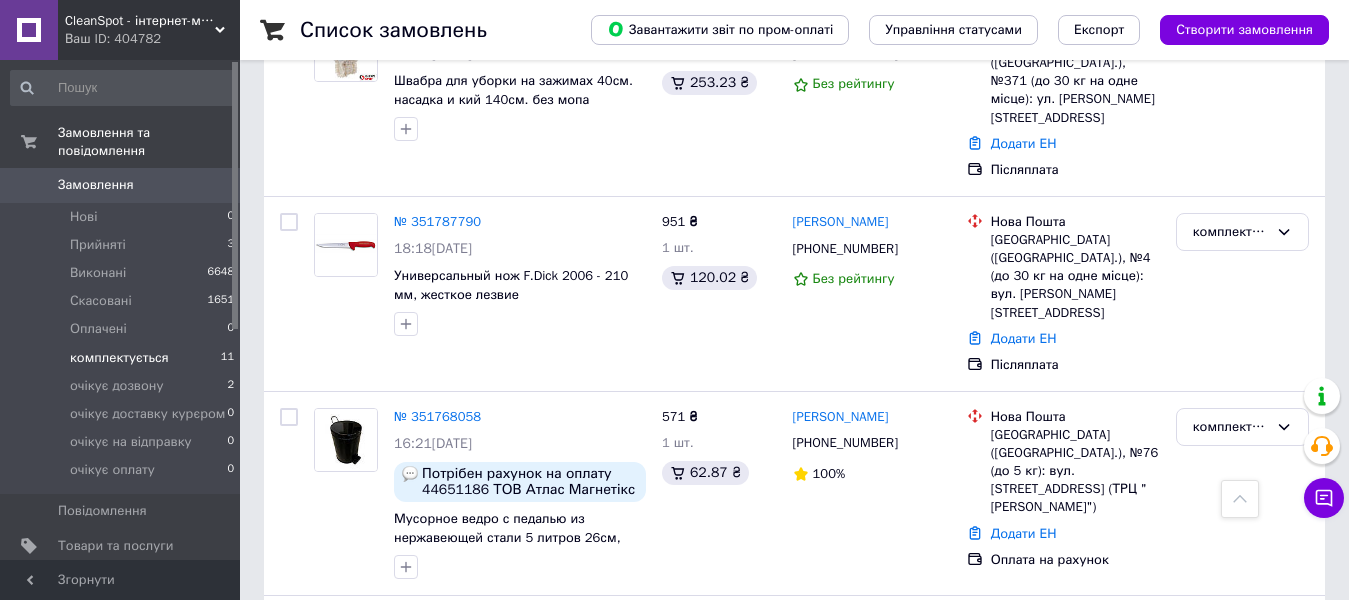 scroll, scrollTop: 809, scrollLeft: 0, axis: vertical 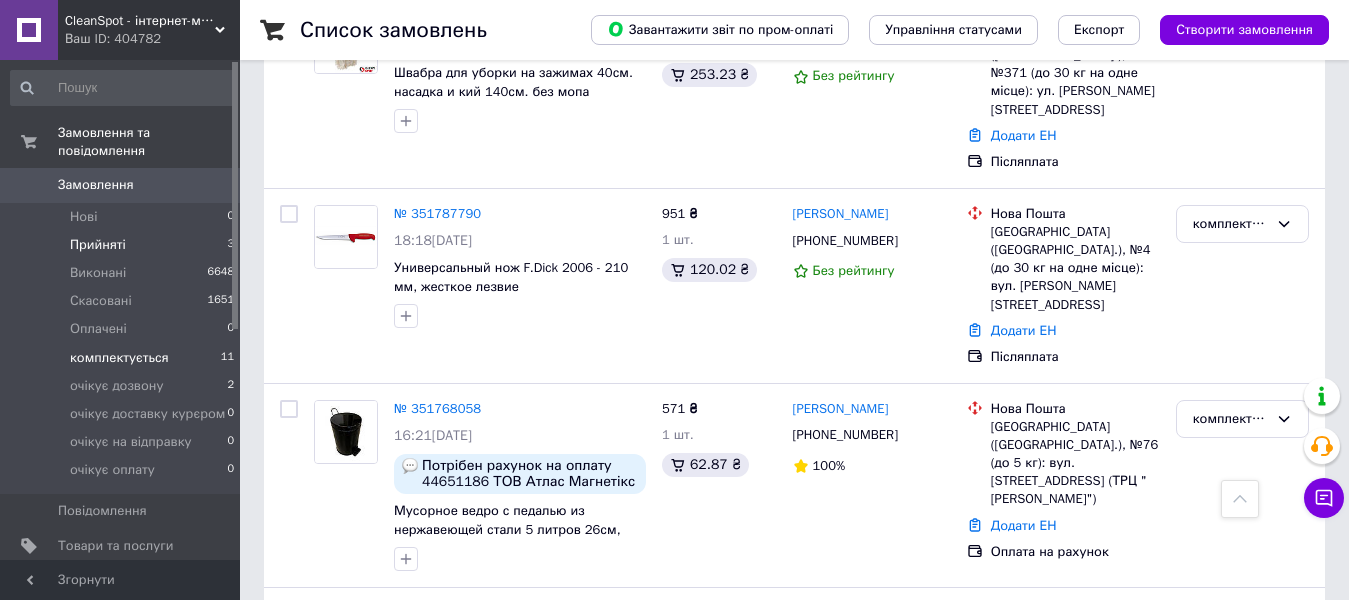 click on "Прийняті" at bounding box center [98, 245] 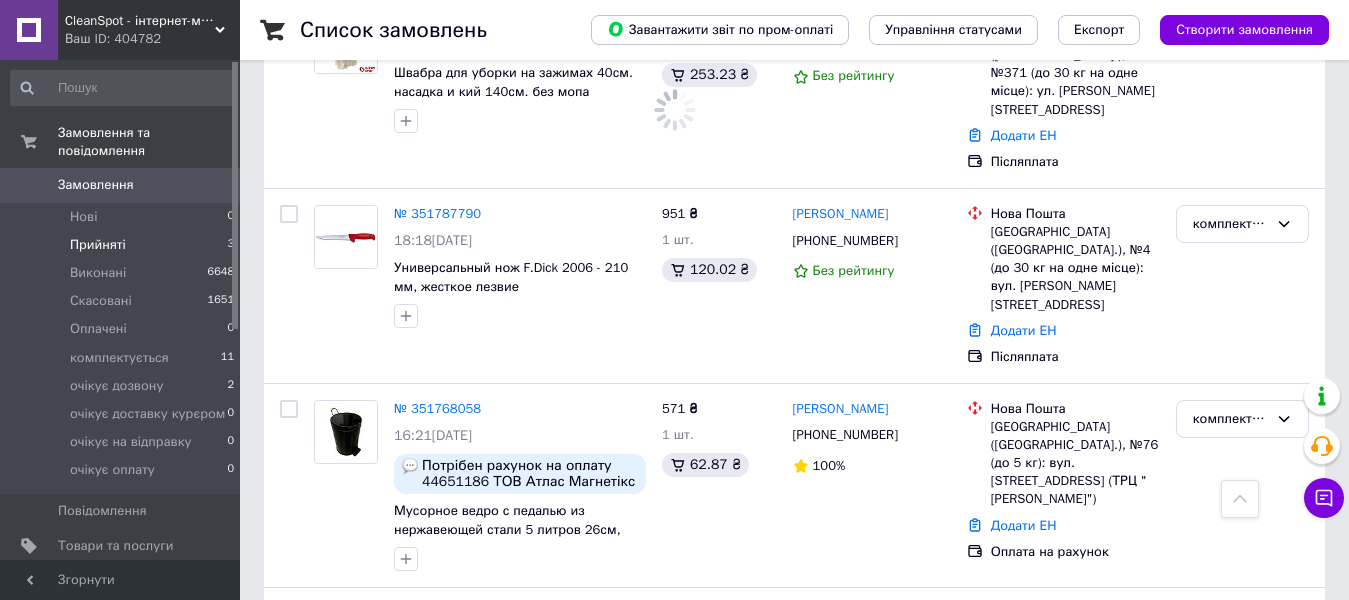 scroll, scrollTop: 0, scrollLeft: 0, axis: both 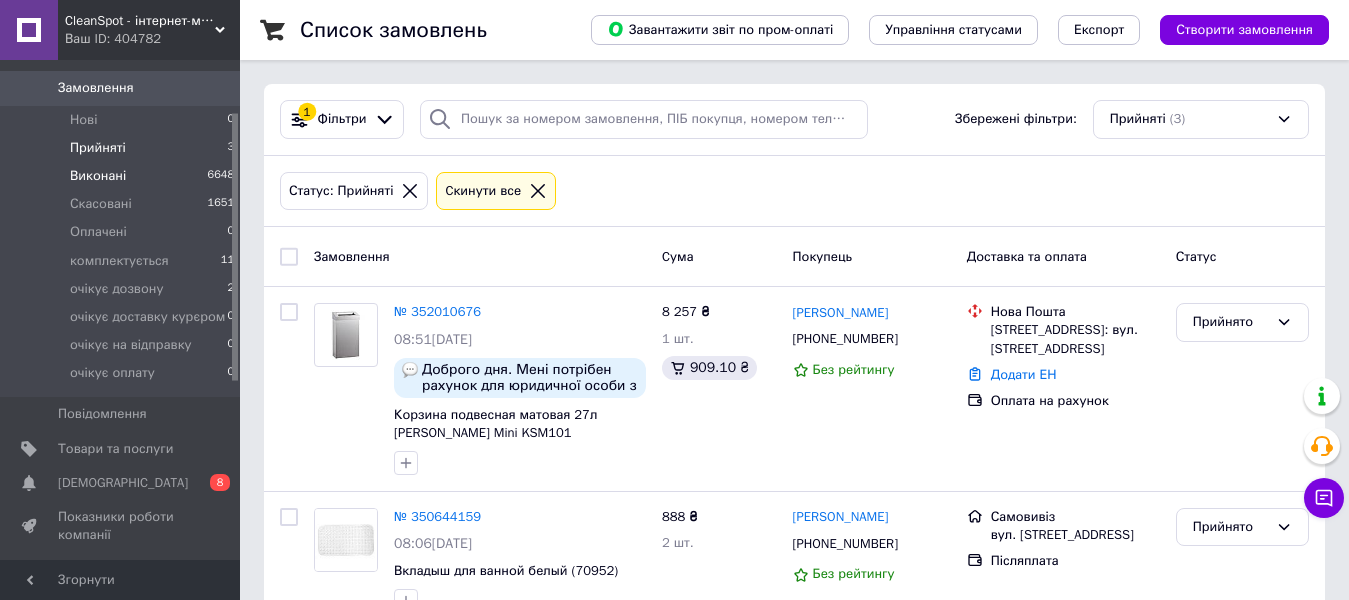 drag, startPoint x: 235, startPoint y: 107, endPoint x: 228, endPoint y: 159, distance: 52.46904 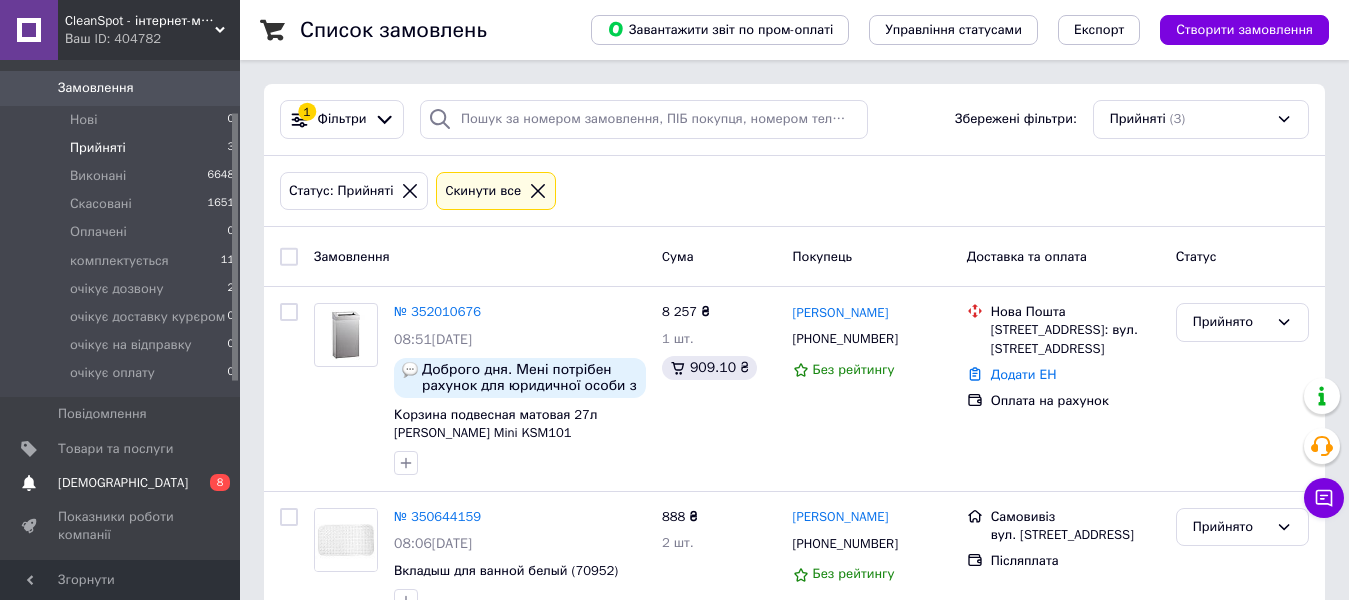 click on "[DEMOGRAPHIC_DATA]" at bounding box center (123, 483) 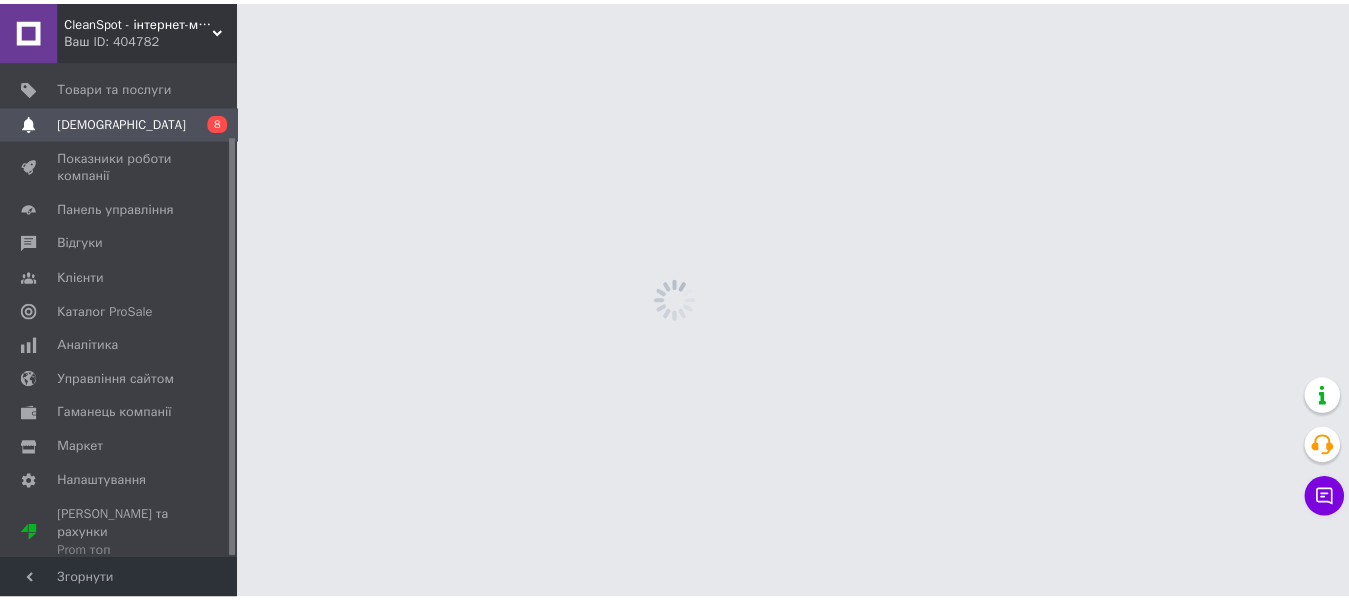scroll, scrollTop: 89, scrollLeft: 0, axis: vertical 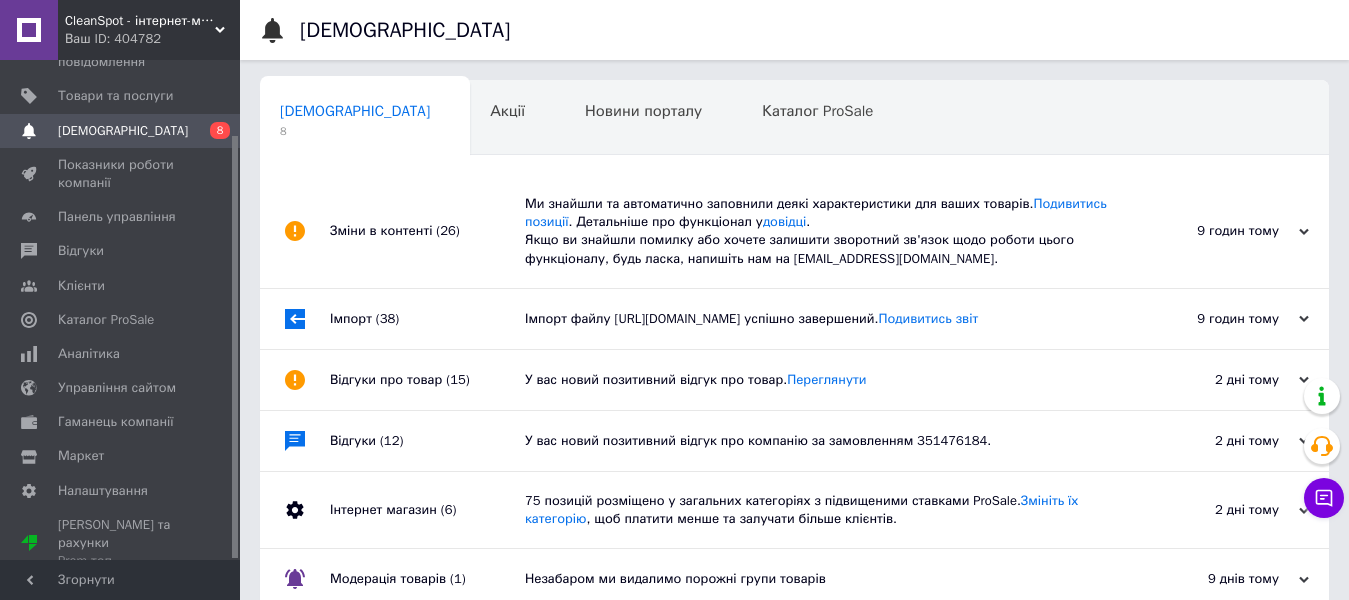 drag, startPoint x: 235, startPoint y: 204, endPoint x: 235, endPoint y: 225, distance: 21 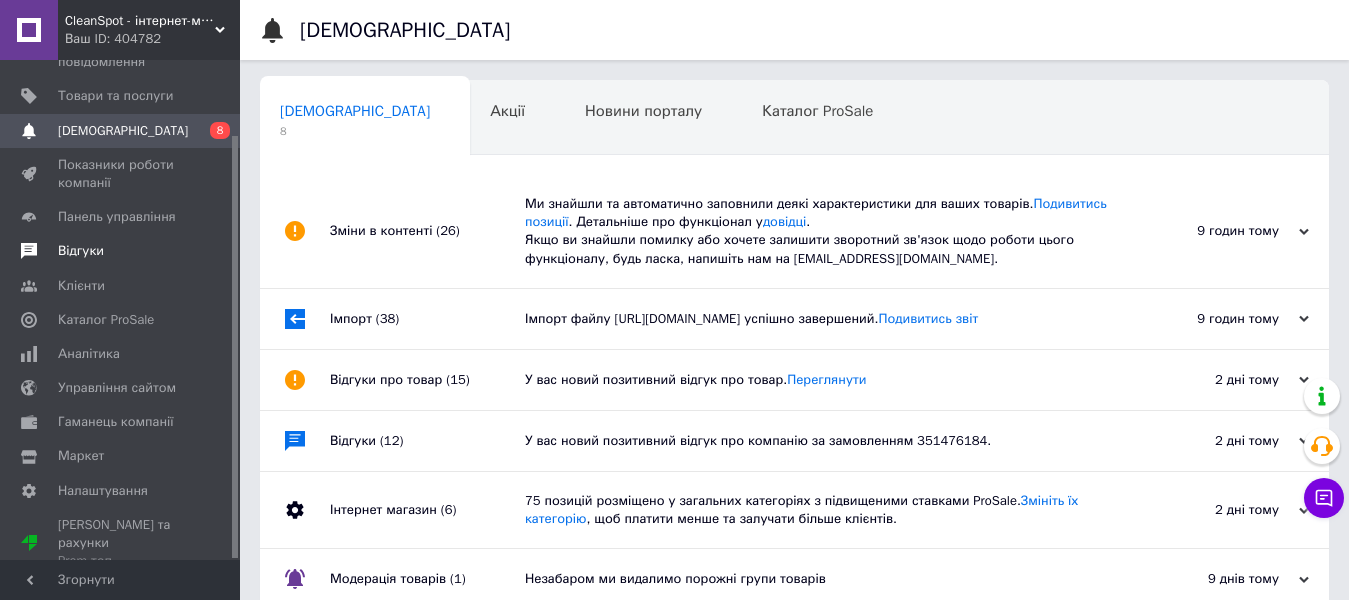 click on "Відгуки" at bounding box center [81, 251] 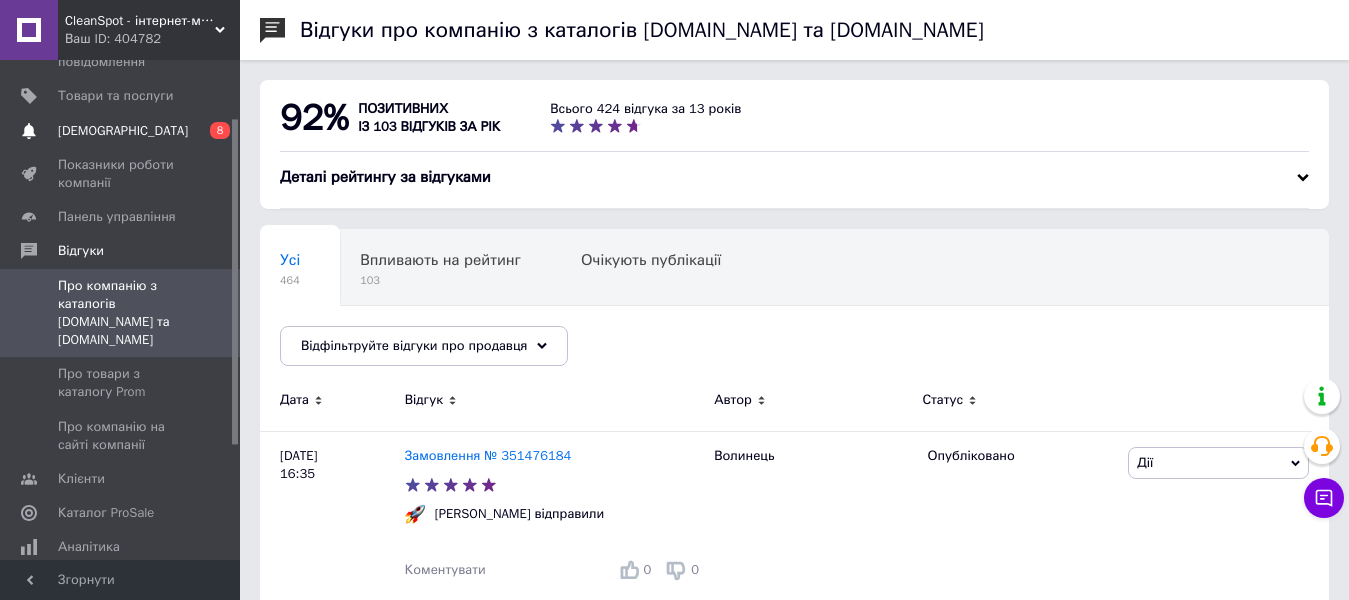 click on "[DEMOGRAPHIC_DATA]" at bounding box center (121, 131) 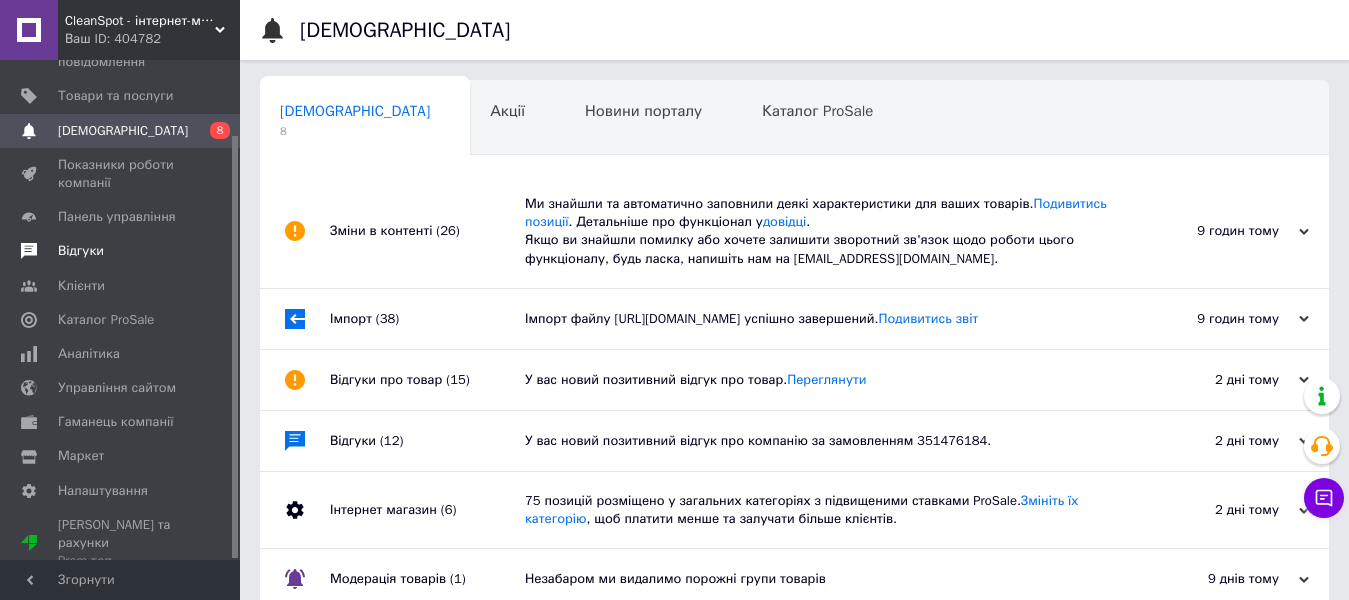click on "Відгуки" at bounding box center [121, 251] 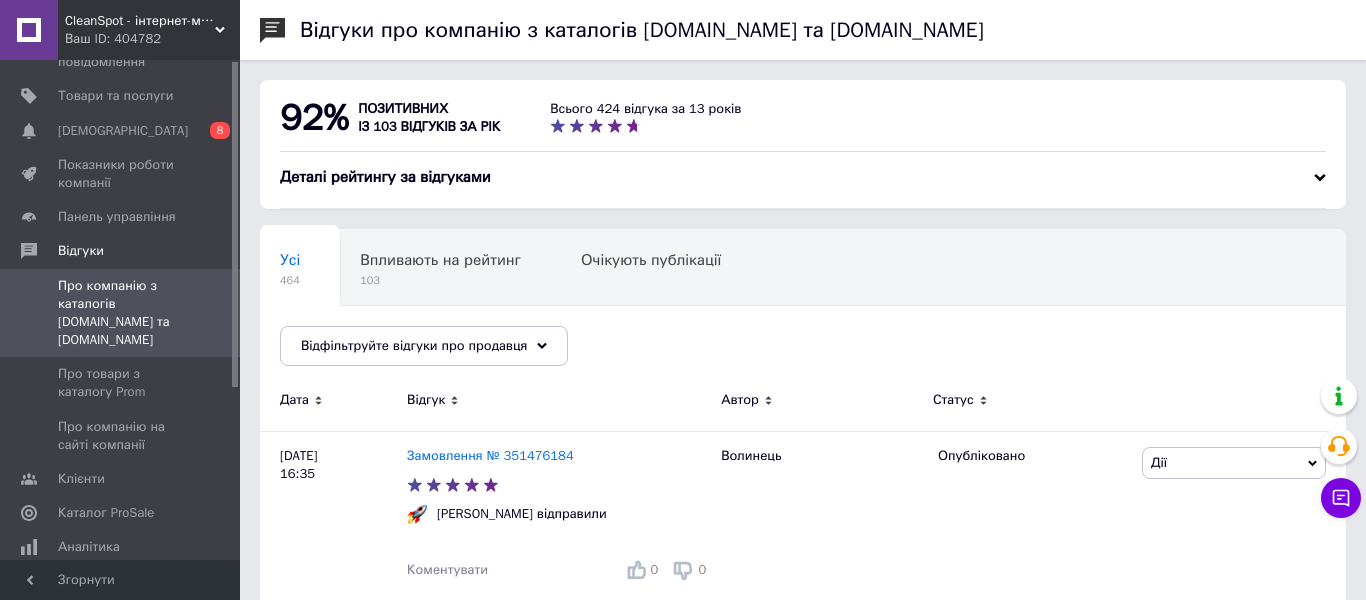 click at bounding box center [235, 224] 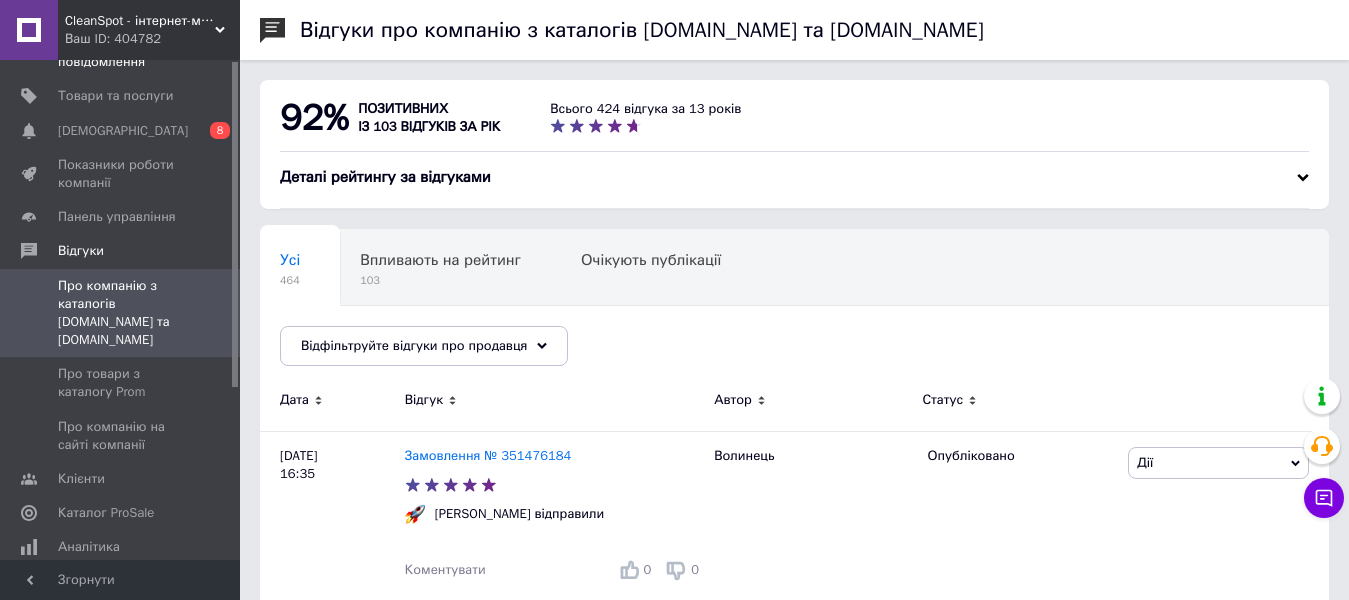 scroll, scrollTop: 0, scrollLeft: 0, axis: both 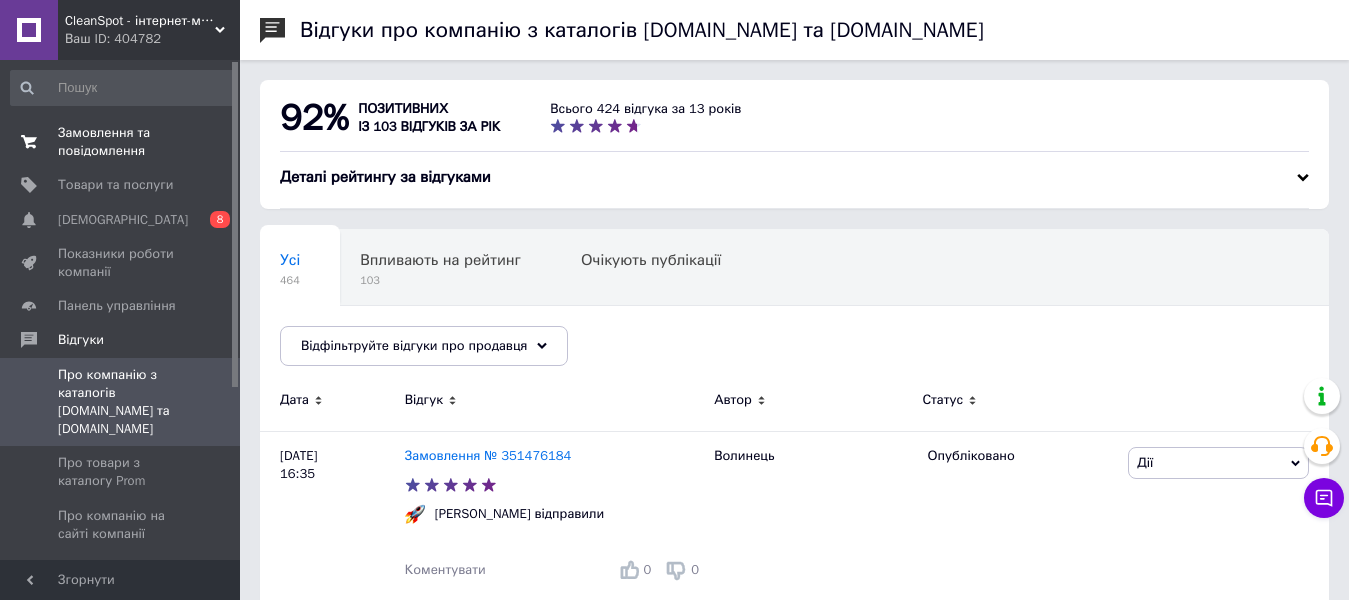 click on "Замовлення та повідомлення" at bounding box center (121, 142) 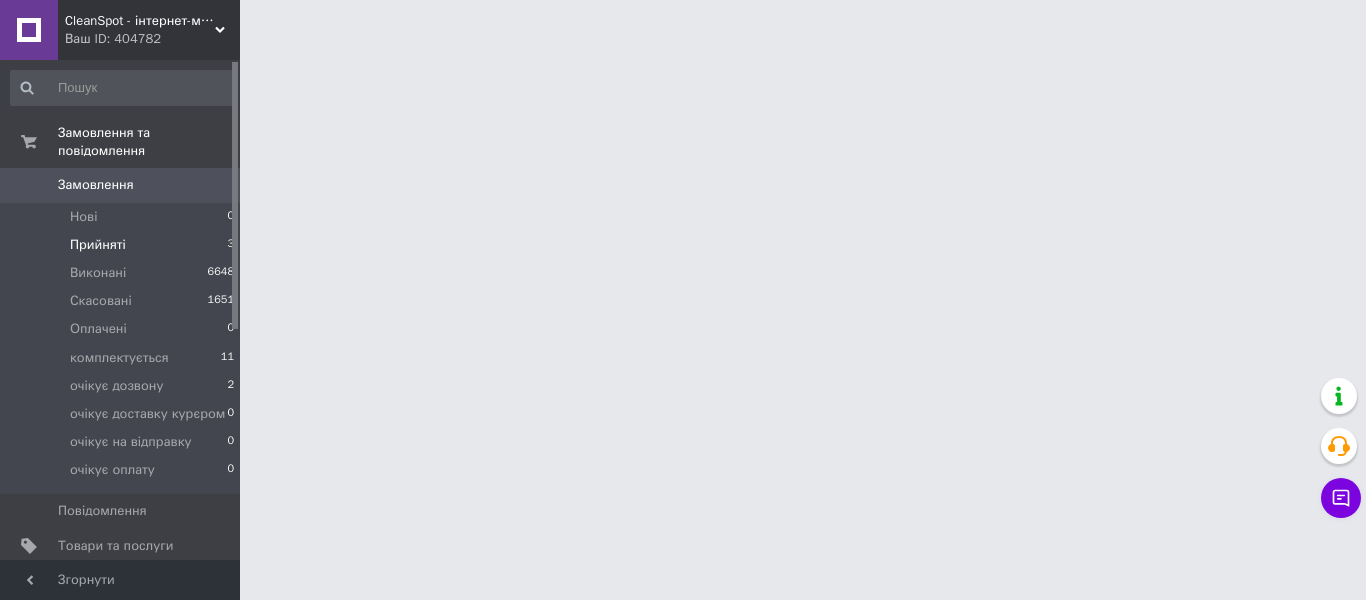 click on "Прийняті" at bounding box center [98, 245] 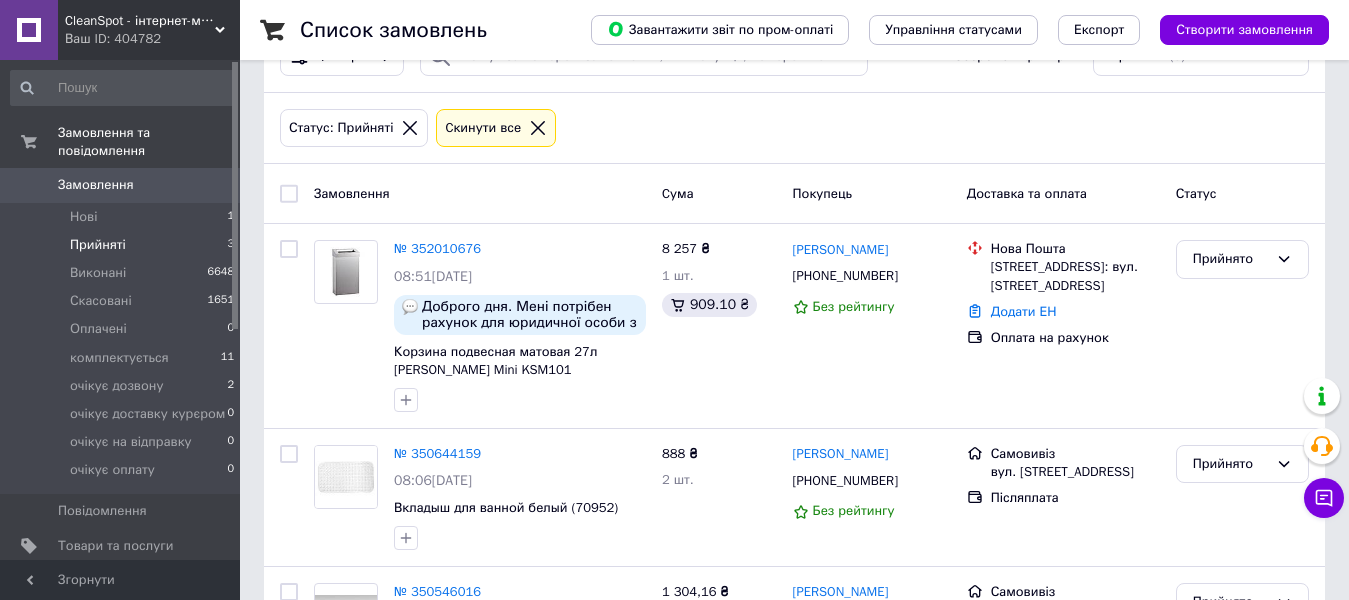 scroll, scrollTop: 69, scrollLeft: 0, axis: vertical 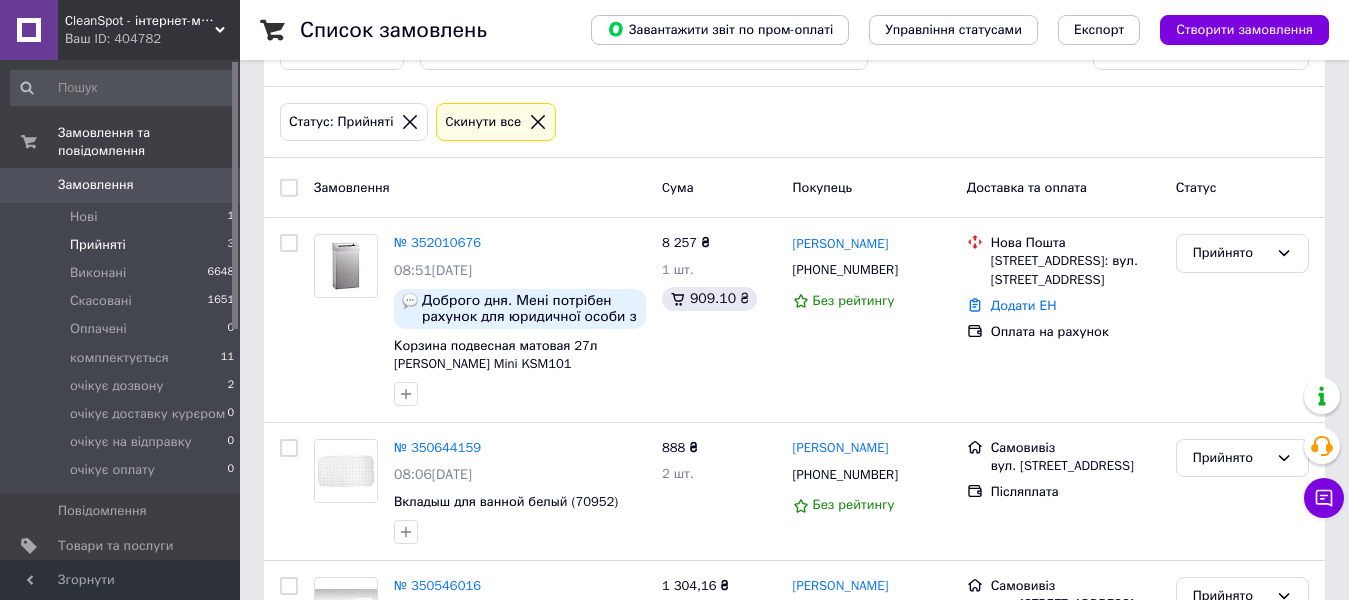 click on "Замовлення 0" at bounding box center [123, 185] 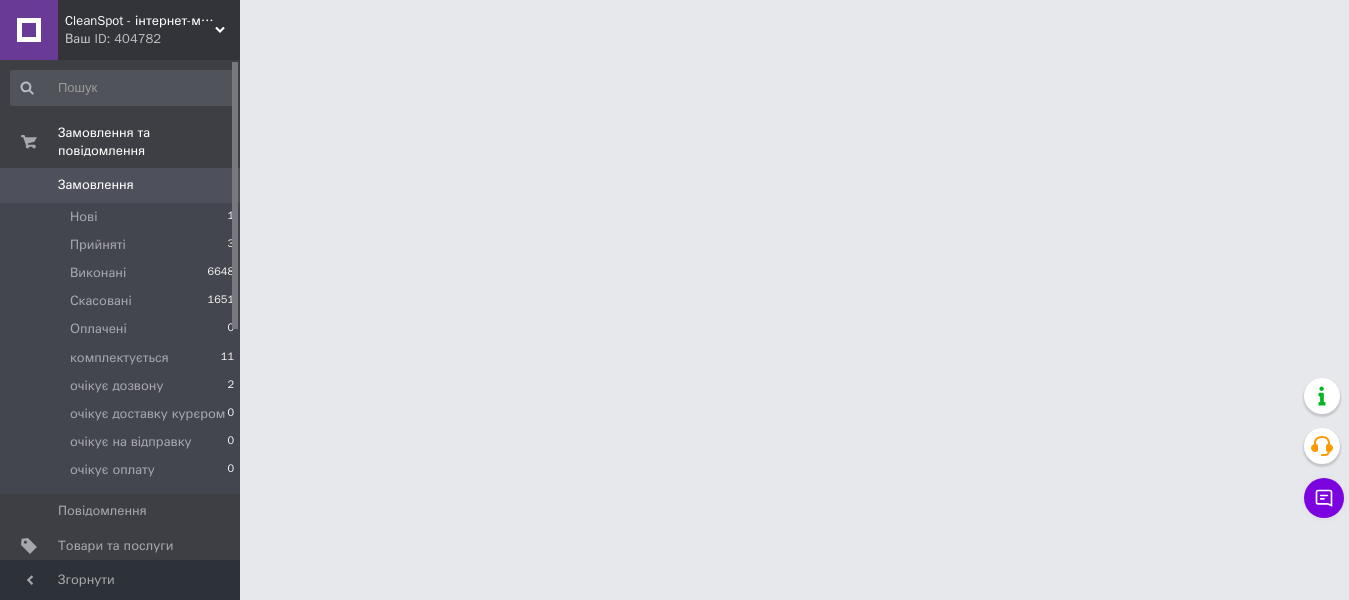 scroll, scrollTop: 0, scrollLeft: 0, axis: both 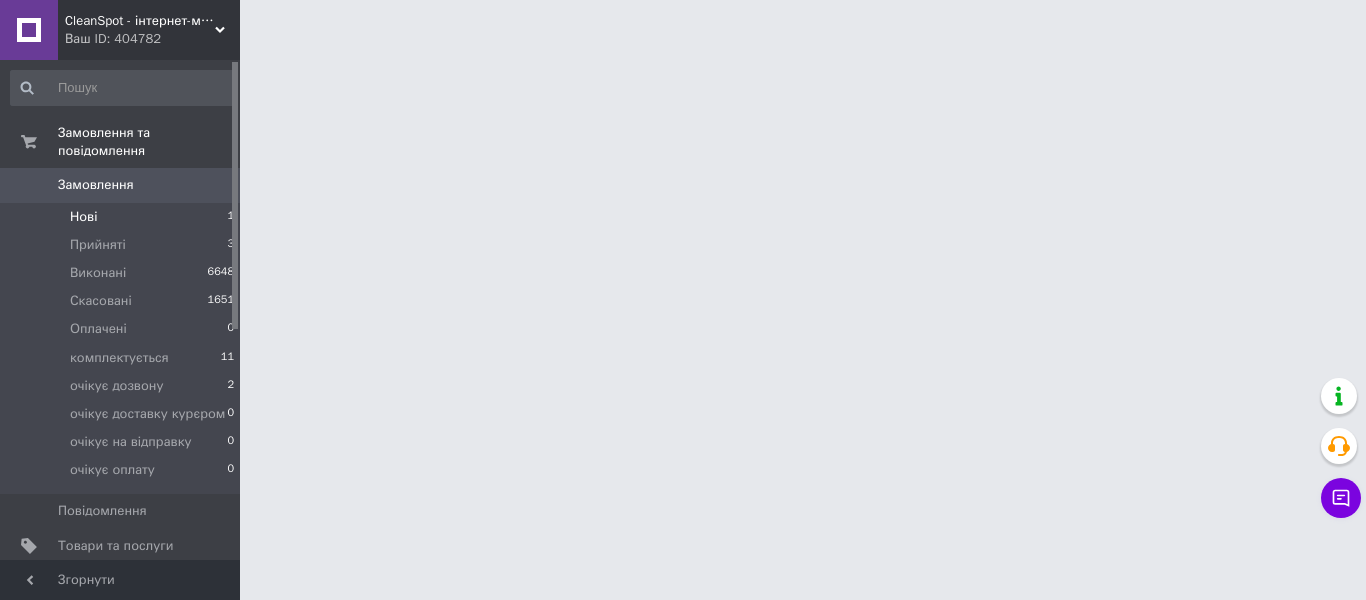 click on "Нові 1" at bounding box center [123, 217] 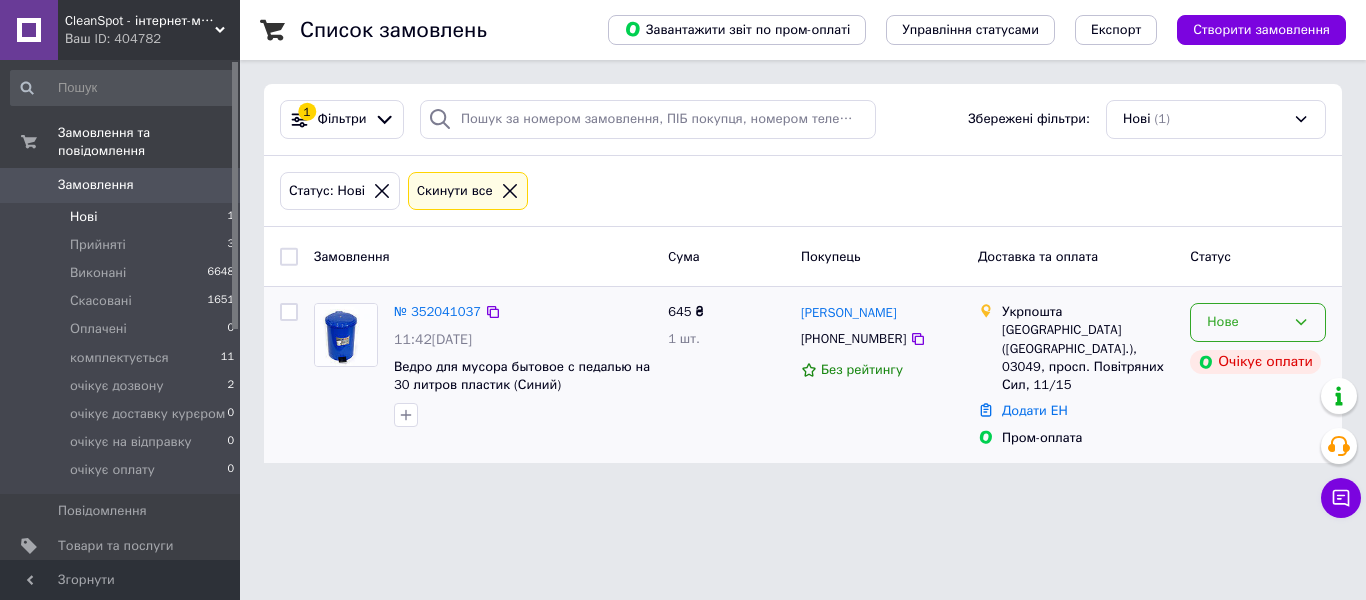 click on "Нове" at bounding box center [1246, 322] 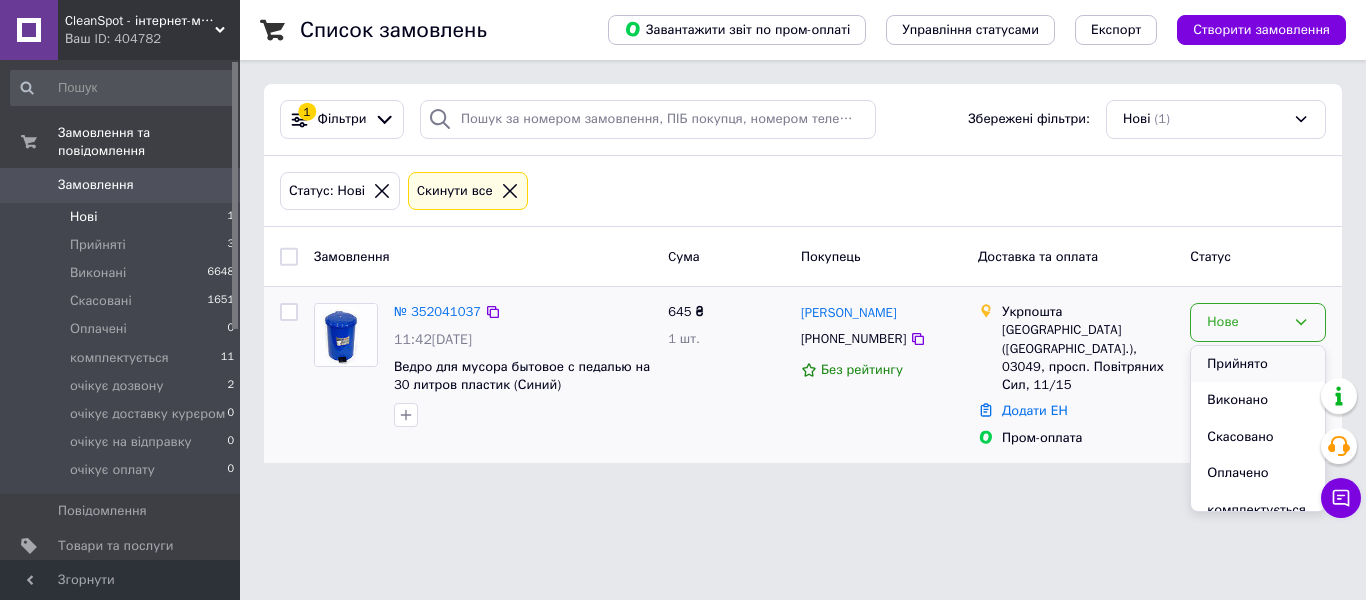click on "Прийнято" at bounding box center (1258, 364) 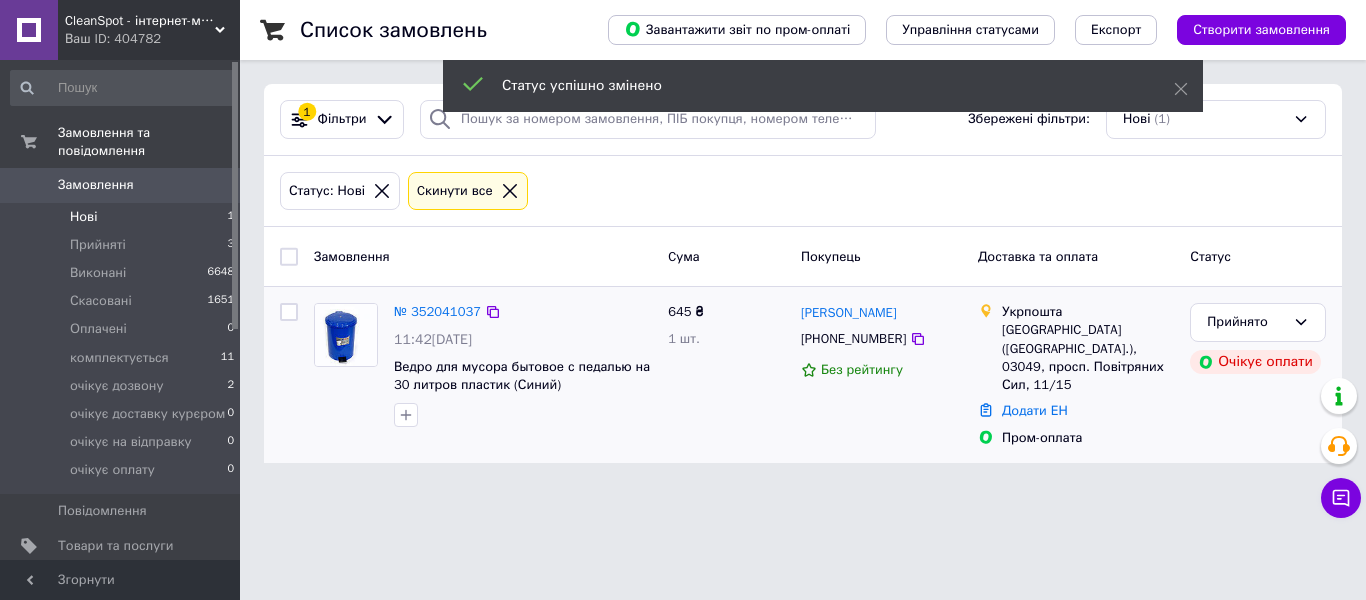 click on "№ 352041037" at bounding box center (437, 311) 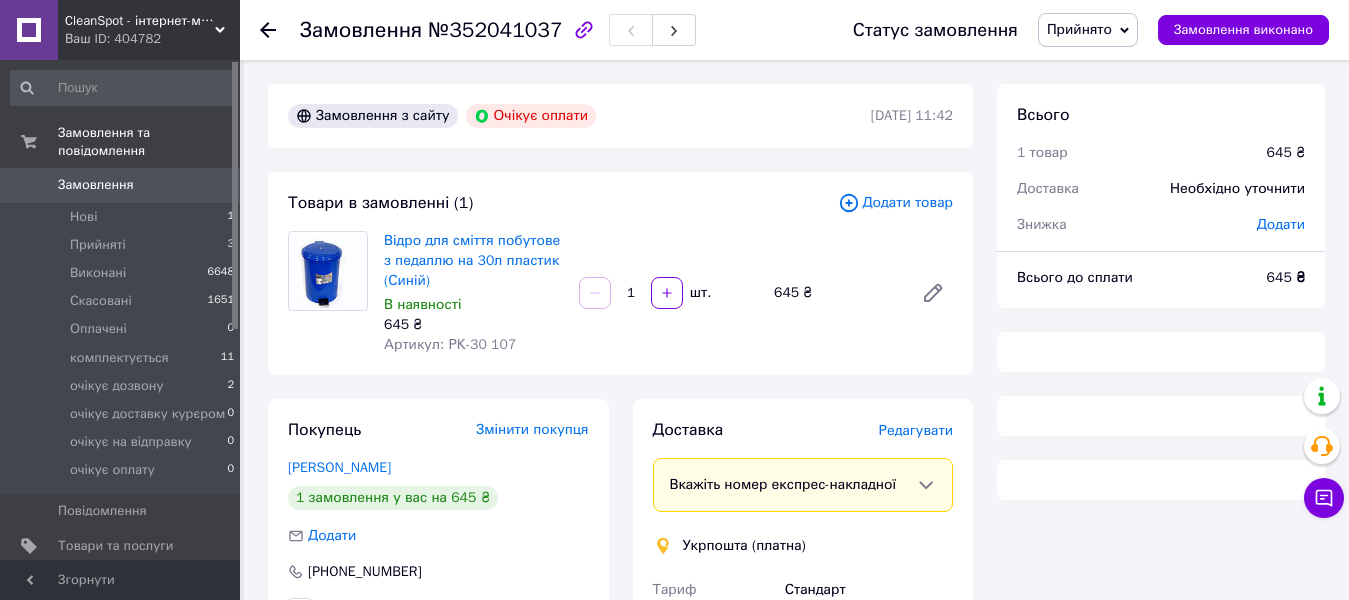 scroll, scrollTop: 53, scrollLeft: 0, axis: vertical 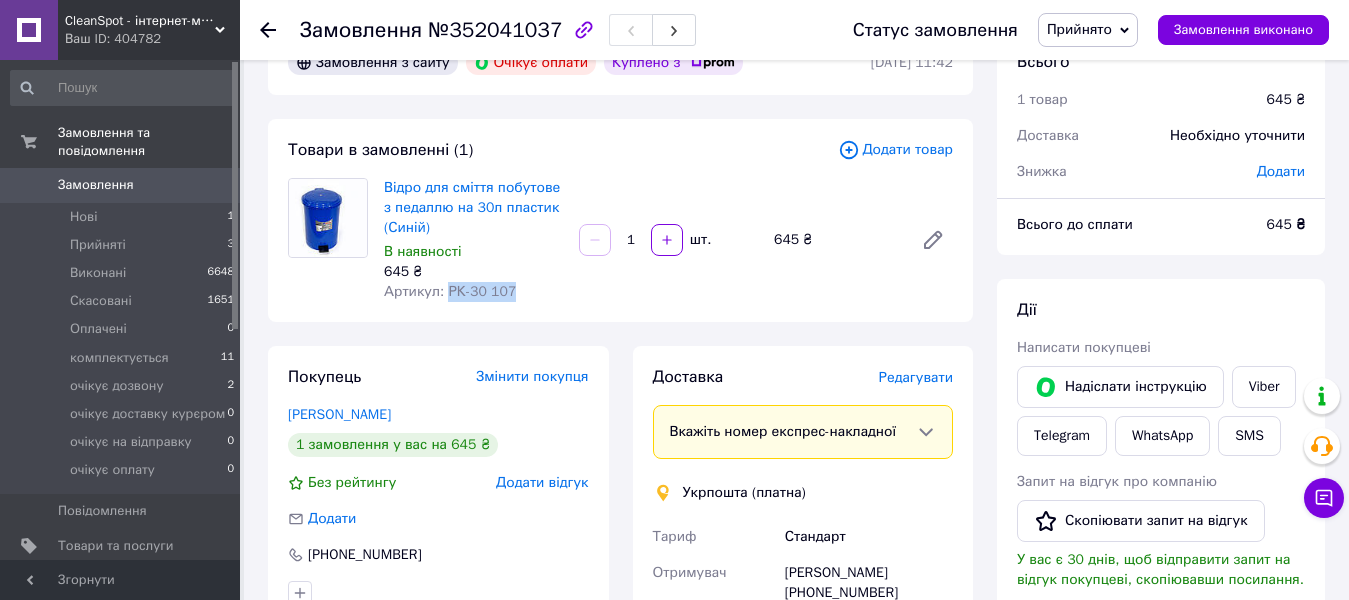 drag, startPoint x: 443, startPoint y: 291, endPoint x: 540, endPoint y: 290, distance: 97.00516 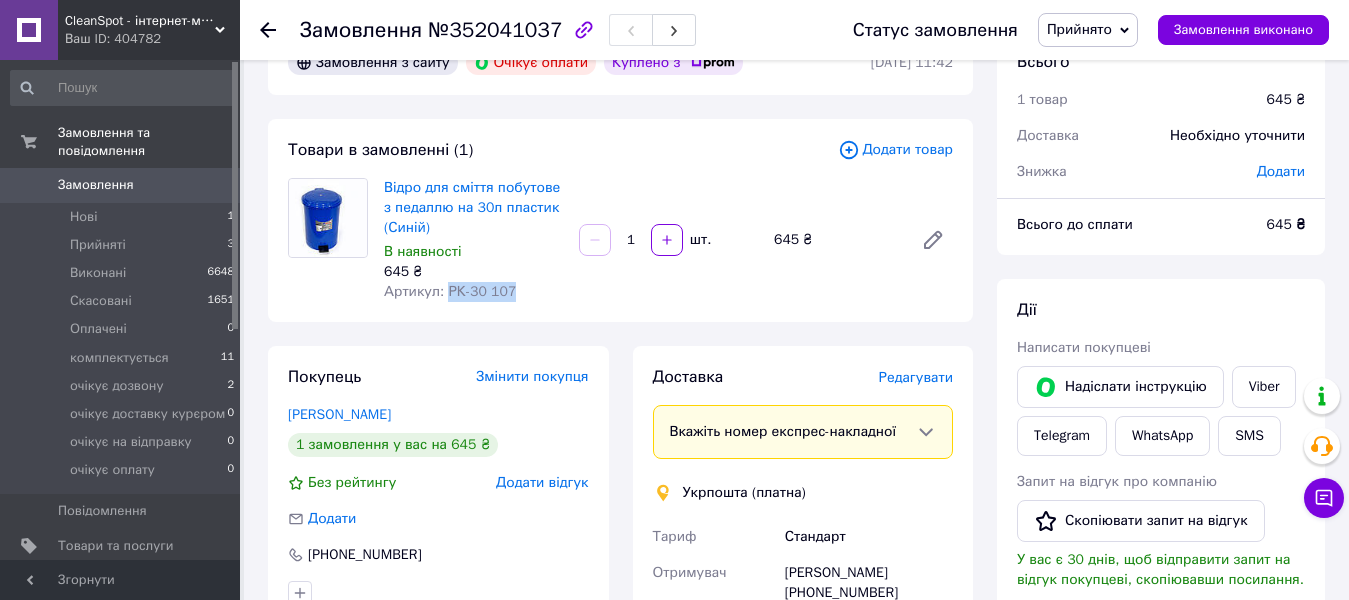 scroll, scrollTop: 0, scrollLeft: 0, axis: both 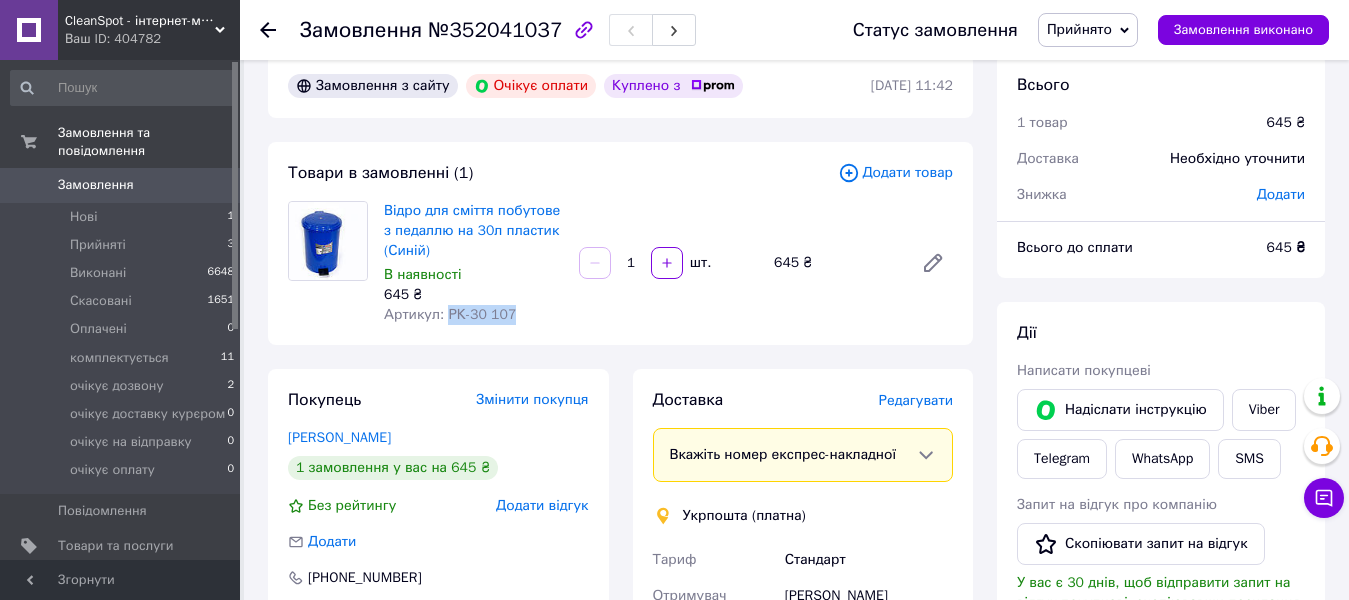click on "Відро для сміття побутове з педаллю на 30л пластик (Синій) В наявності 645 ₴ Артикул: РК-30 107" at bounding box center [473, 263] 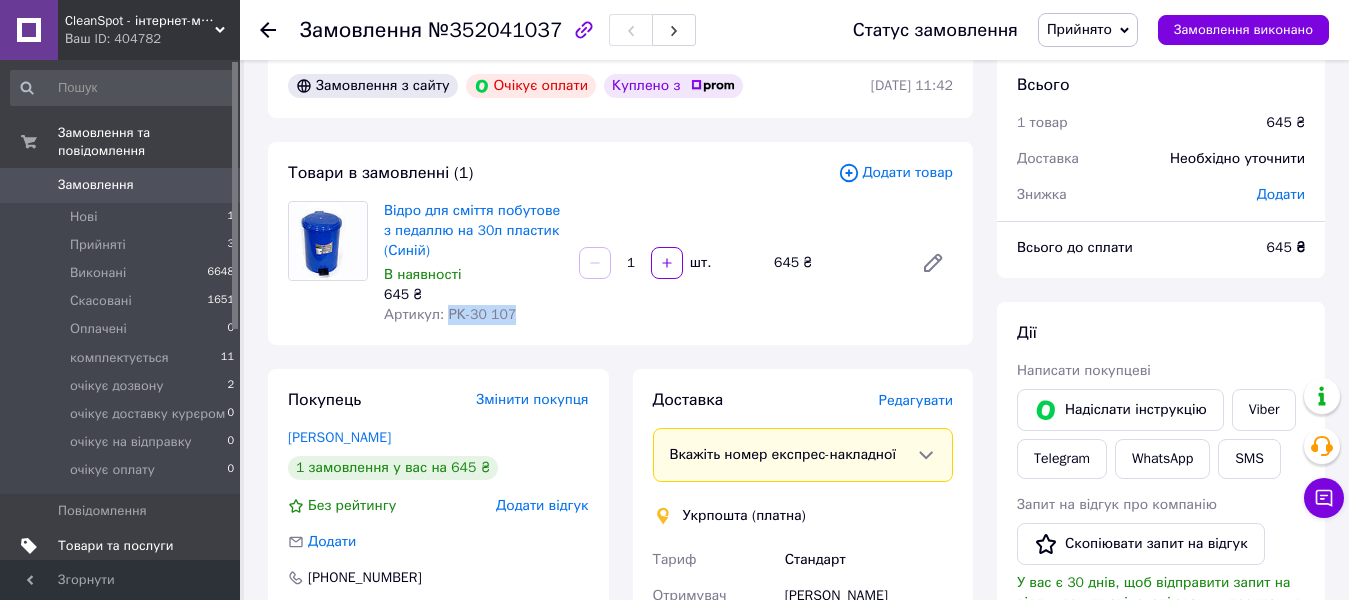 click on "Товари та послуги" at bounding box center [121, 546] 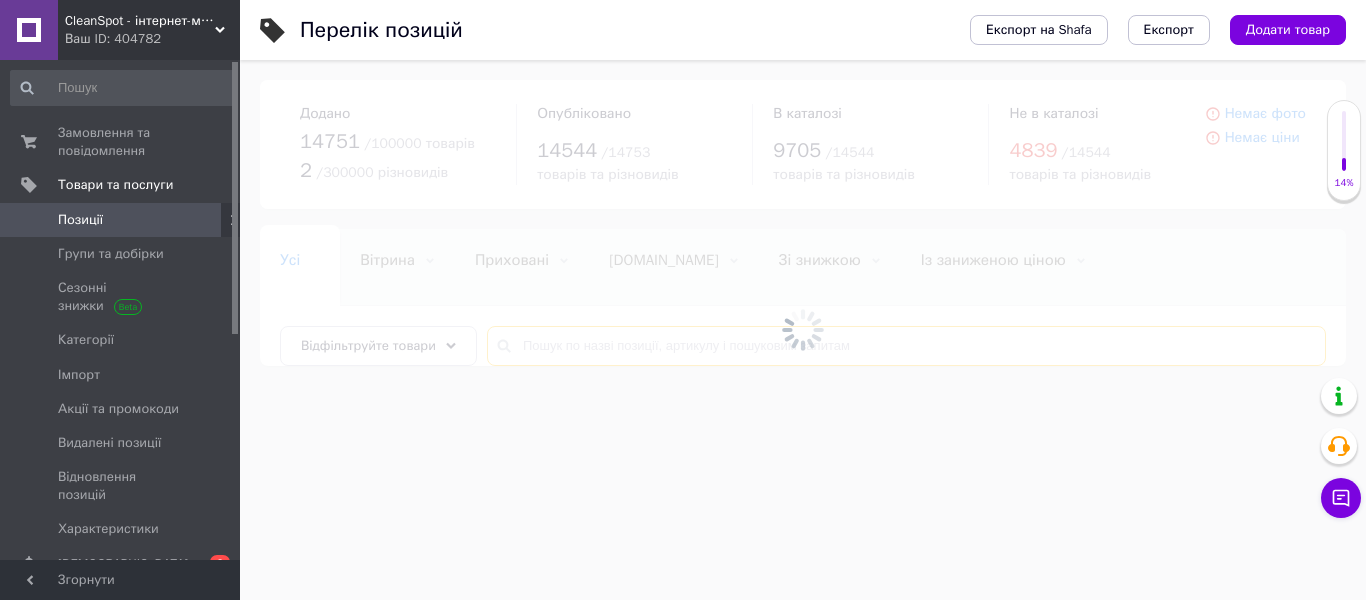 click at bounding box center [906, 346] 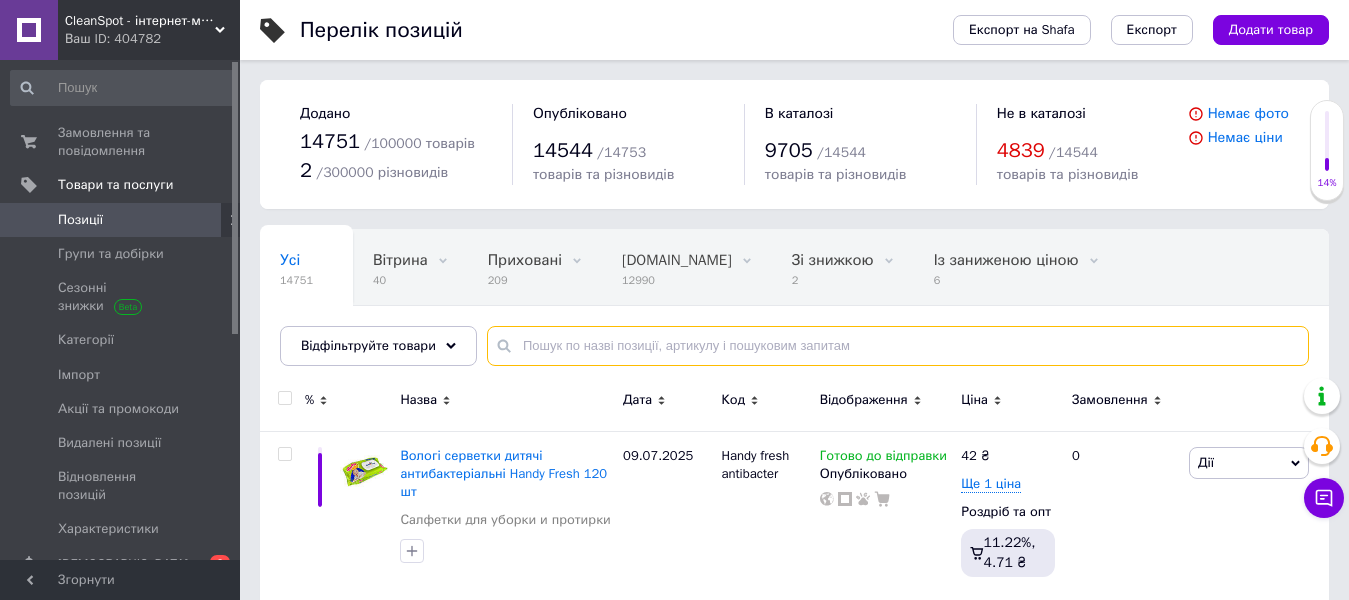 paste on "РК-30 107" 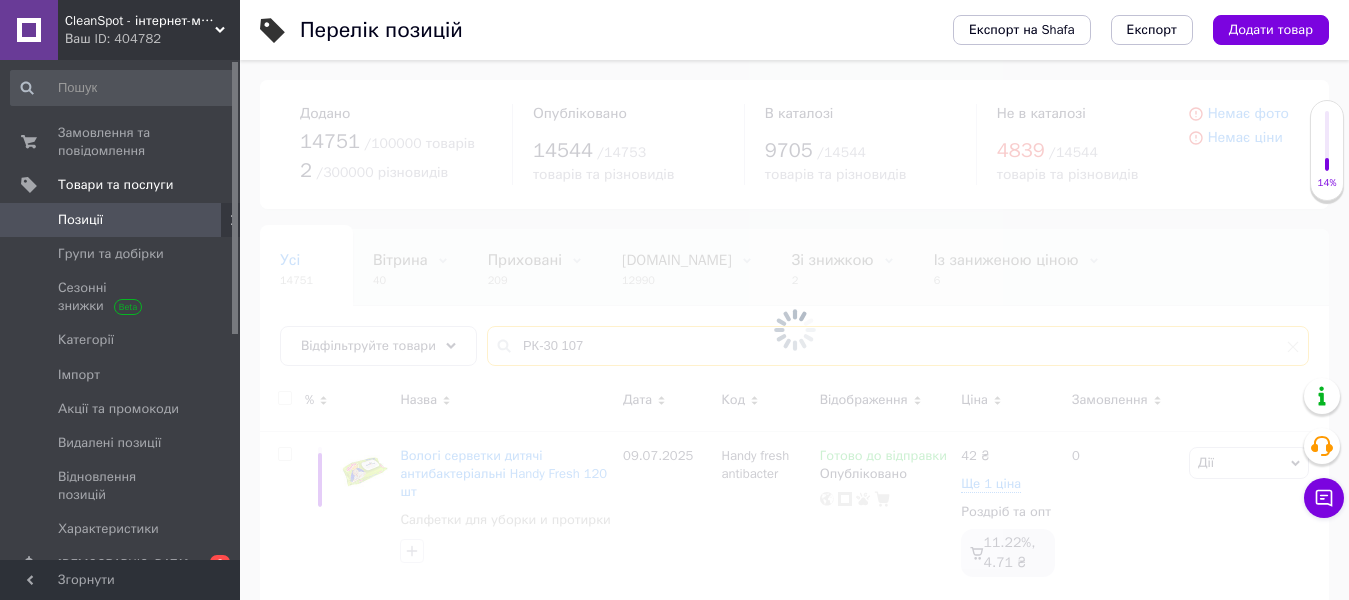 type on "РК-30 107" 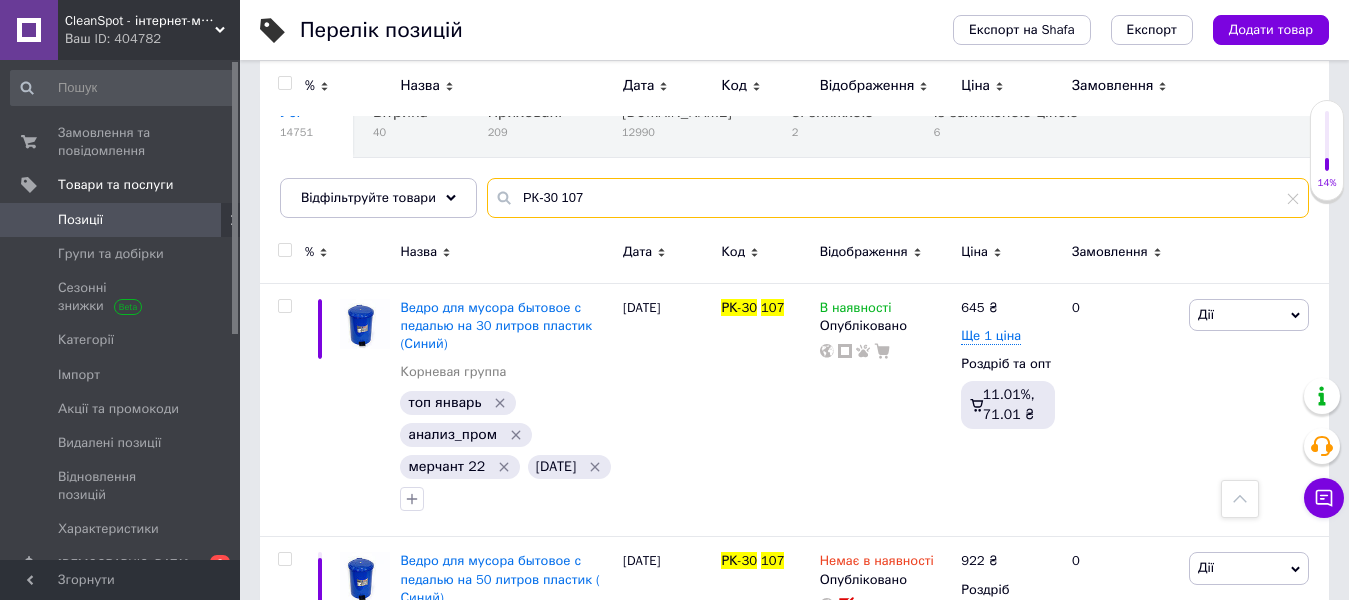 scroll, scrollTop: 67, scrollLeft: 0, axis: vertical 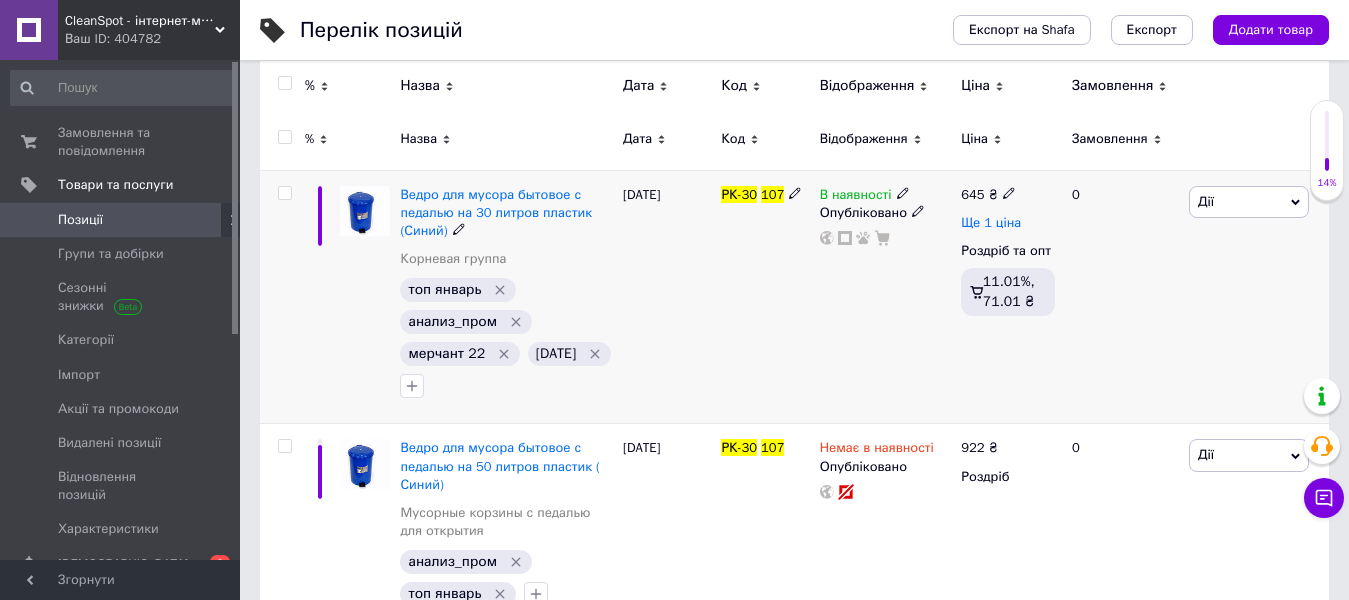click on "Ще 1 ціна" at bounding box center (991, 223) 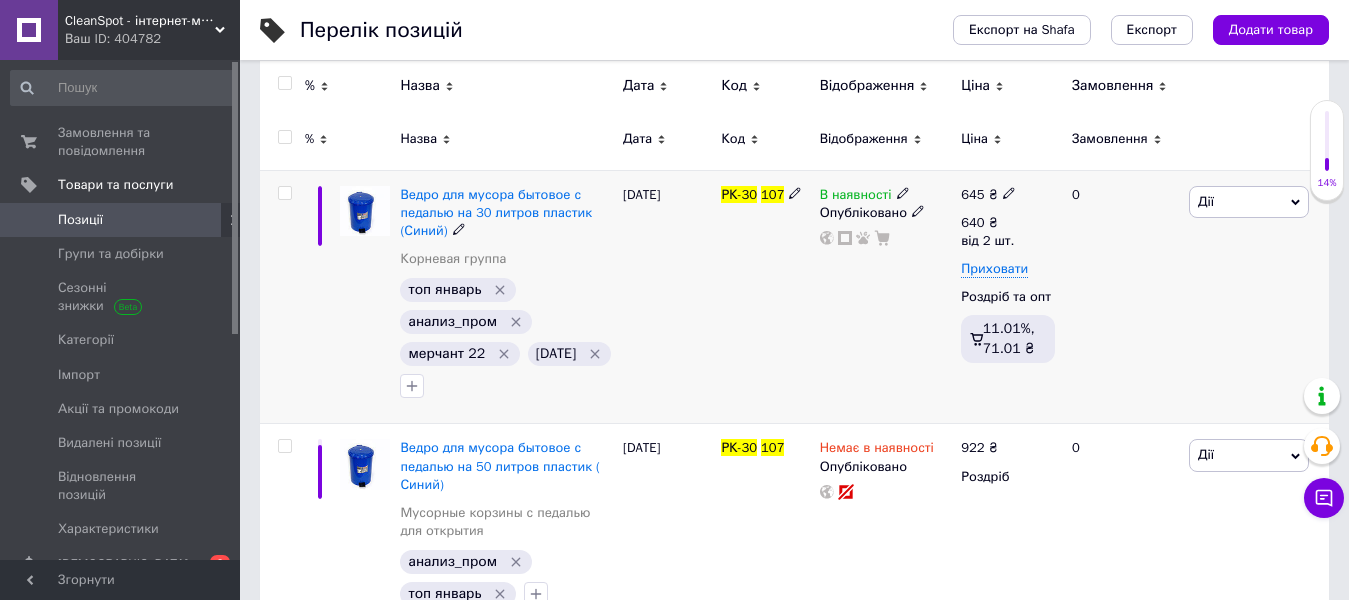 click 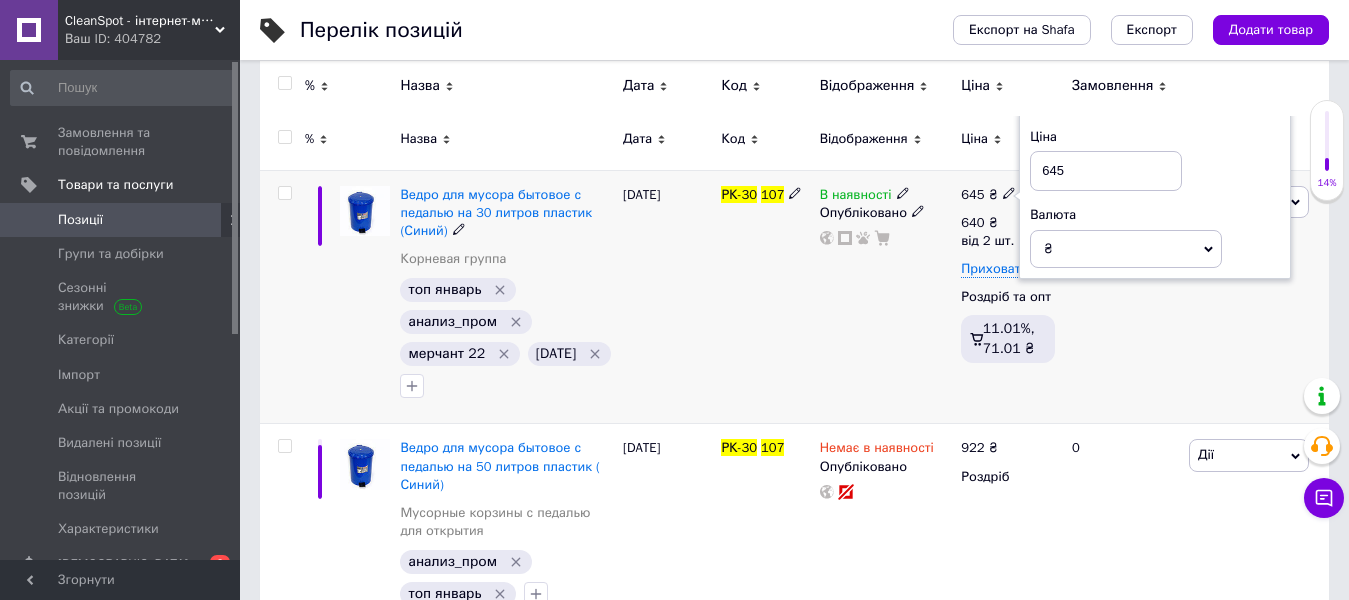 drag, startPoint x: 1081, startPoint y: 178, endPoint x: 1012, endPoint y: 175, distance: 69.065186 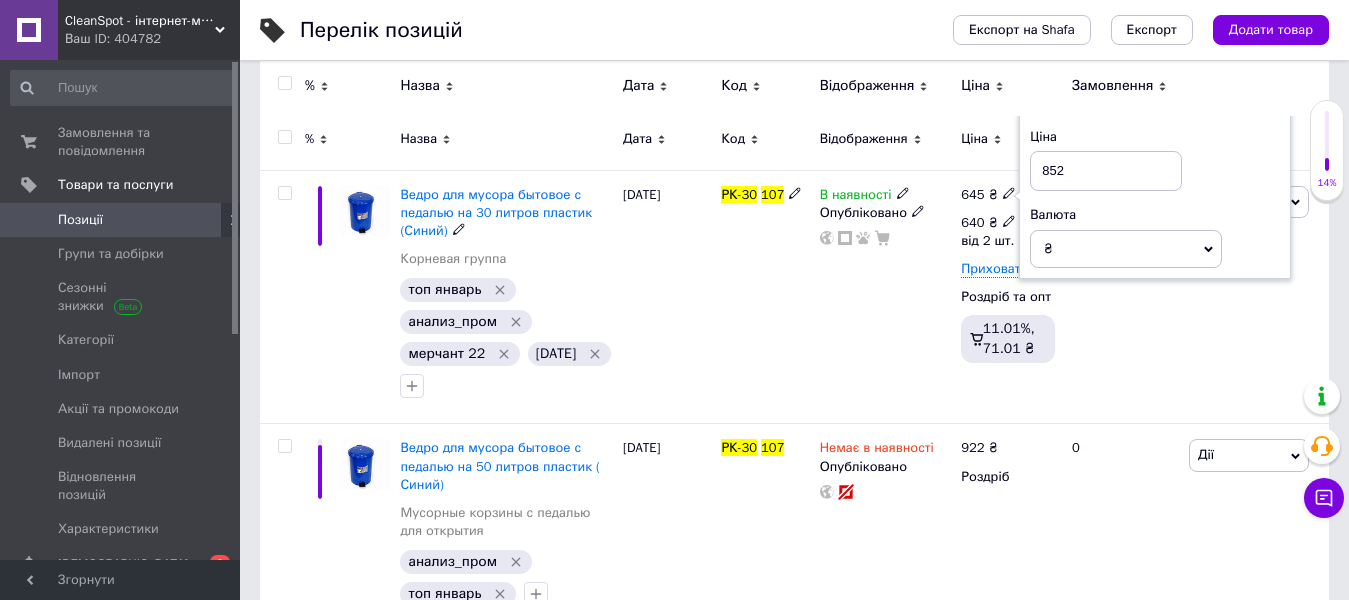 type on "852" 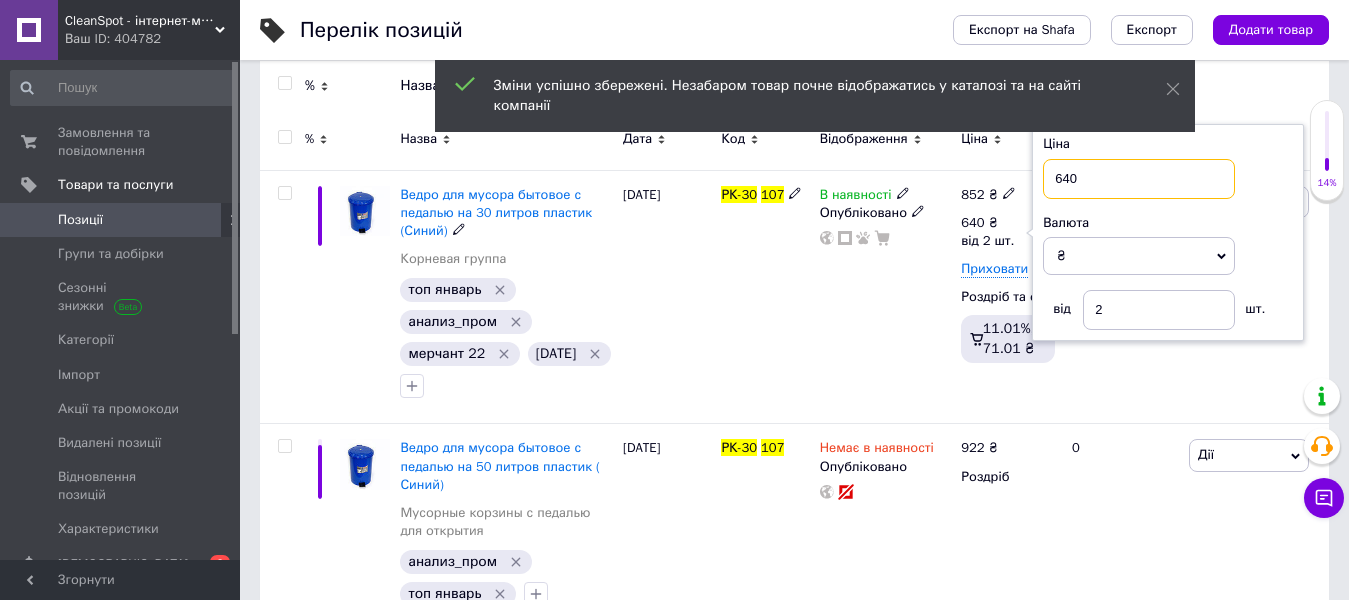 drag, startPoint x: 1085, startPoint y: 186, endPoint x: 1023, endPoint y: 186, distance: 62 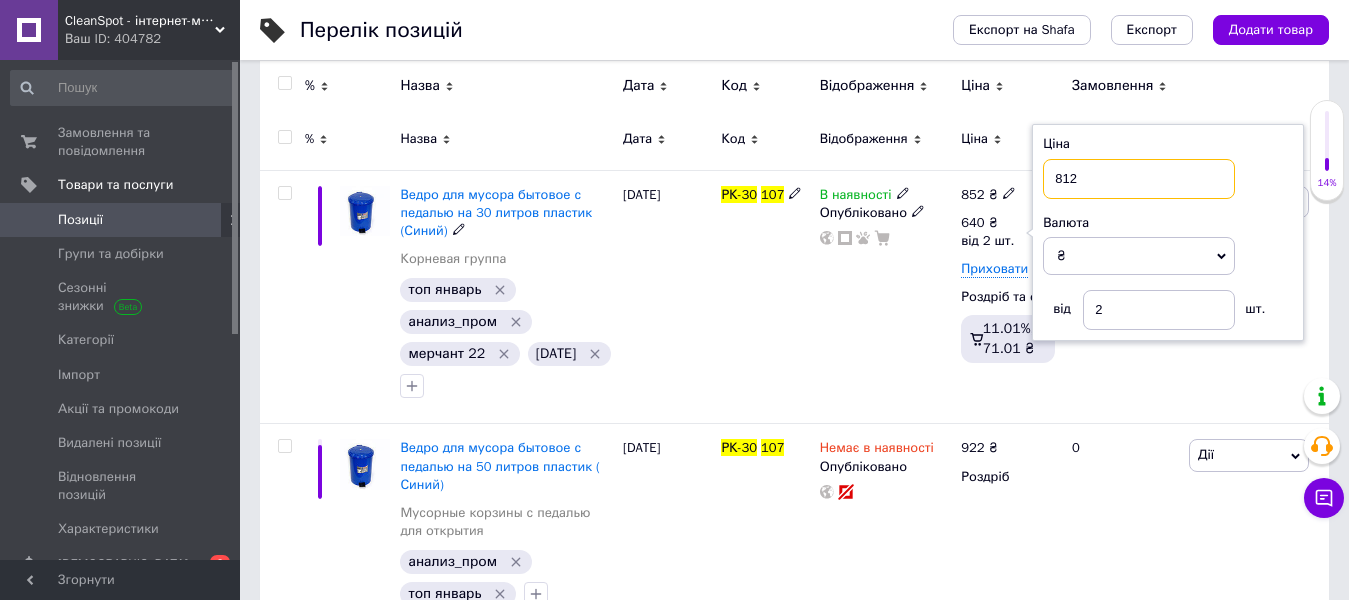 type on "812" 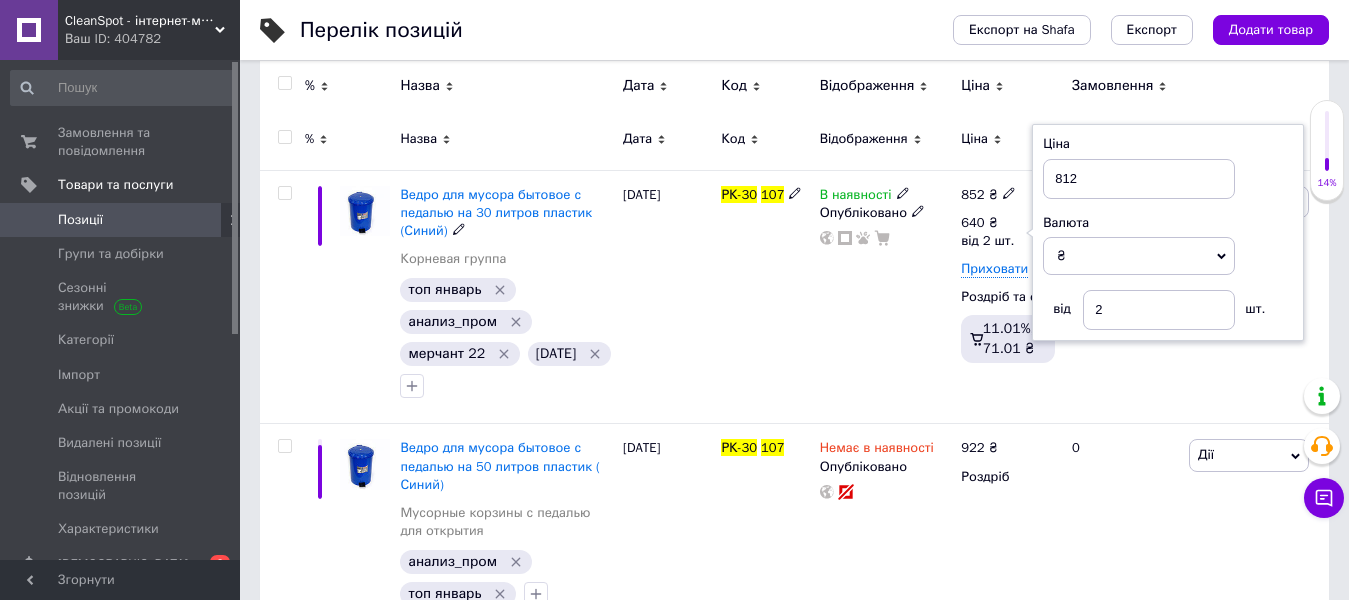 click on "В наявності Опубліковано" at bounding box center (886, 297) 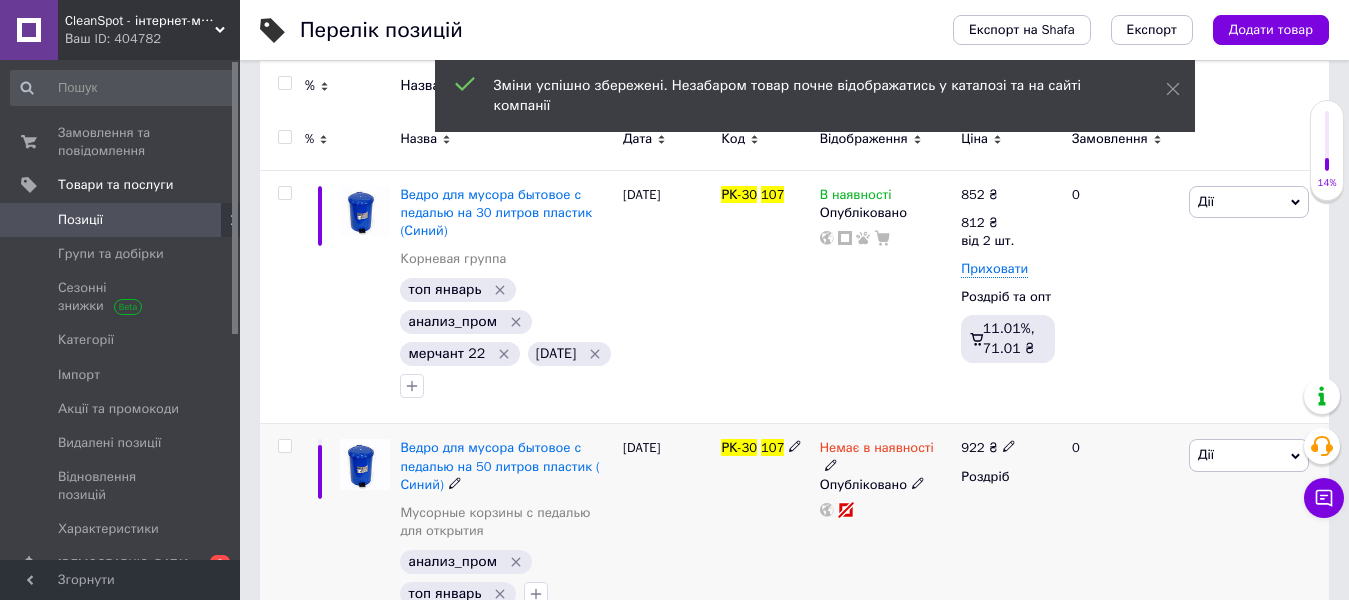 click 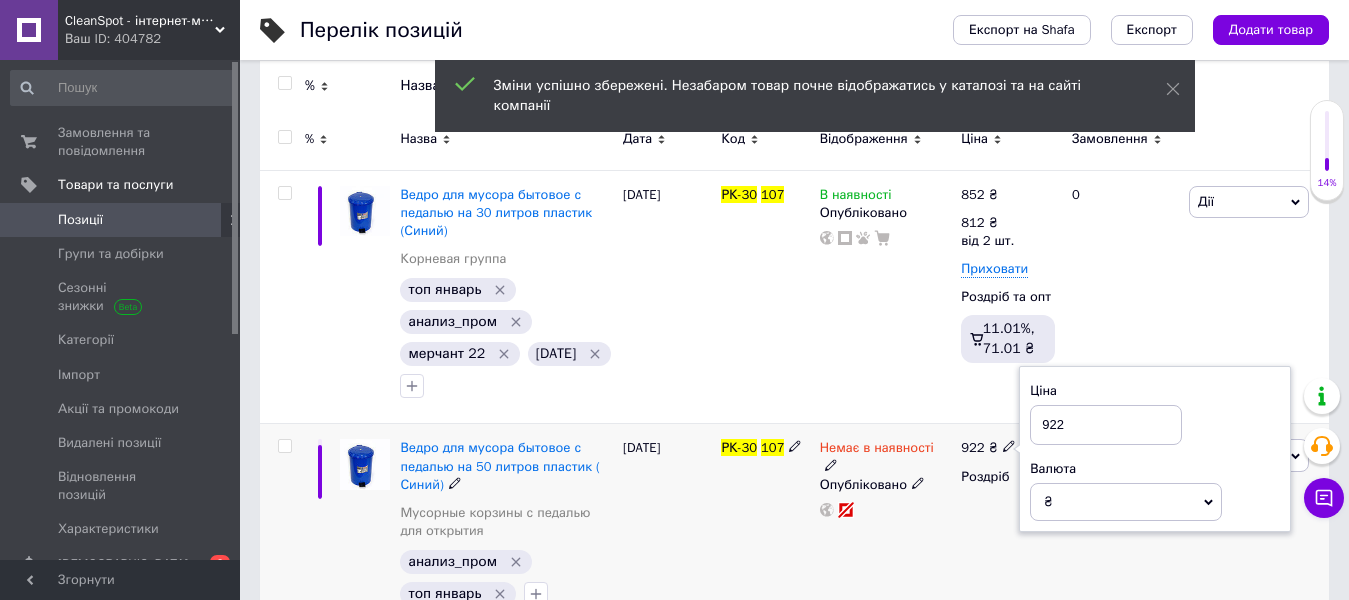 drag, startPoint x: 1102, startPoint y: 415, endPoint x: 1030, endPoint y: 415, distance: 72 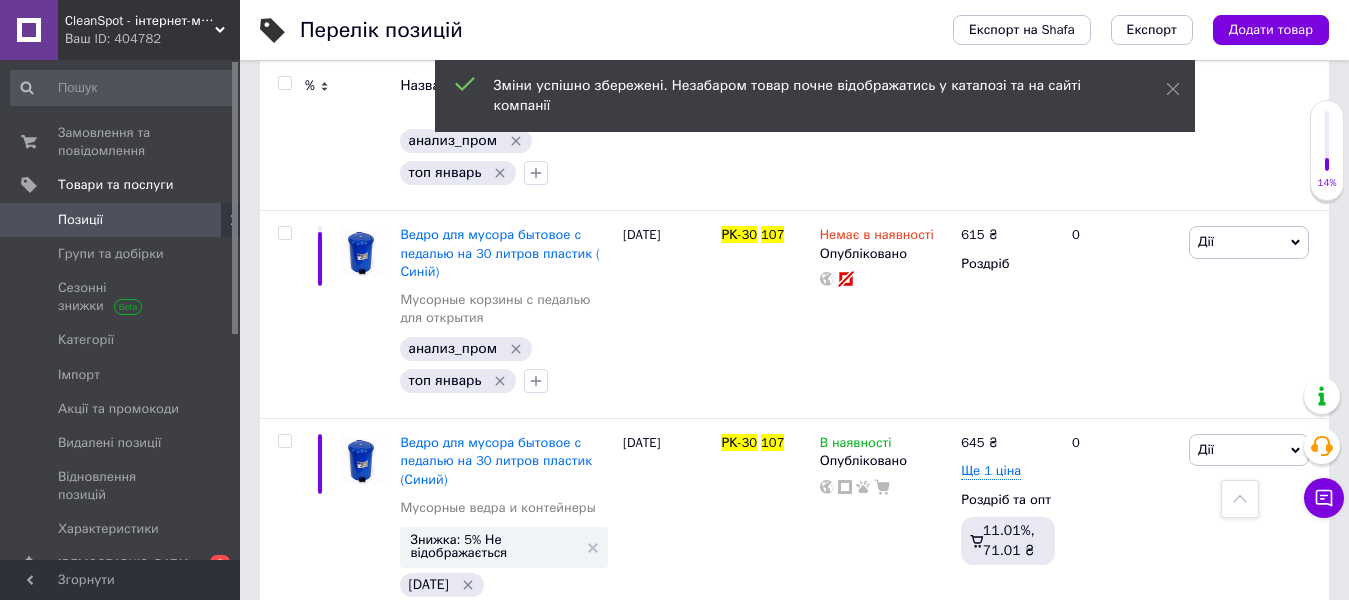 scroll, scrollTop: 751, scrollLeft: 0, axis: vertical 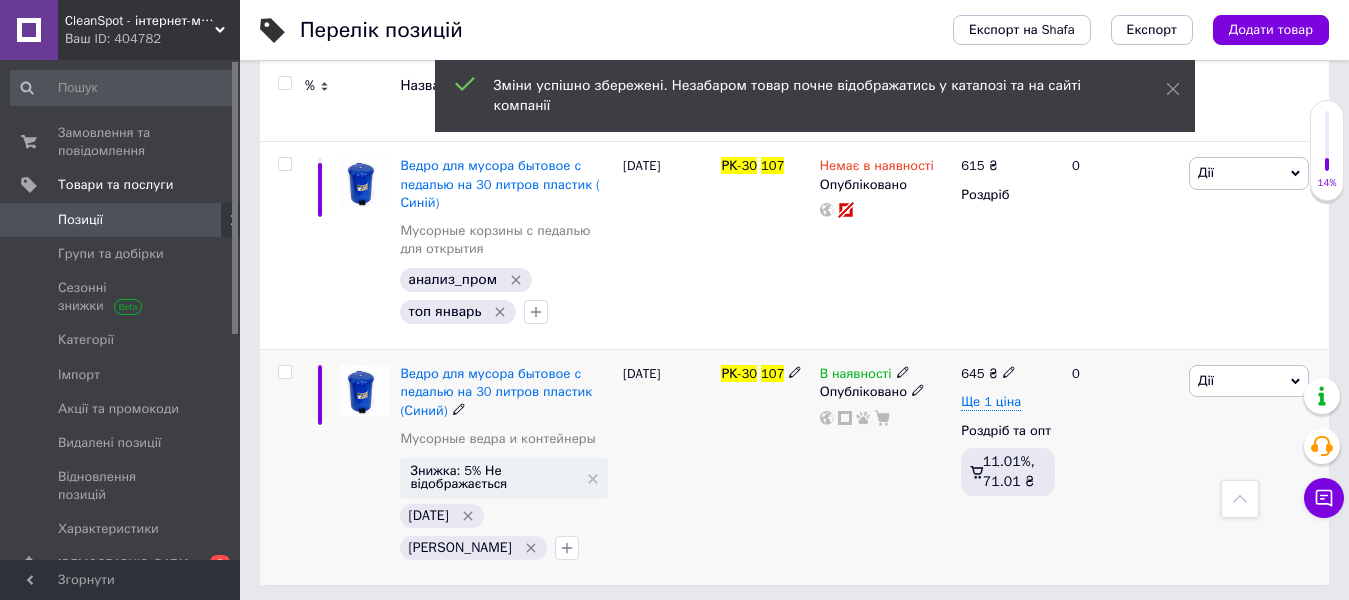 click 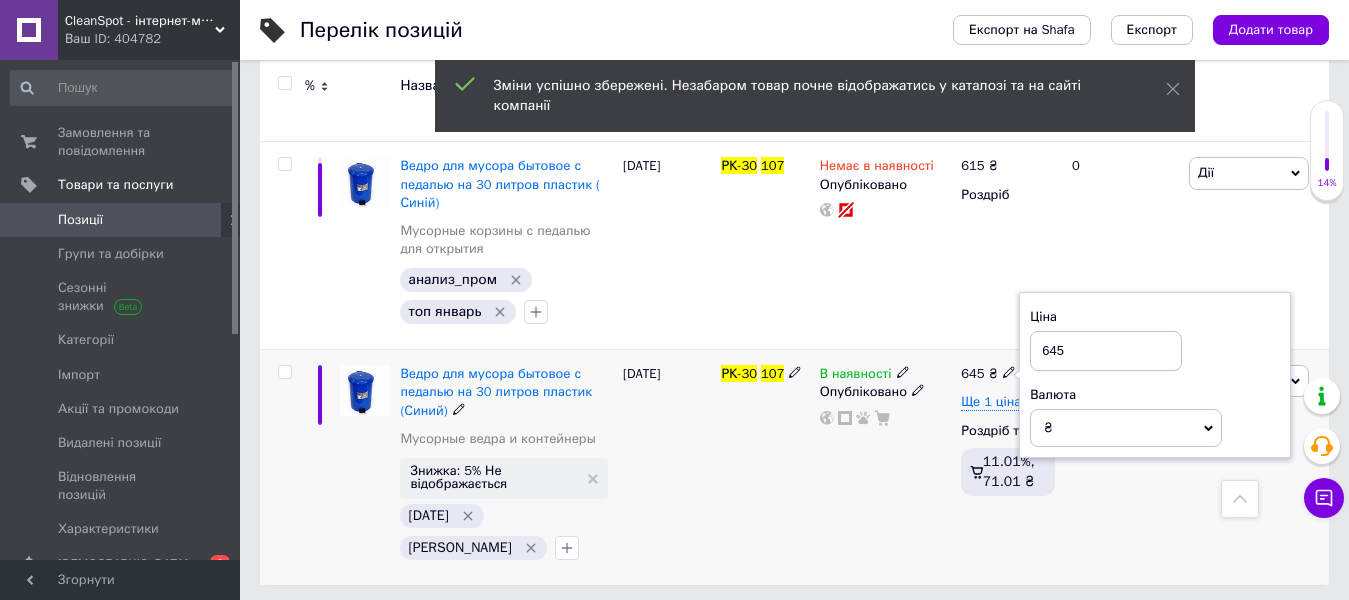 drag, startPoint x: 1082, startPoint y: 365, endPoint x: 1018, endPoint y: 352, distance: 65.30697 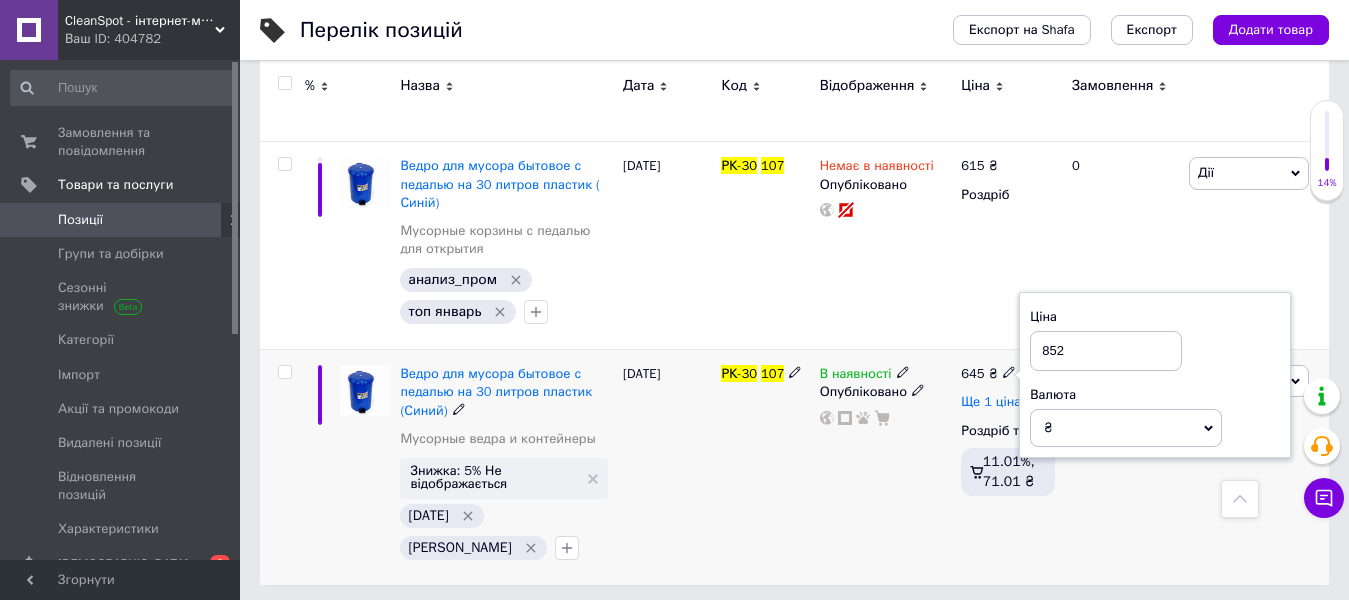 type on "852" 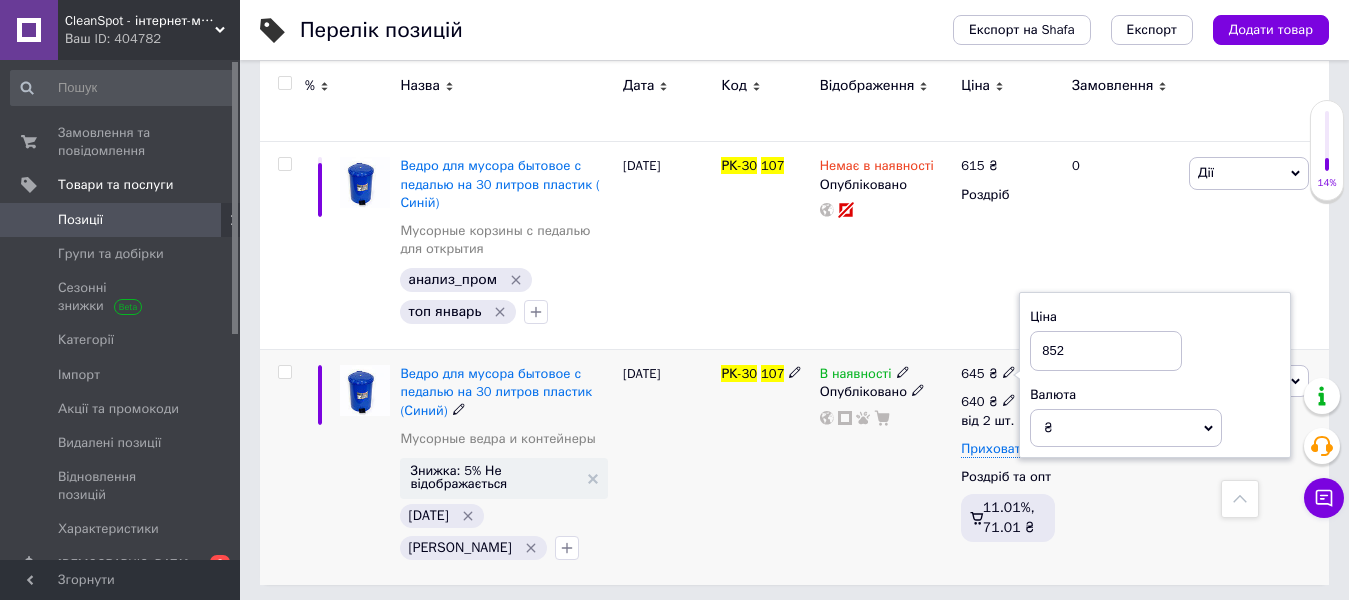 click 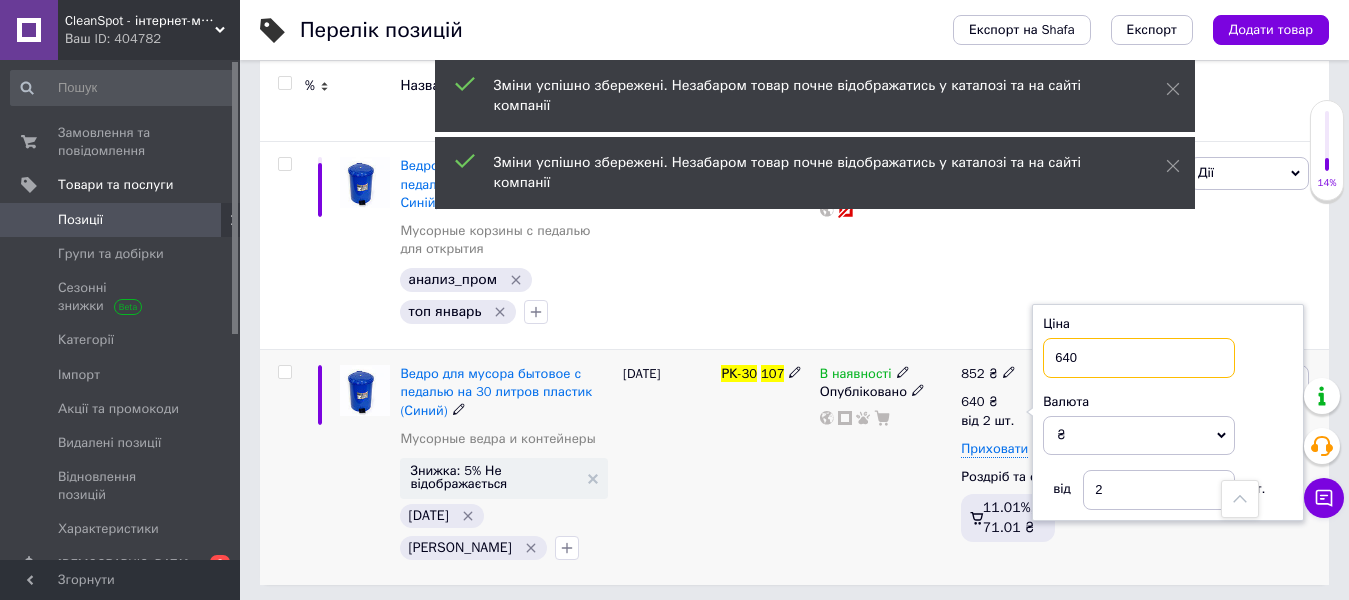 drag, startPoint x: 1102, startPoint y: 374, endPoint x: 994, endPoint y: 370, distance: 108.07405 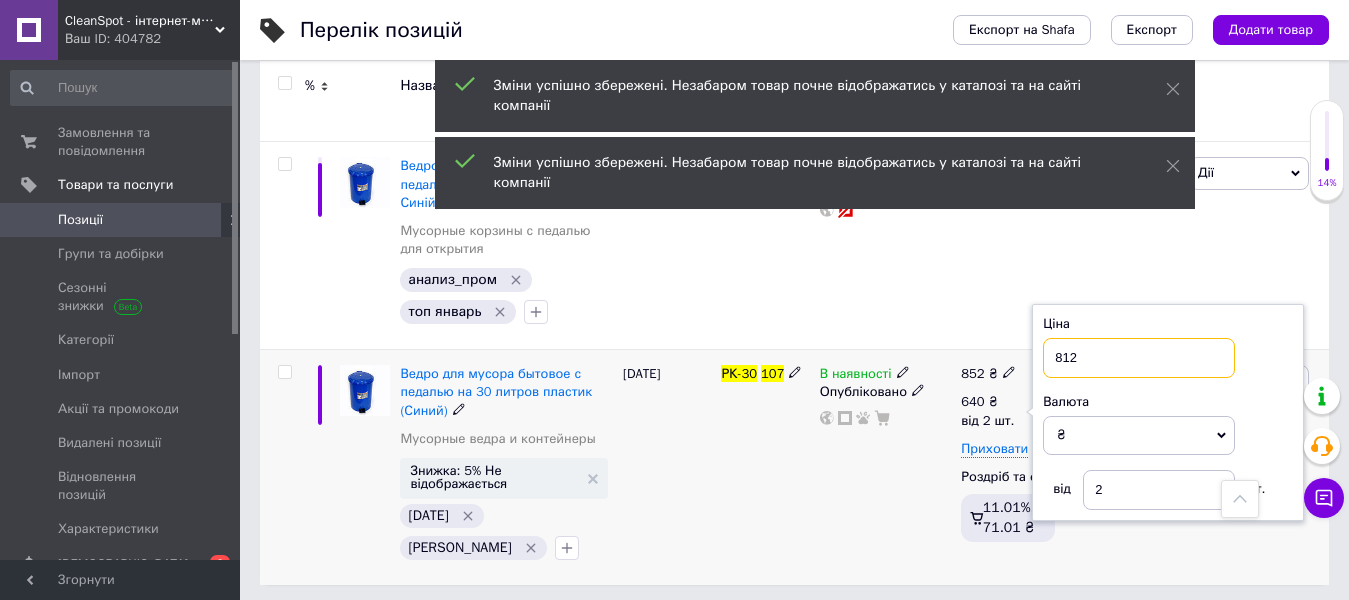 type on "812" 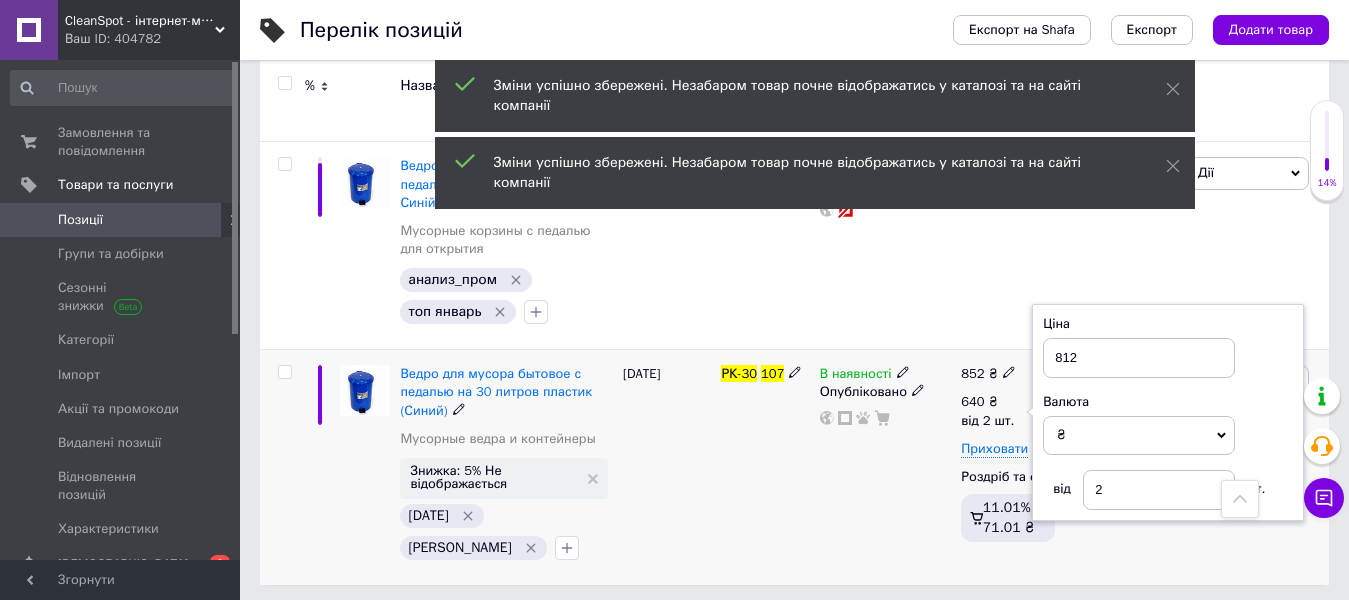 click on "РК-30   107" at bounding box center (765, 467) 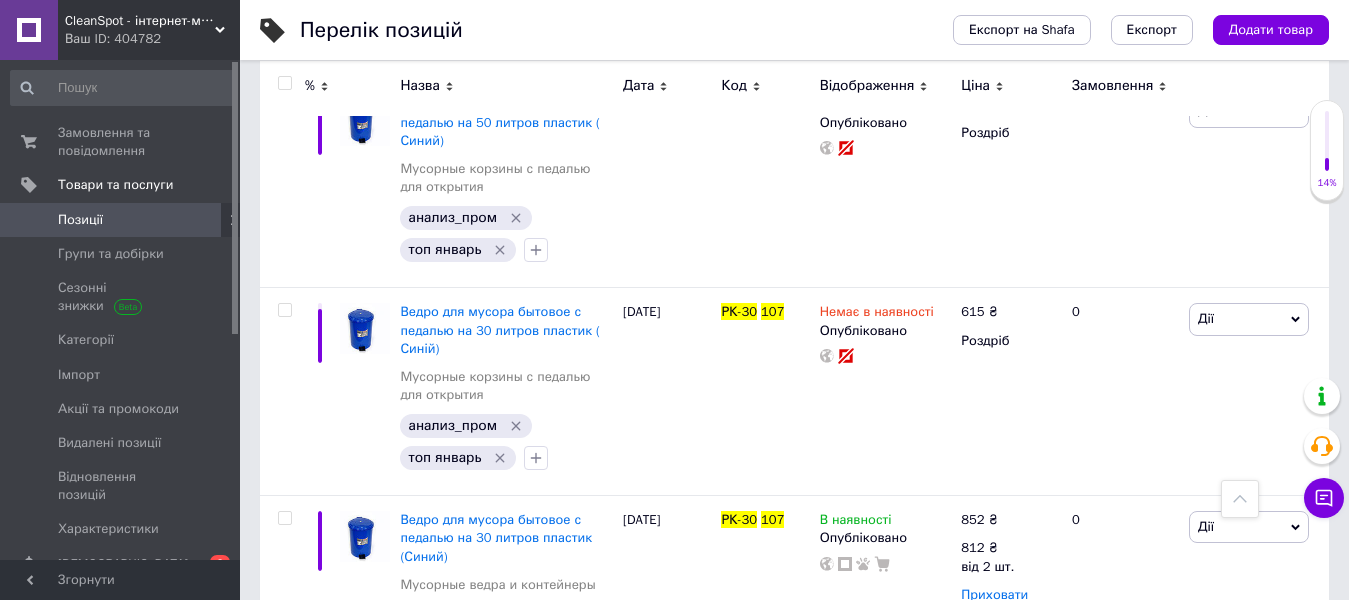 scroll, scrollTop: 600, scrollLeft: 0, axis: vertical 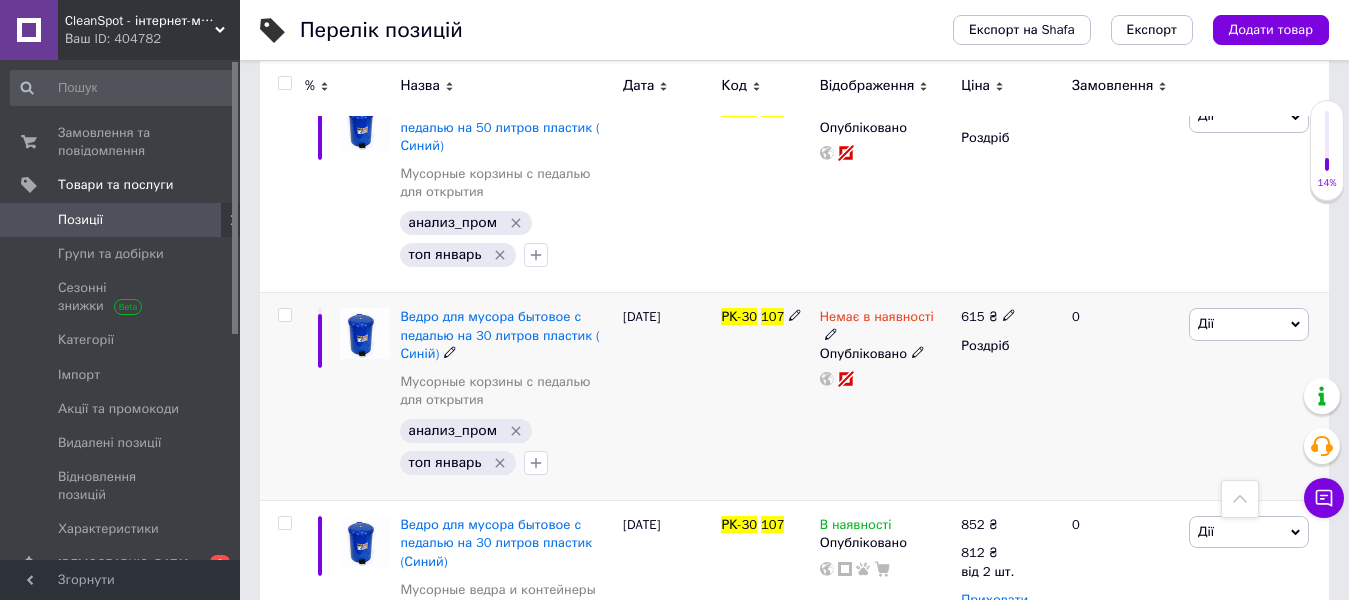 click 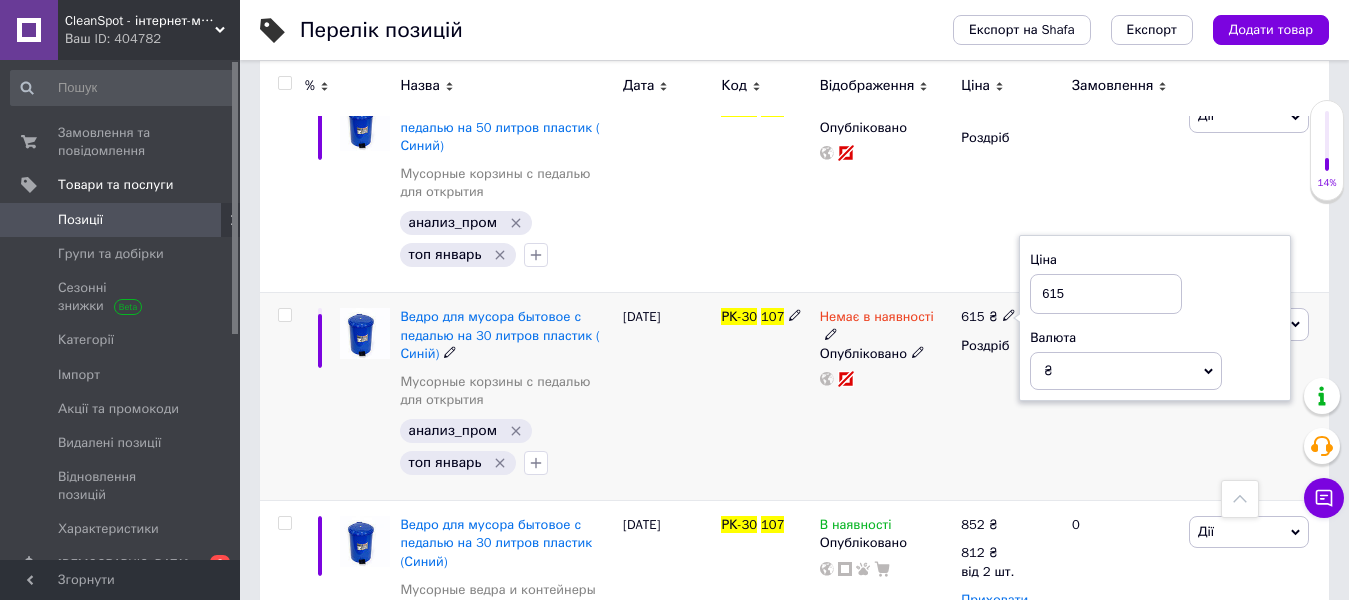 drag, startPoint x: 1097, startPoint y: 302, endPoint x: 1007, endPoint y: 303, distance: 90.005554 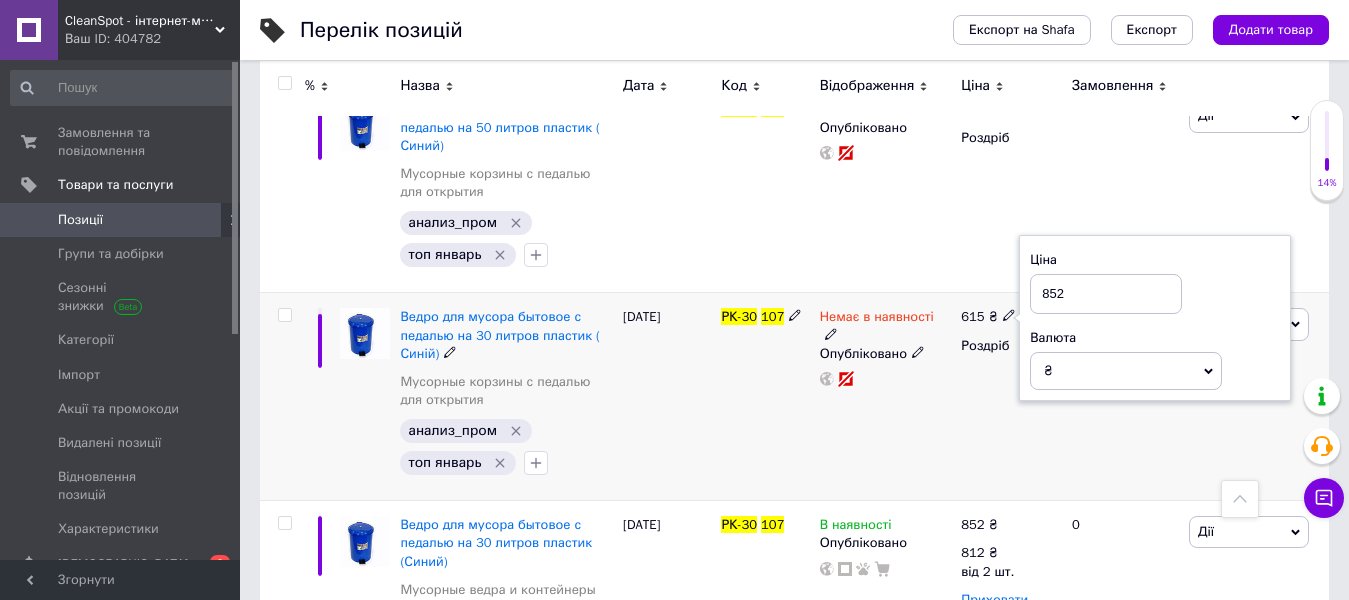type on "852" 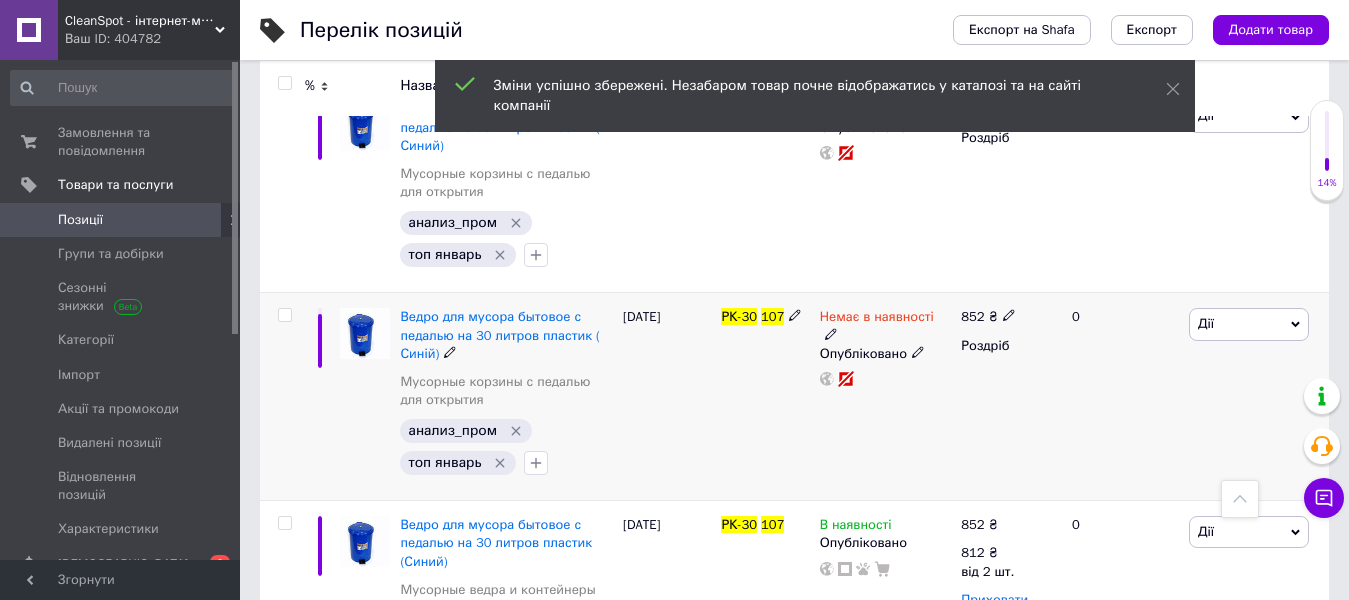 click 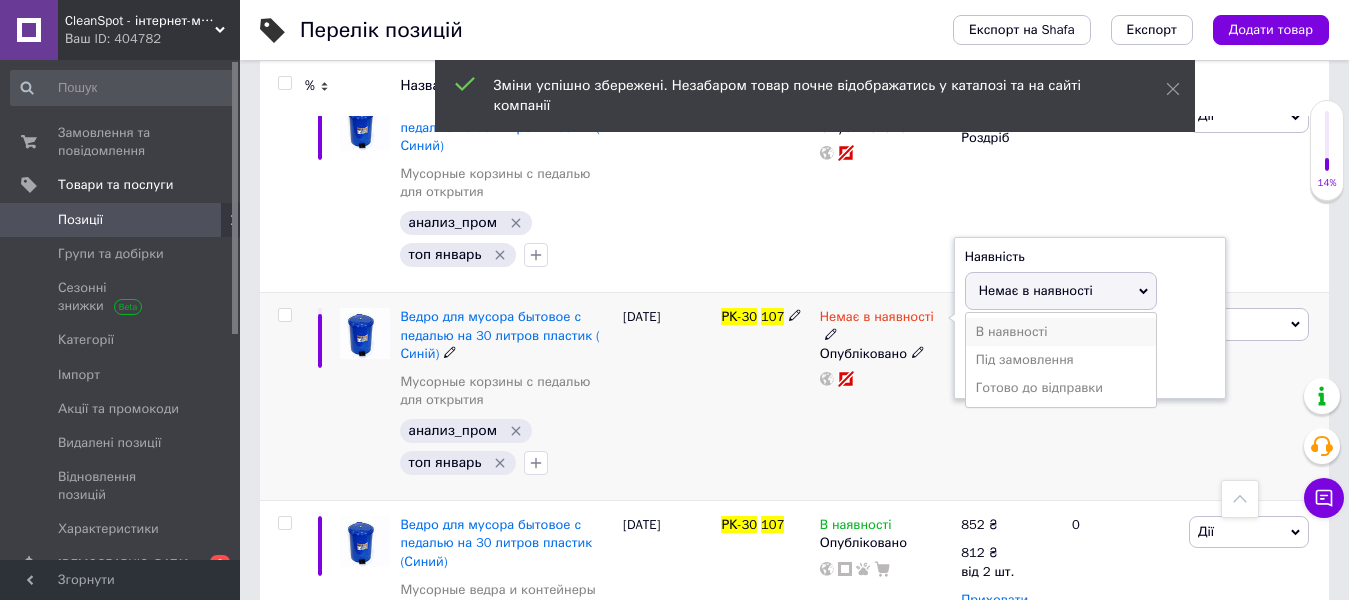 click on "В наявності" at bounding box center [1061, 332] 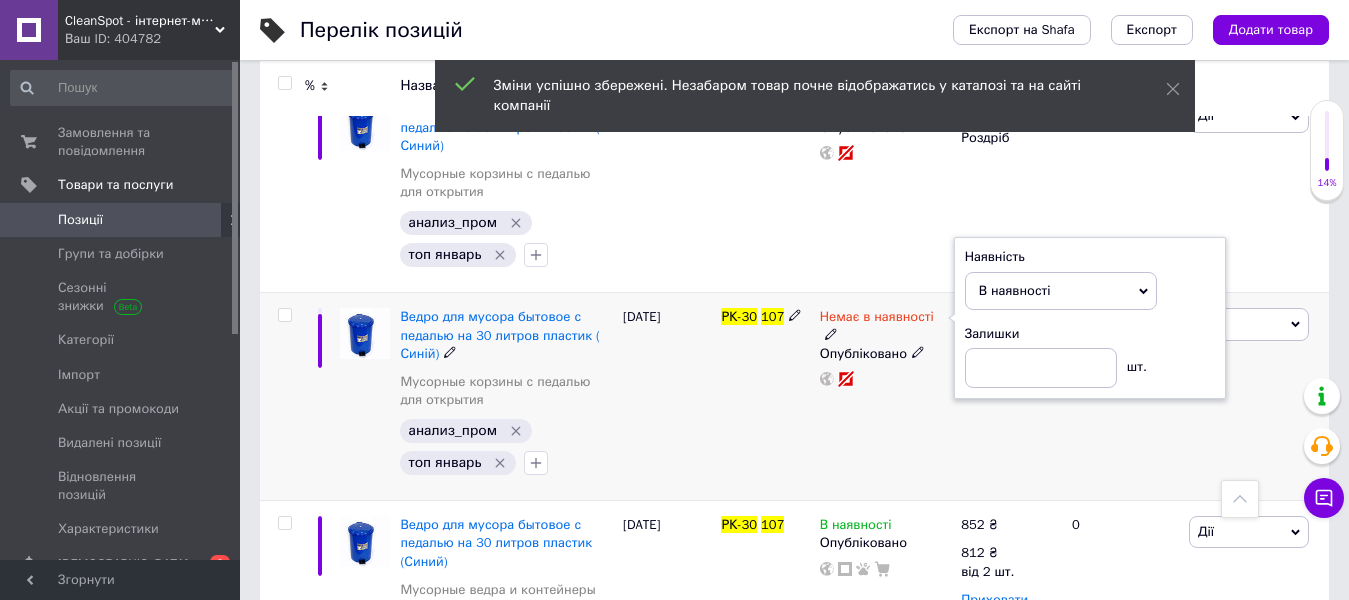 click on "РК-30   107" at bounding box center [765, 397] 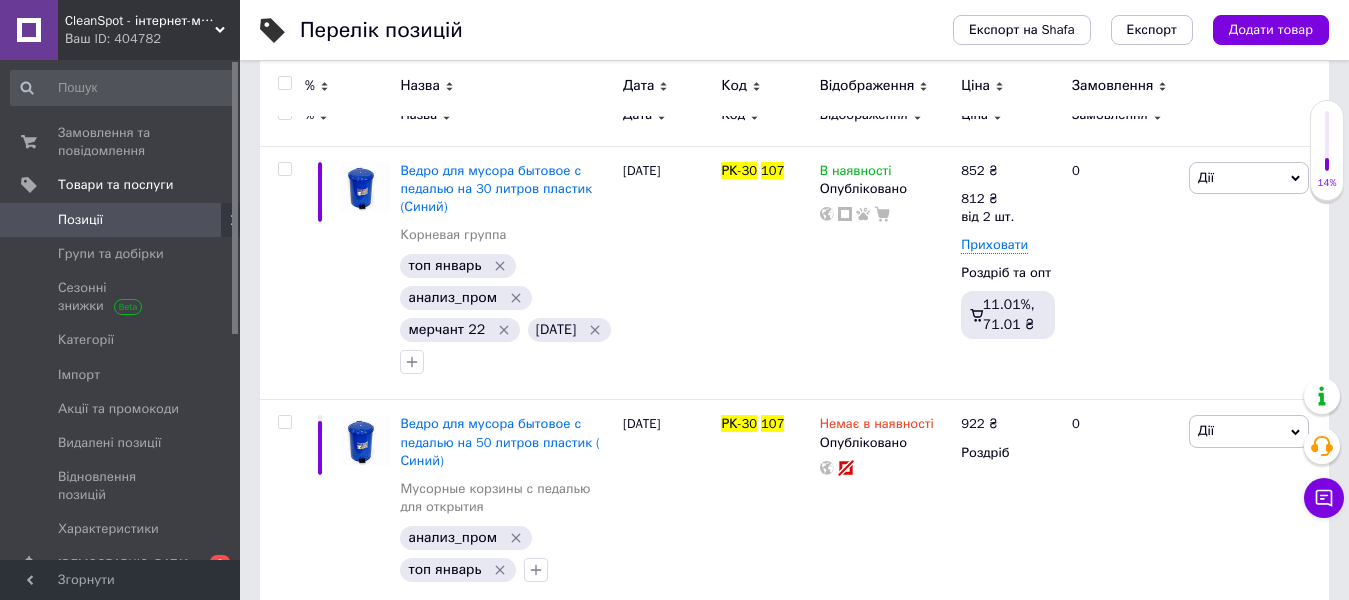 scroll, scrollTop: 304, scrollLeft: 0, axis: vertical 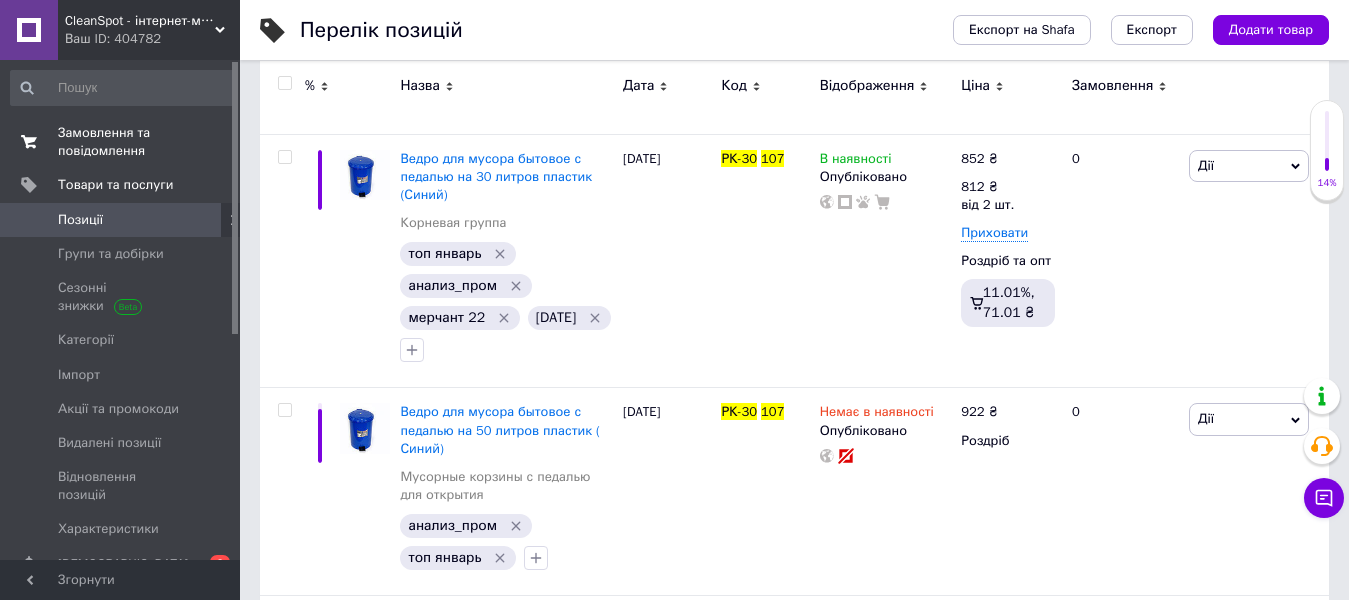 click on "Замовлення та повідомлення" at bounding box center [121, 142] 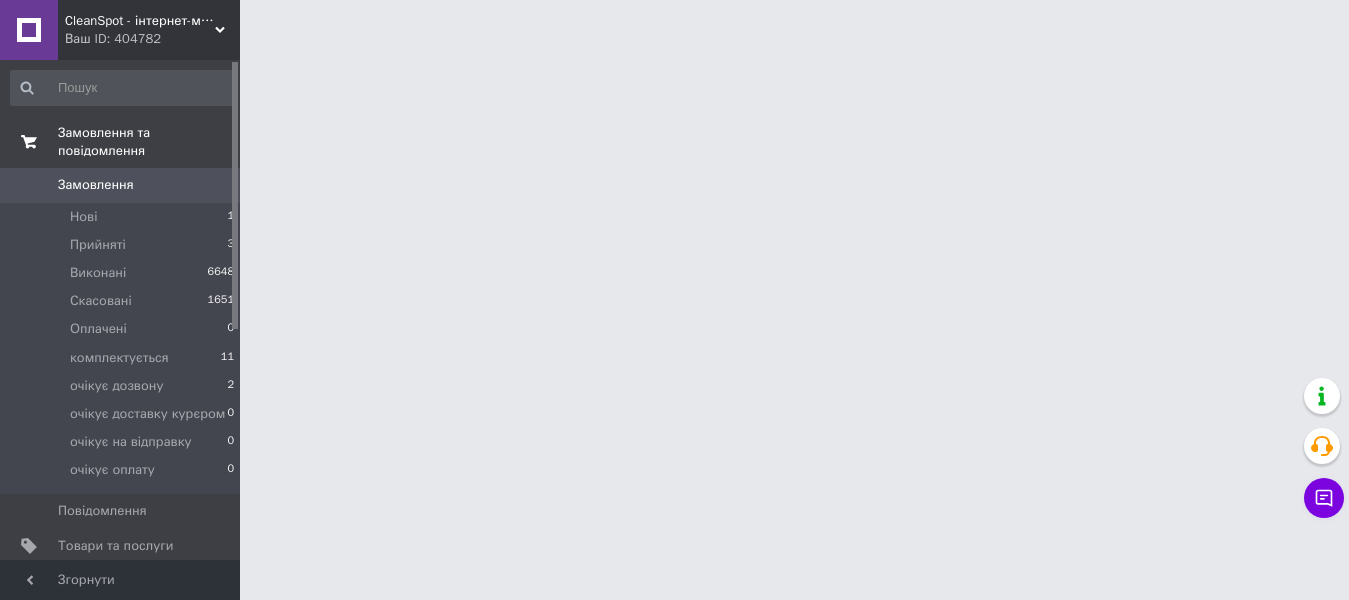 scroll, scrollTop: 0, scrollLeft: 0, axis: both 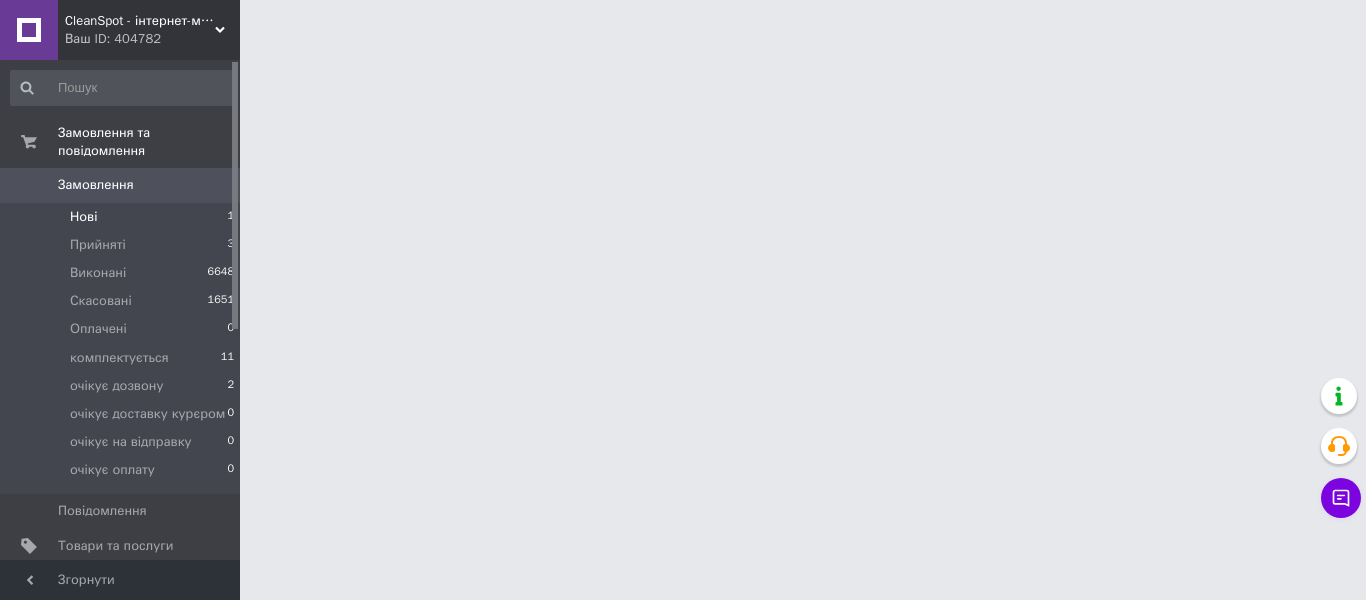 click on "Нові" at bounding box center (83, 217) 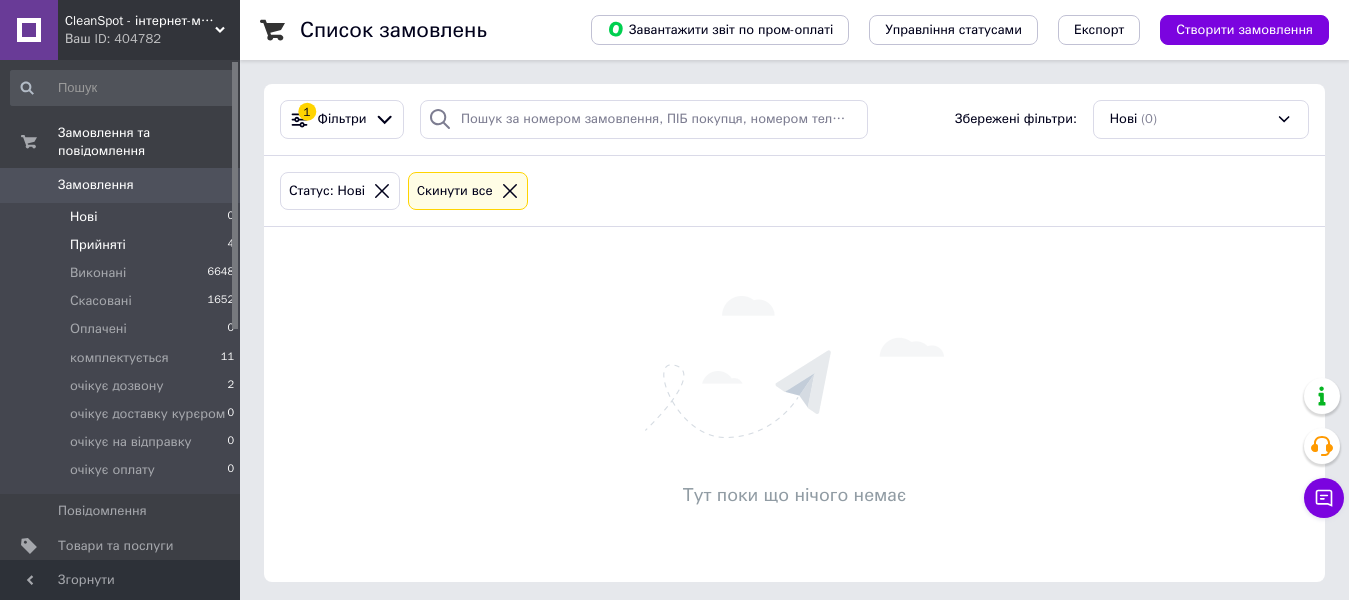 click on "Прийняті" at bounding box center [98, 245] 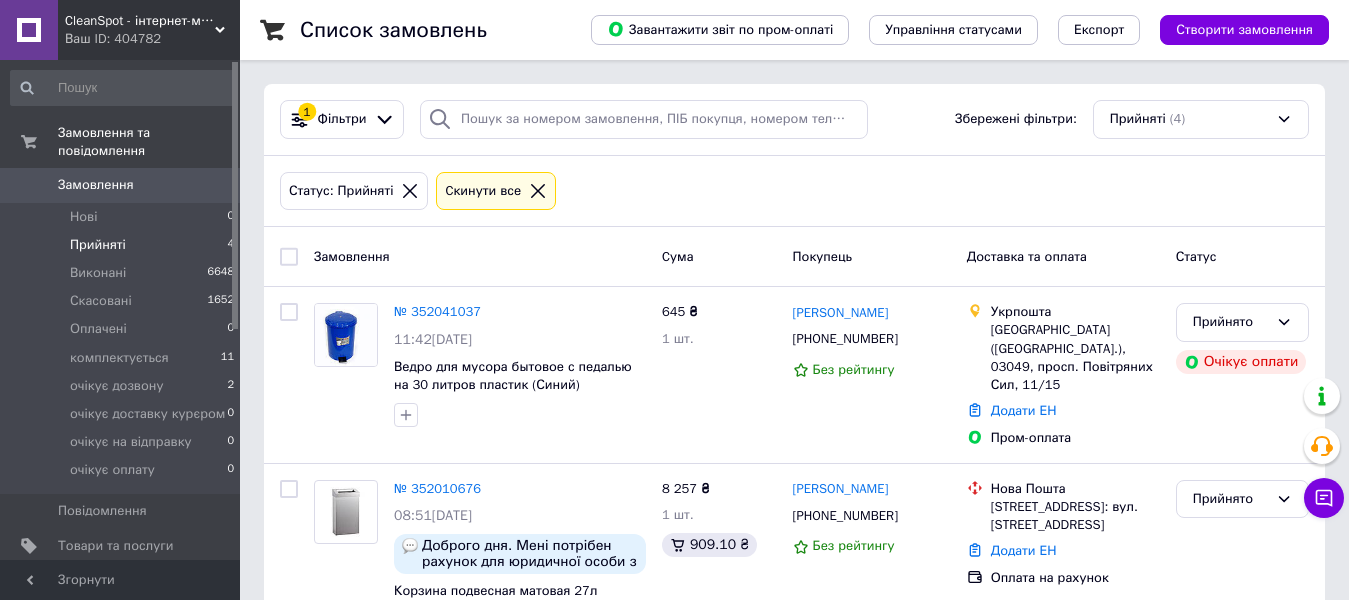 scroll, scrollTop: 180, scrollLeft: 0, axis: vertical 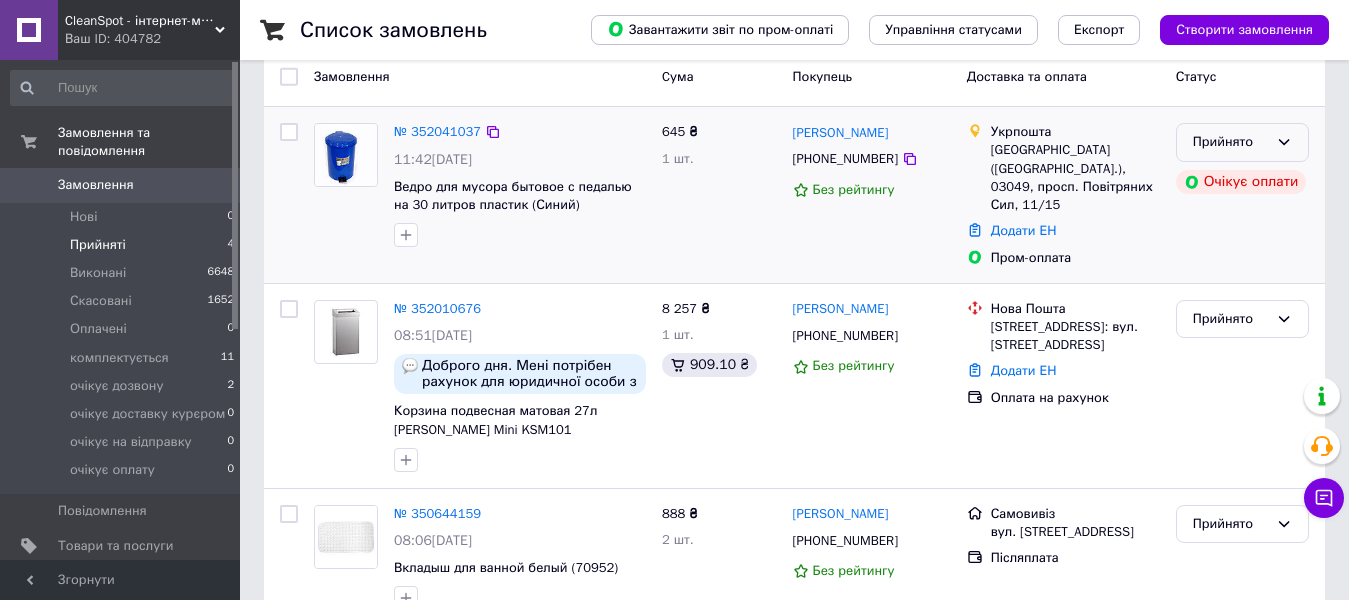 click on "Прийнято" at bounding box center (1242, 142) 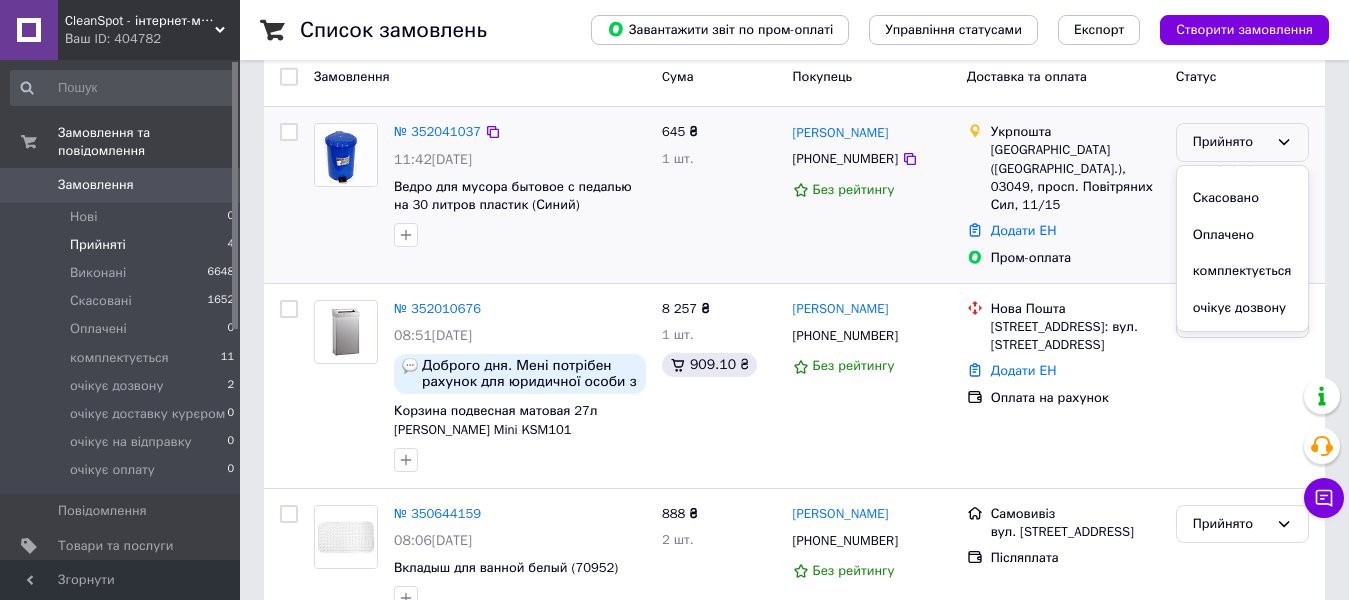 scroll, scrollTop: 0, scrollLeft: 0, axis: both 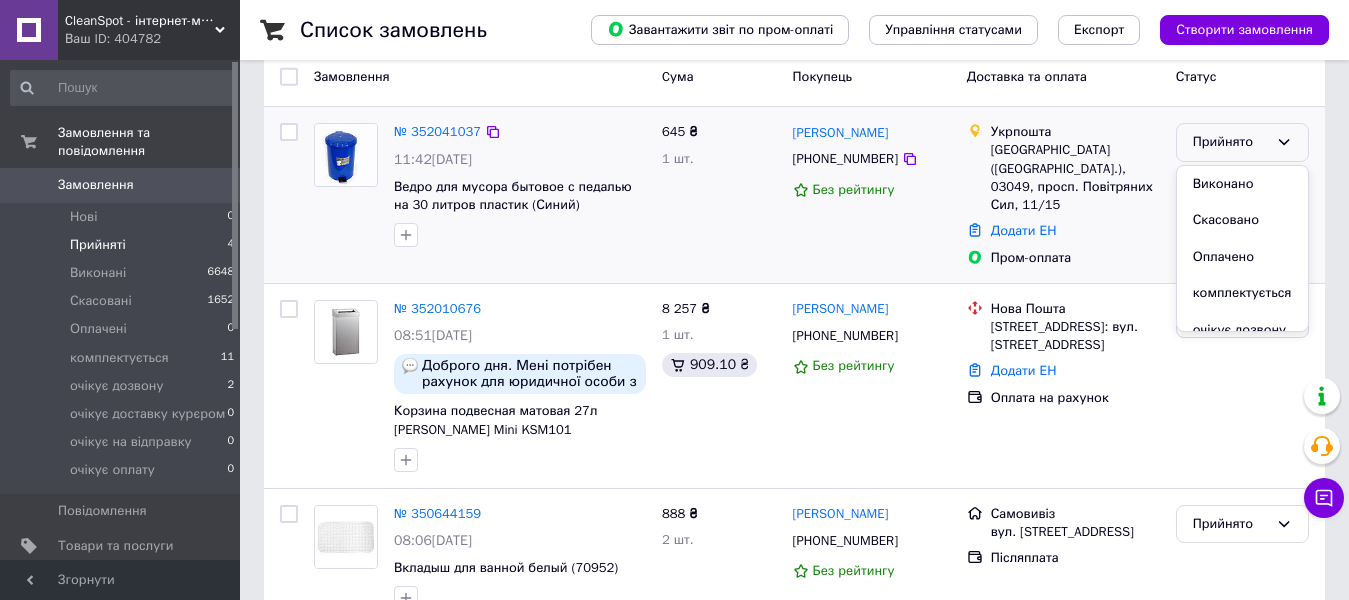 click on "Прийнято Виконано Скасовано Оплачено комплектується очікує дозвону очікує доставку курєром очікує на відправку очікує оплату" at bounding box center (1242, 142) 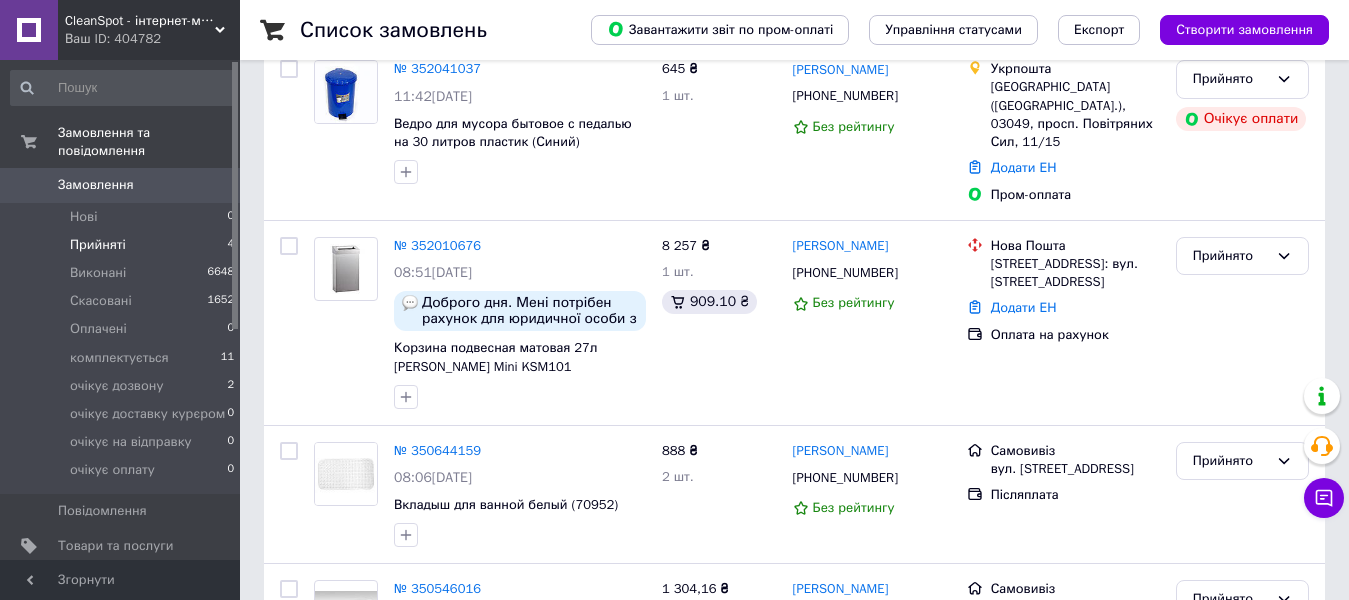 scroll, scrollTop: 238, scrollLeft: 0, axis: vertical 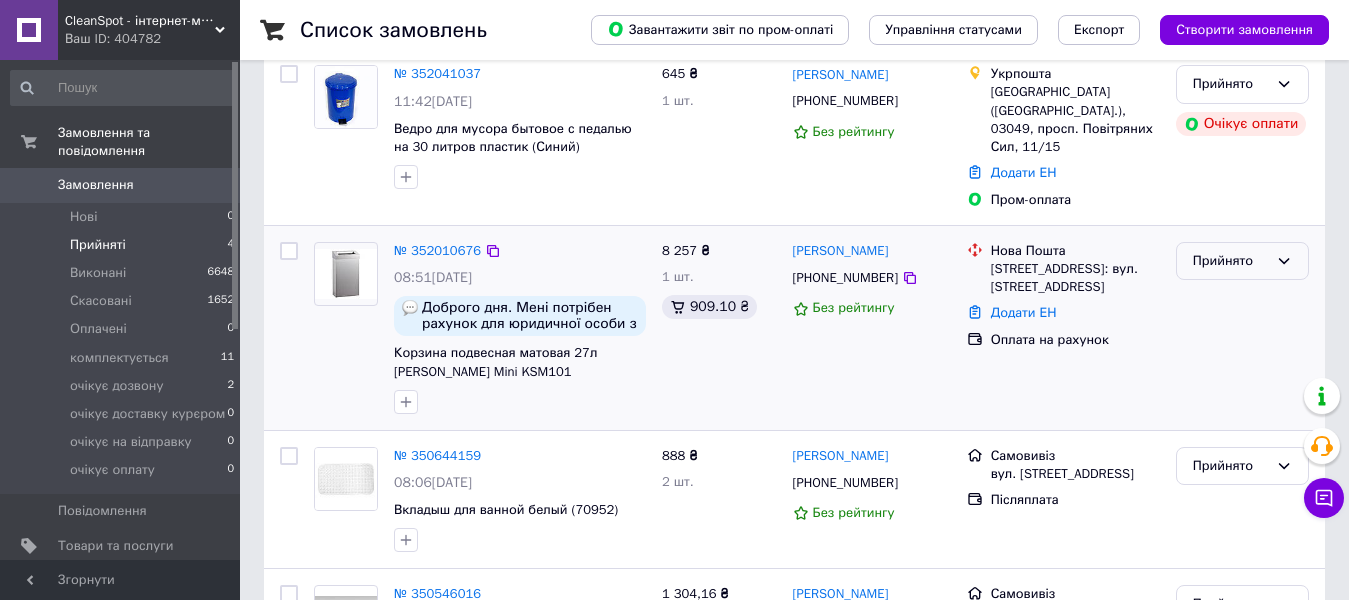click on "Прийнято" at bounding box center [1230, 261] 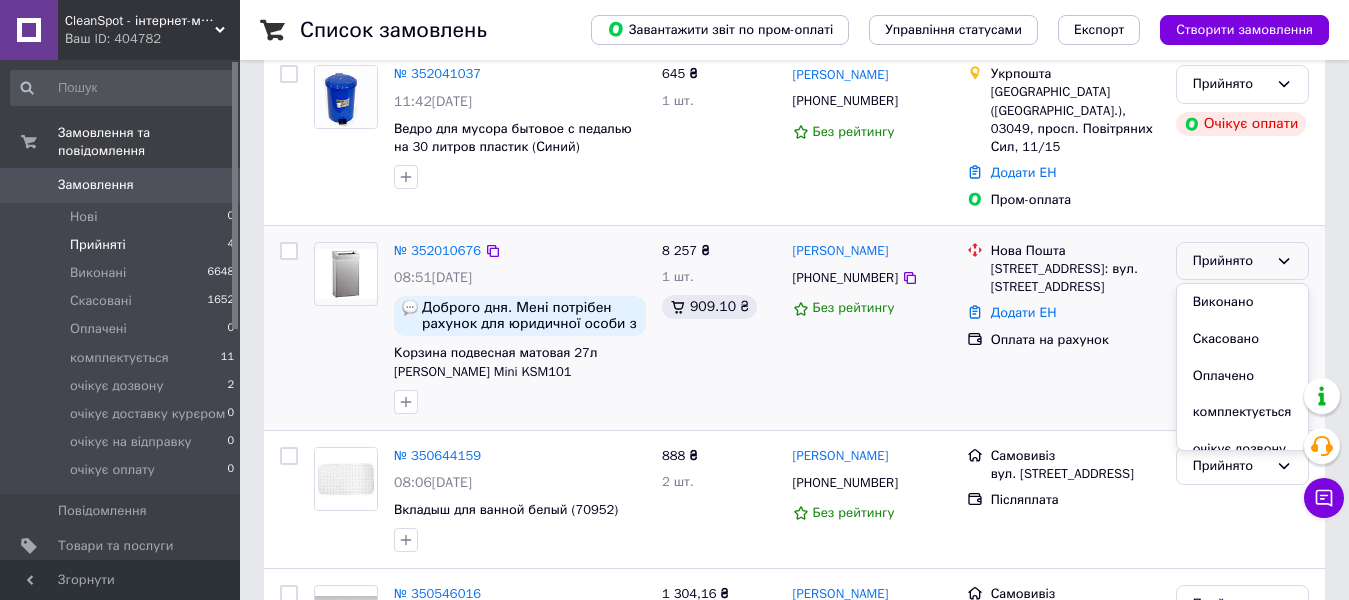 scroll, scrollTop: 168, scrollLeft: 0, axis: vertical 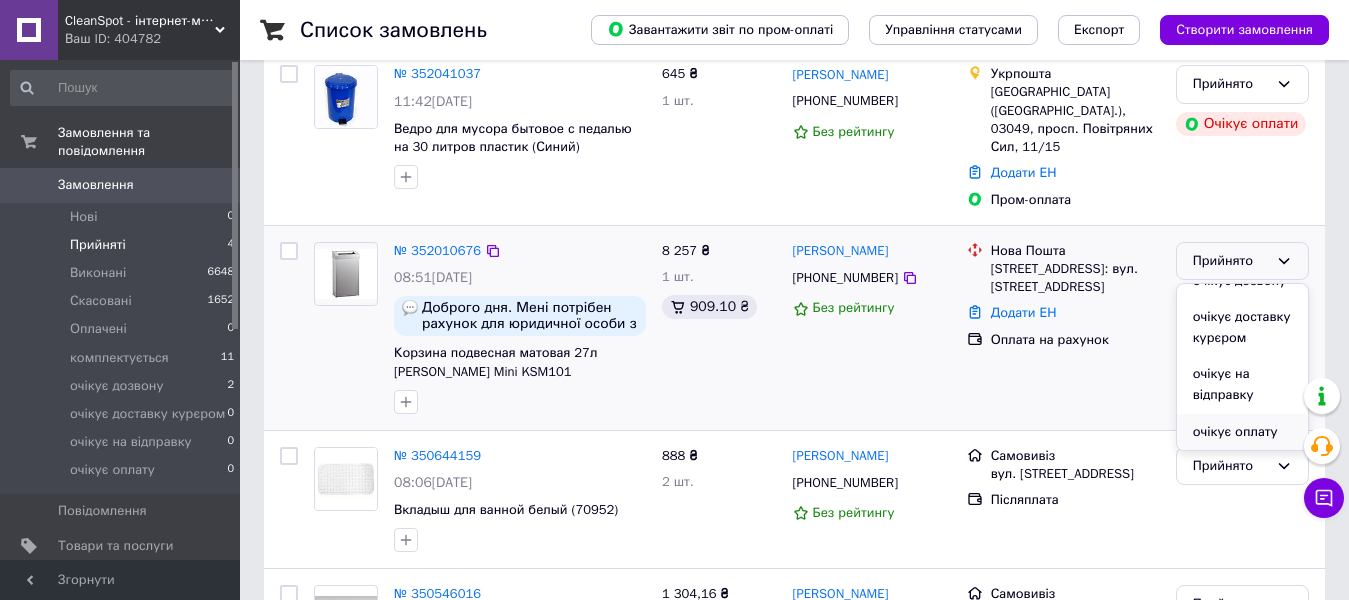 click on "очікує оплату" at bounding box center (1242, 432) 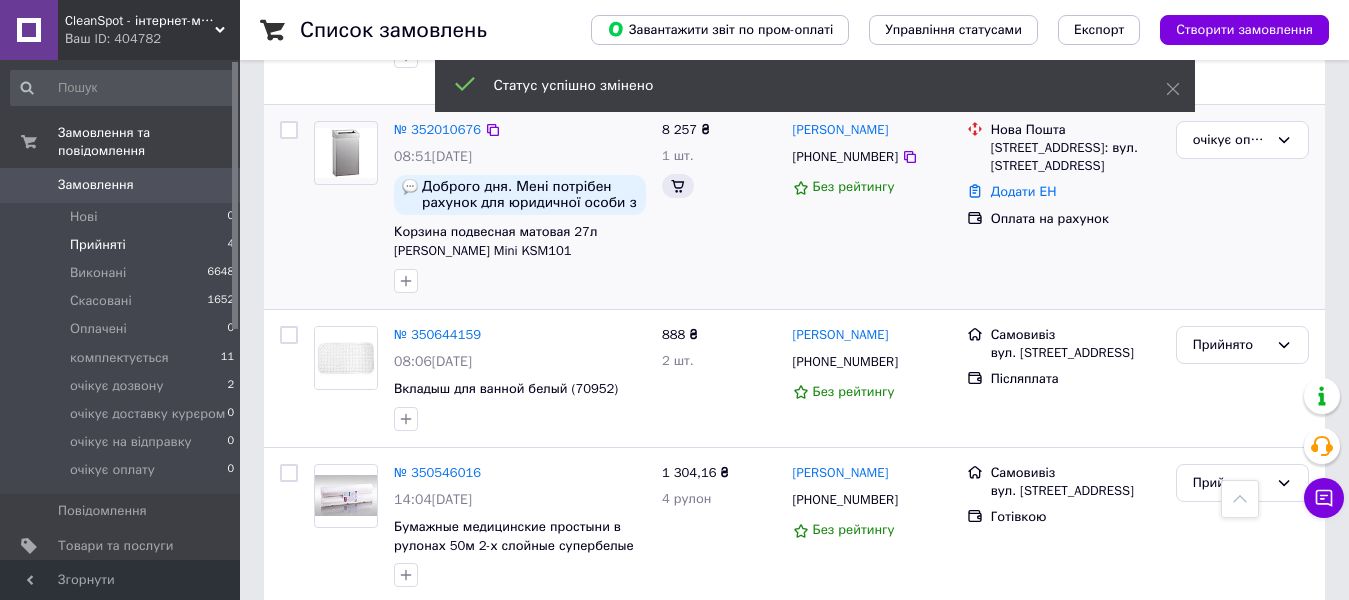 scroll, scrollTop: 368, scrollLeft: 0, axis: vertical 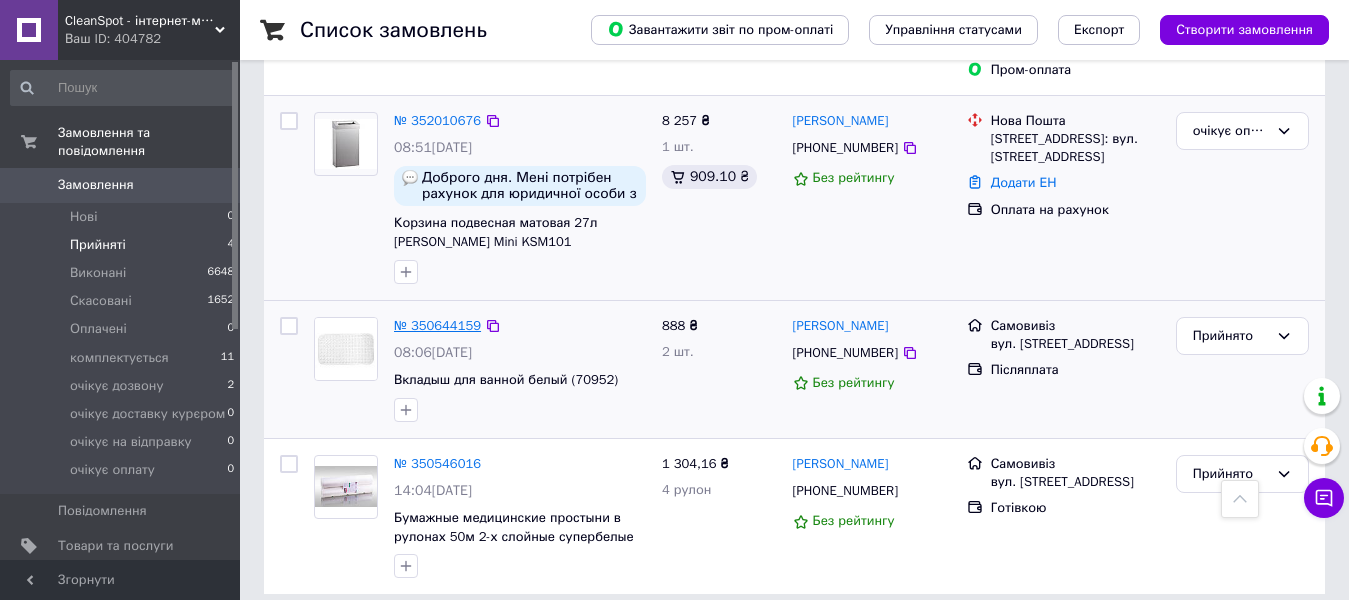 click on "№ 350644159" at bounding box center (437, 325) 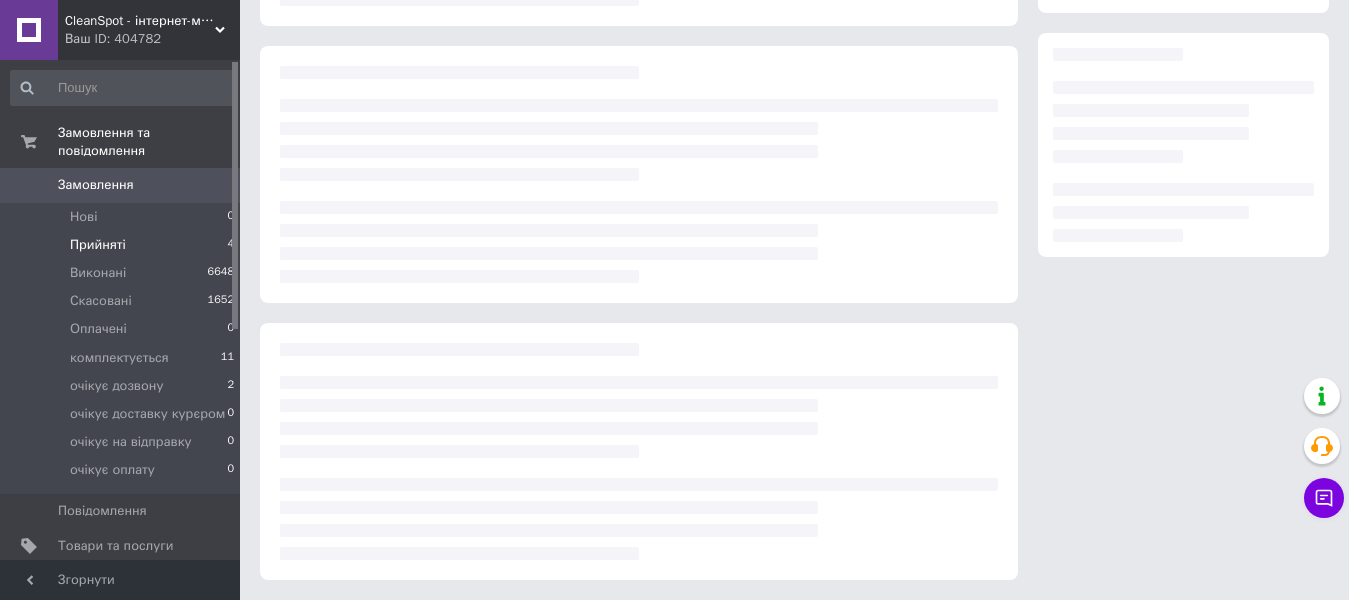 scroll, scrollTop: 314, scrollLeft: 0, axis: vertical 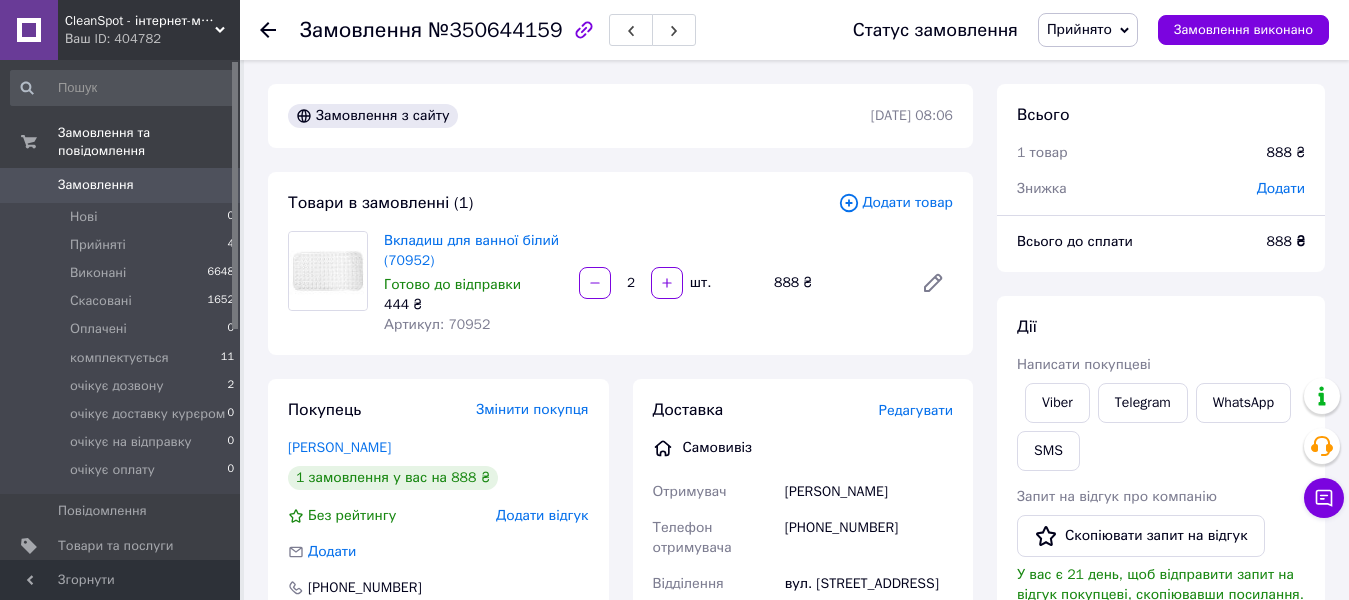 click on "Прийнято" at bounding box center (1079, 29) 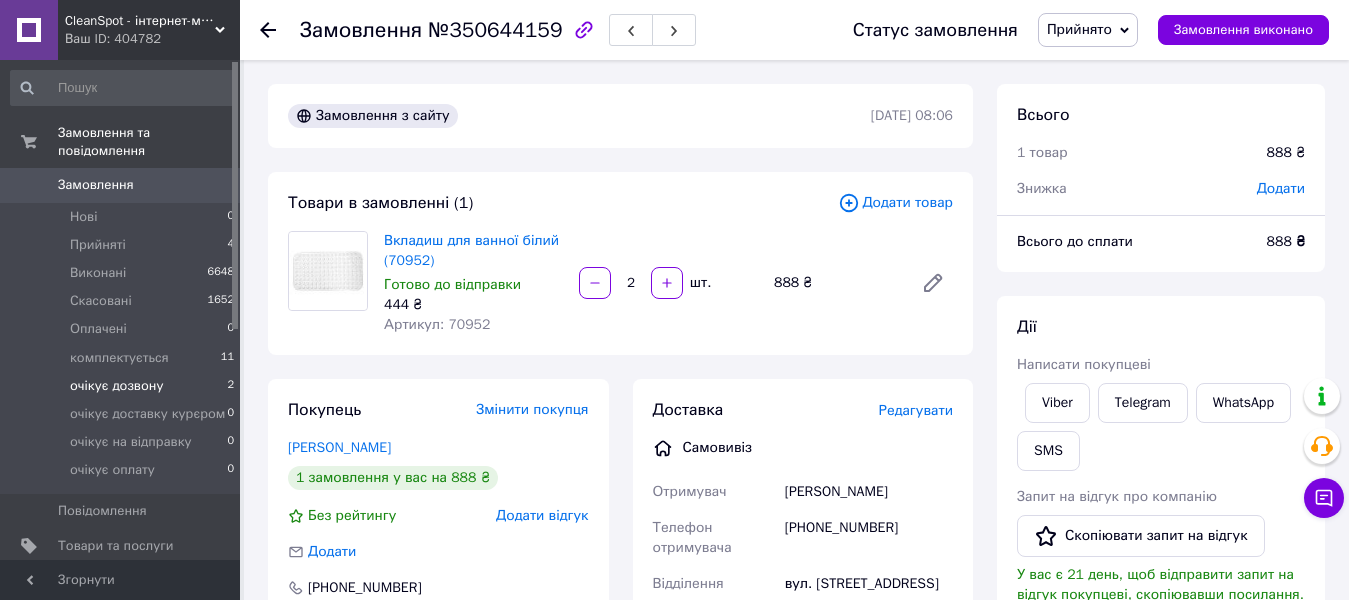 click on "очікує дозвону" at bounding box center [116, 386] 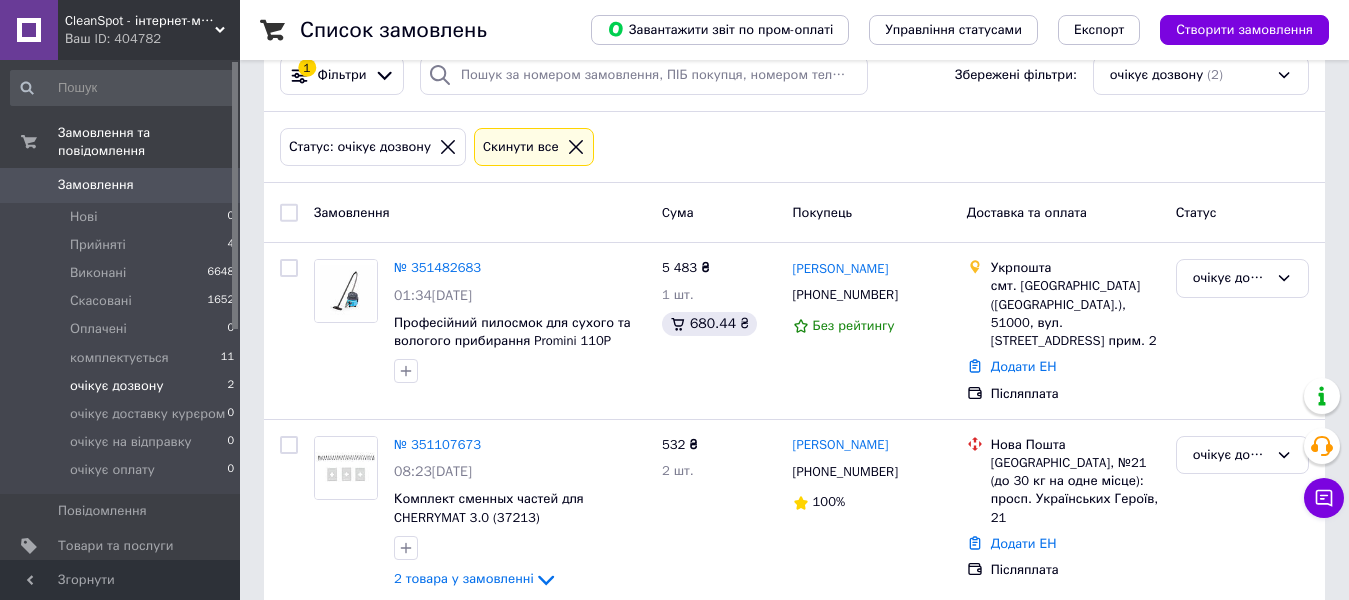 scroll, scrollTop: 76, scrollLeft: 0, axis: vertical 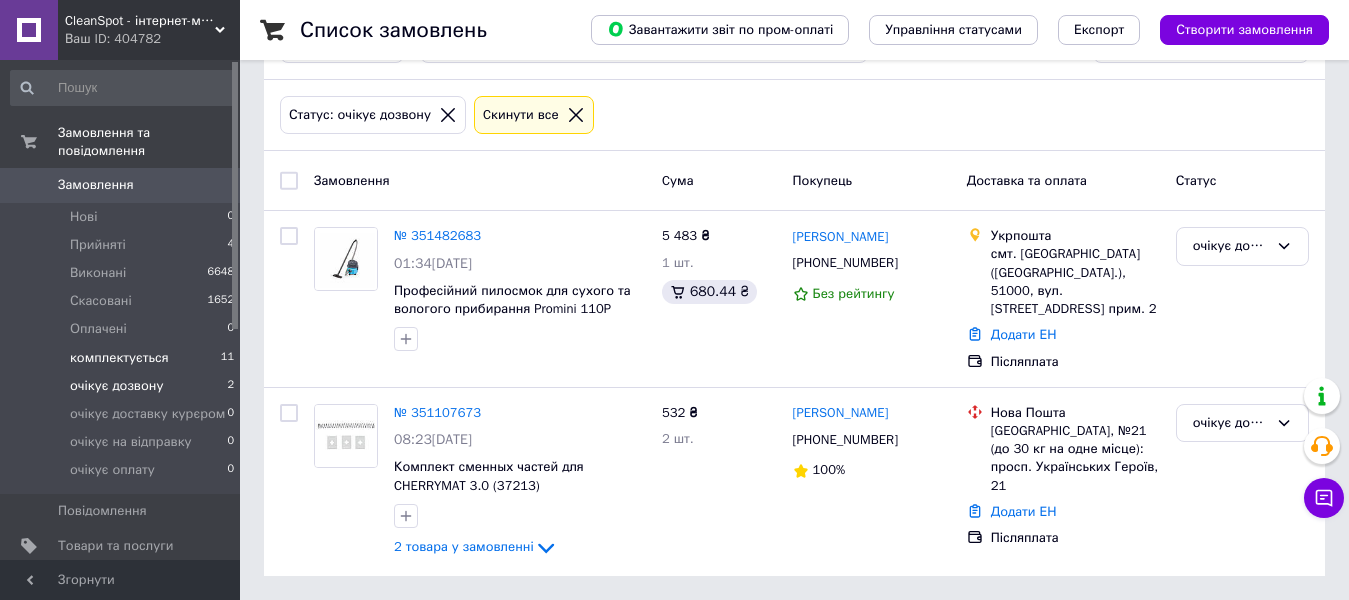 click on "комплектується" at bounding box center (119, 358) 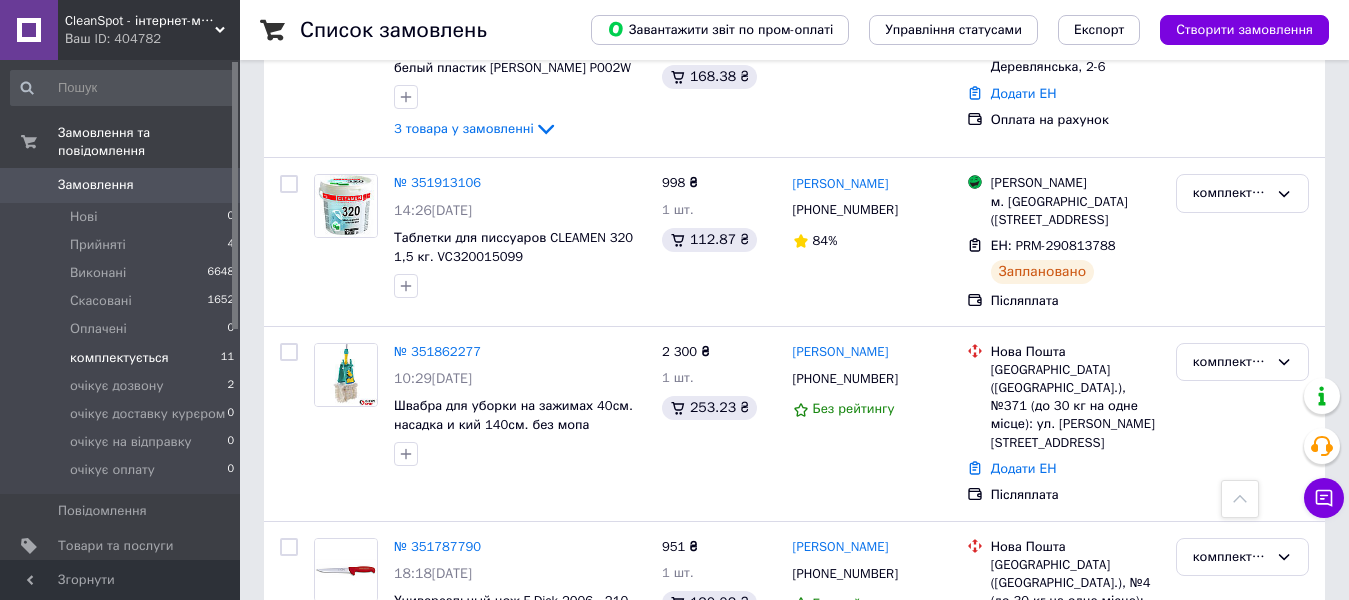 scroll, scrollTop: 180, scrollLeft: 0, axis: vertical 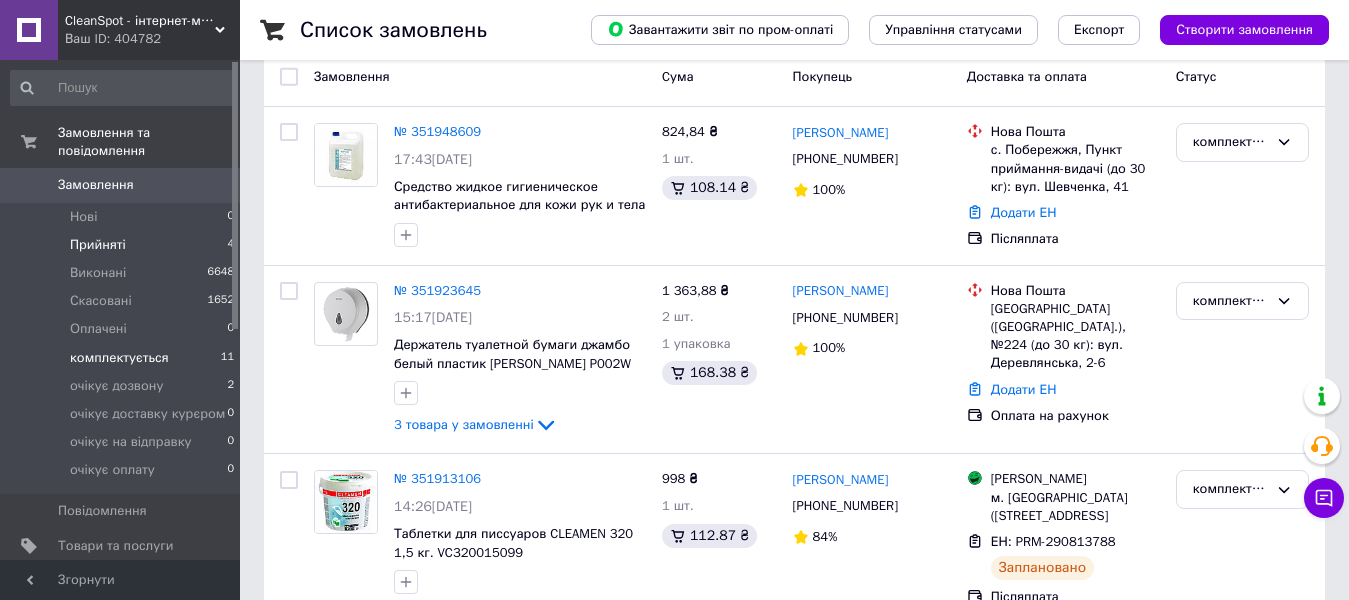 click on "Прийняті" at bounding box center (98, 245) 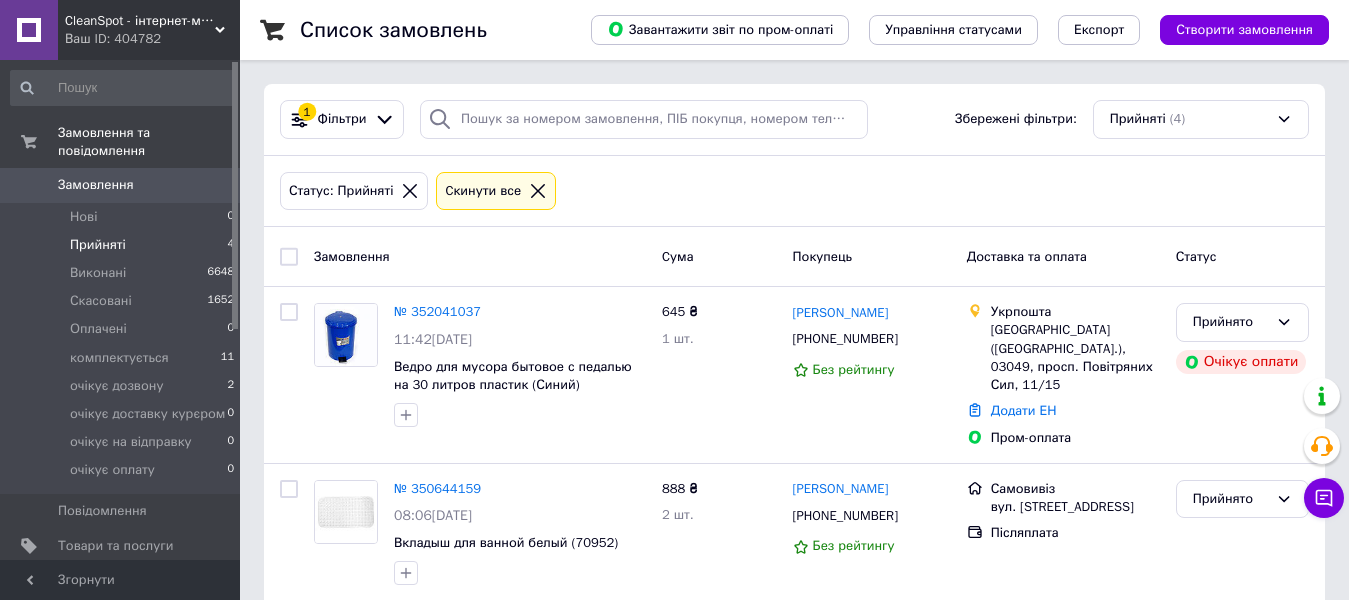 scroll, scrollTop: 163, scrollLeft: 0, axis: vertical 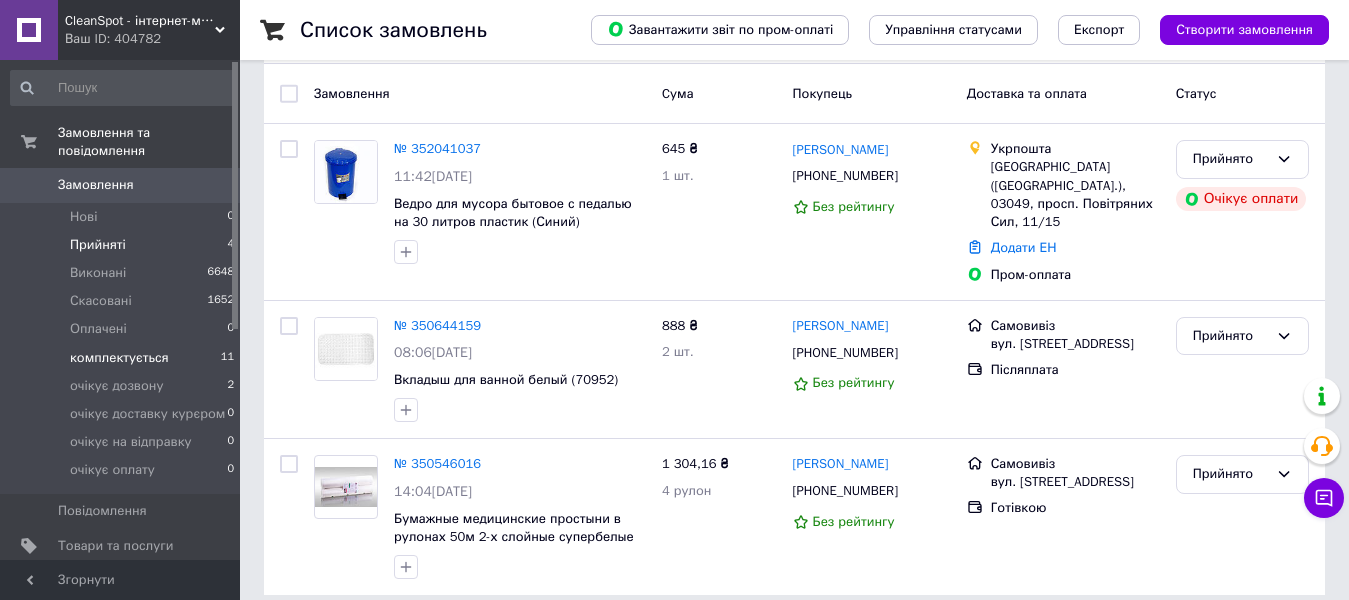 click on "комплектується" at bounding box center (119, 358) 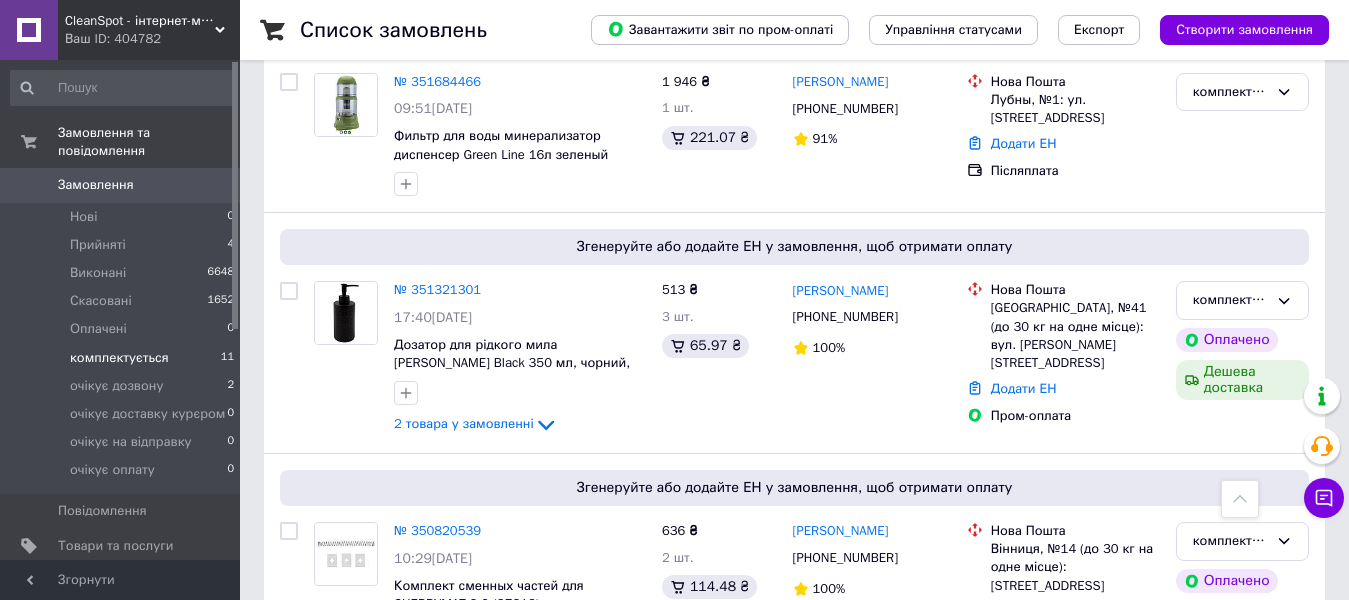 scroll, scrollTop: 1517, scrollLeft: 0, axis: vertical 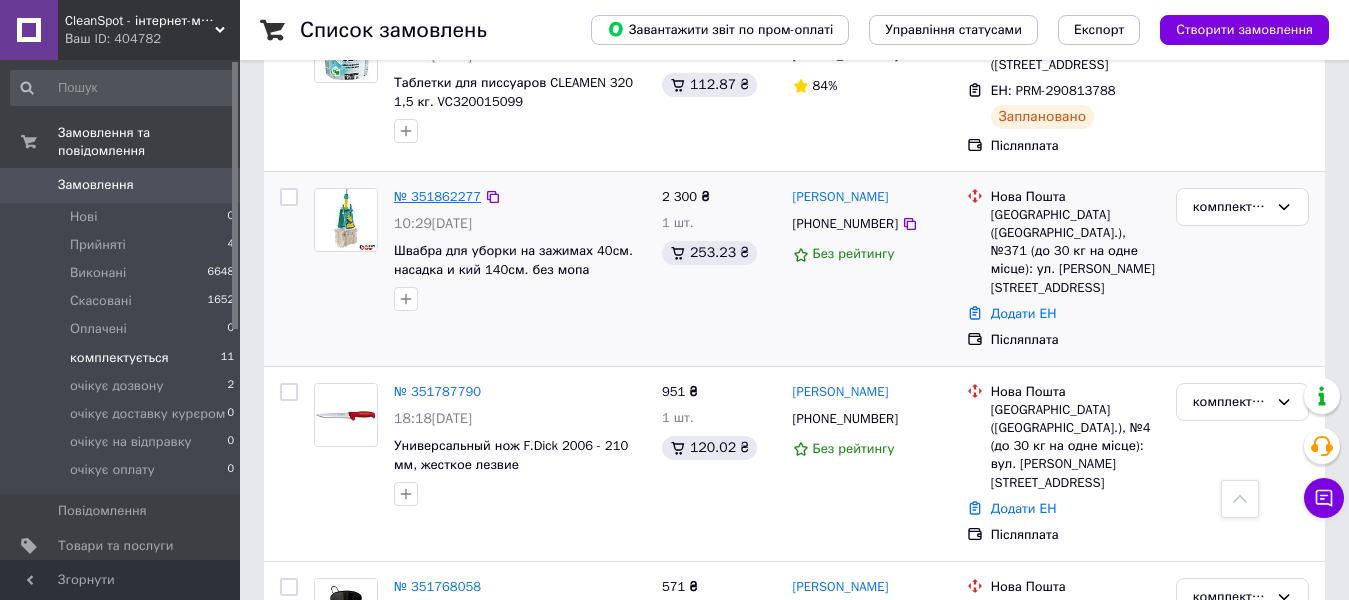 click on "№ 351862277" at bounding box center (437, 196) 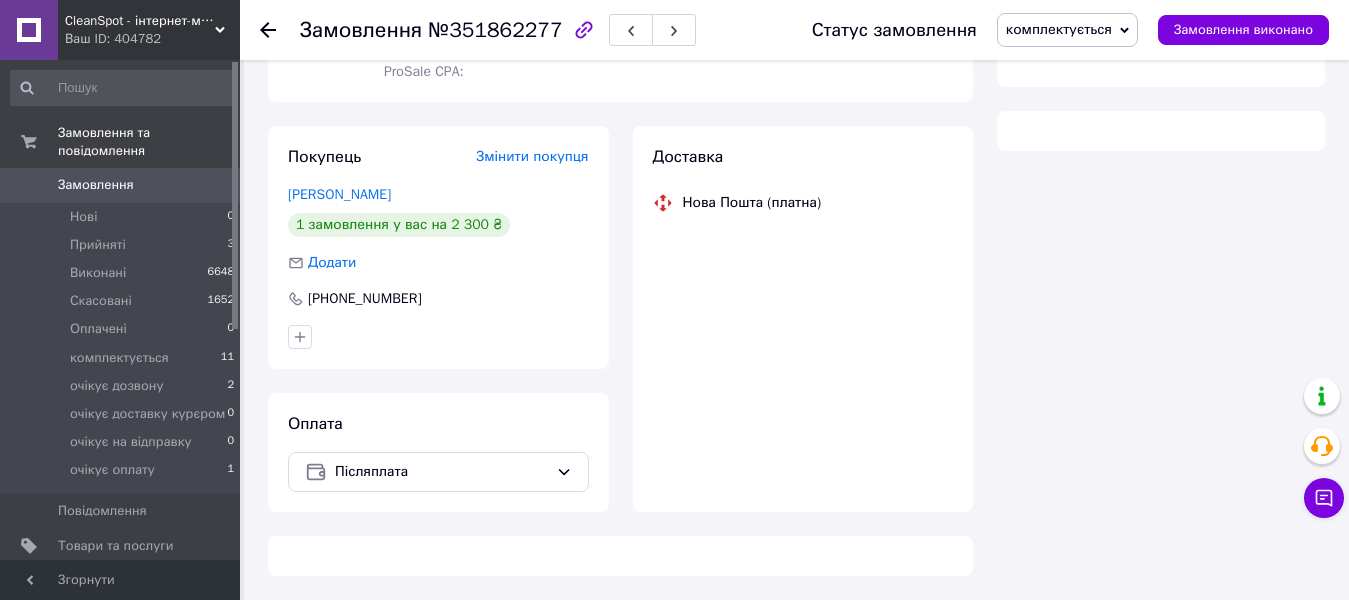 scroll, scrollTop: 313, scrollLeft: 0, axis: vertical 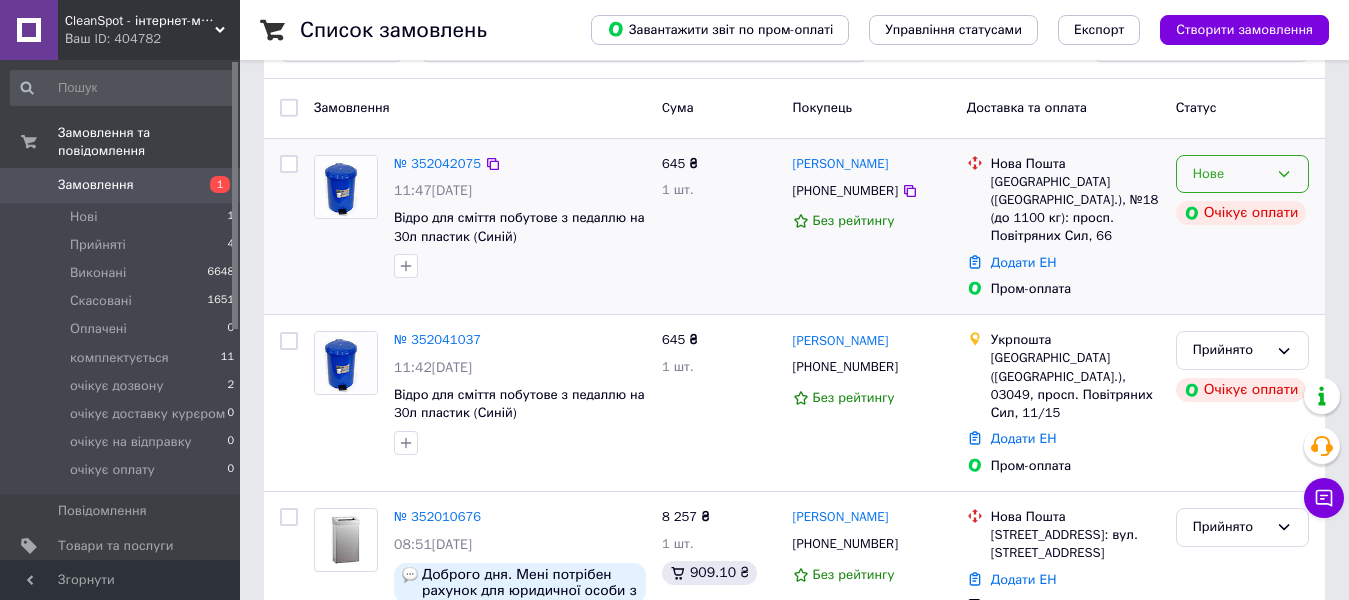 click on "Нове" at bounding box center [1230, 174] 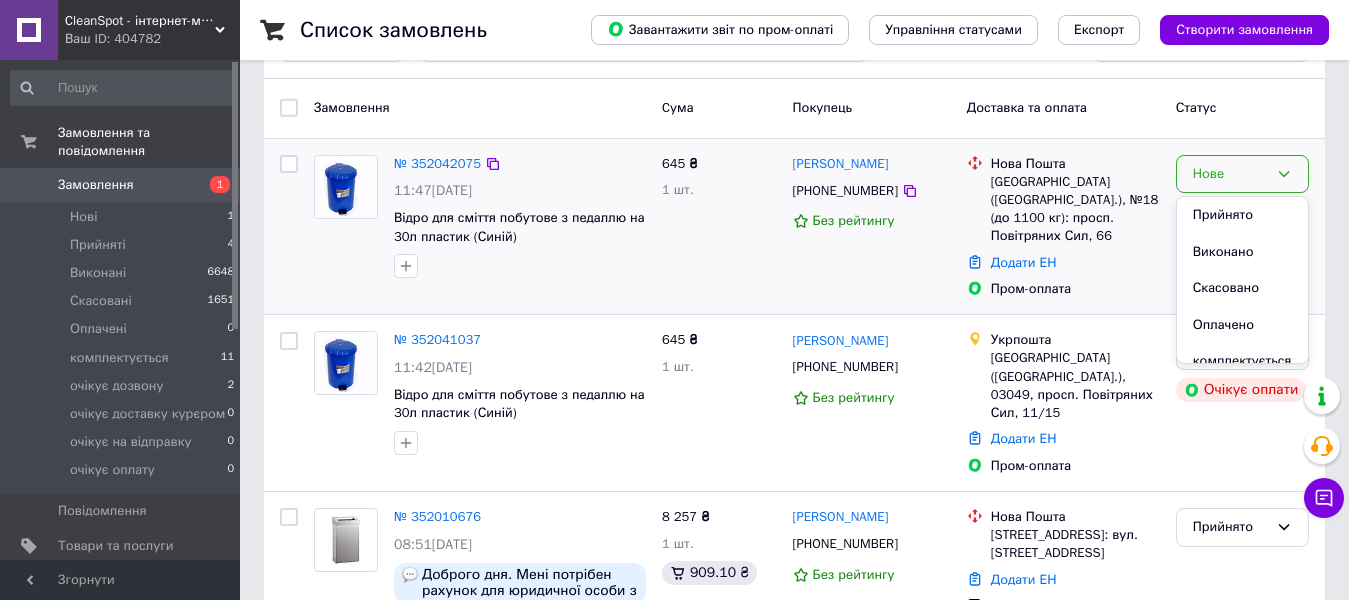 click on "645 ₴ 1 шт." at bounding box center [719, 227] 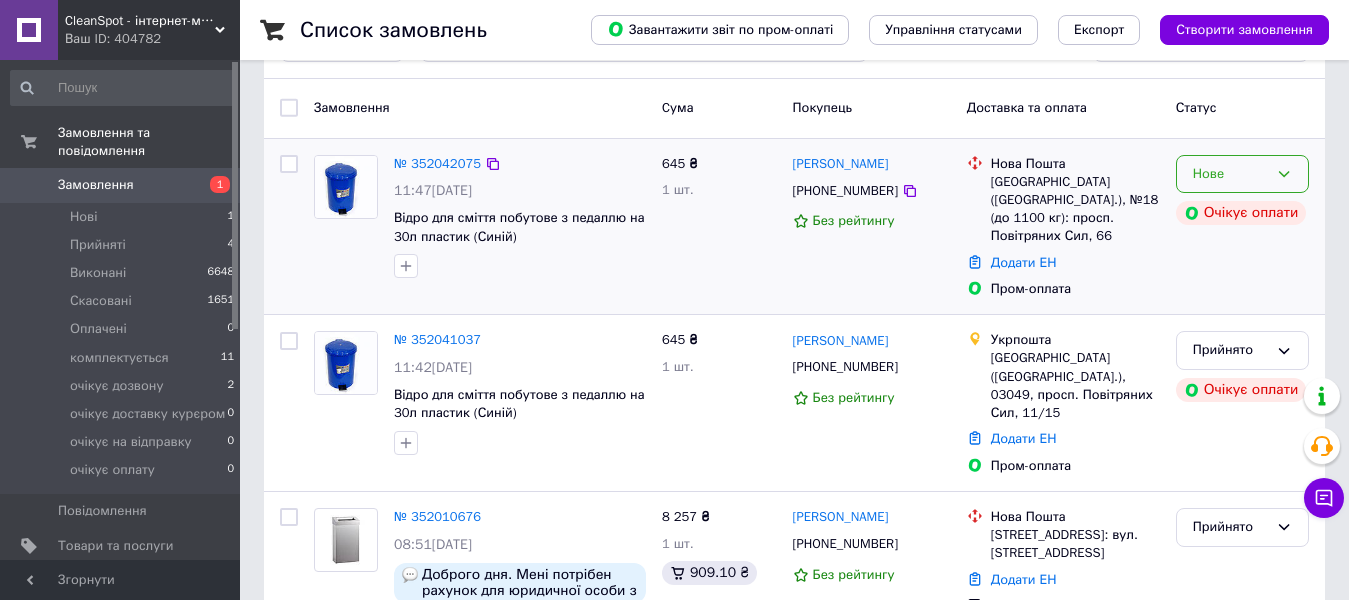 click on "Нове" at bounding box center (1230, 174) 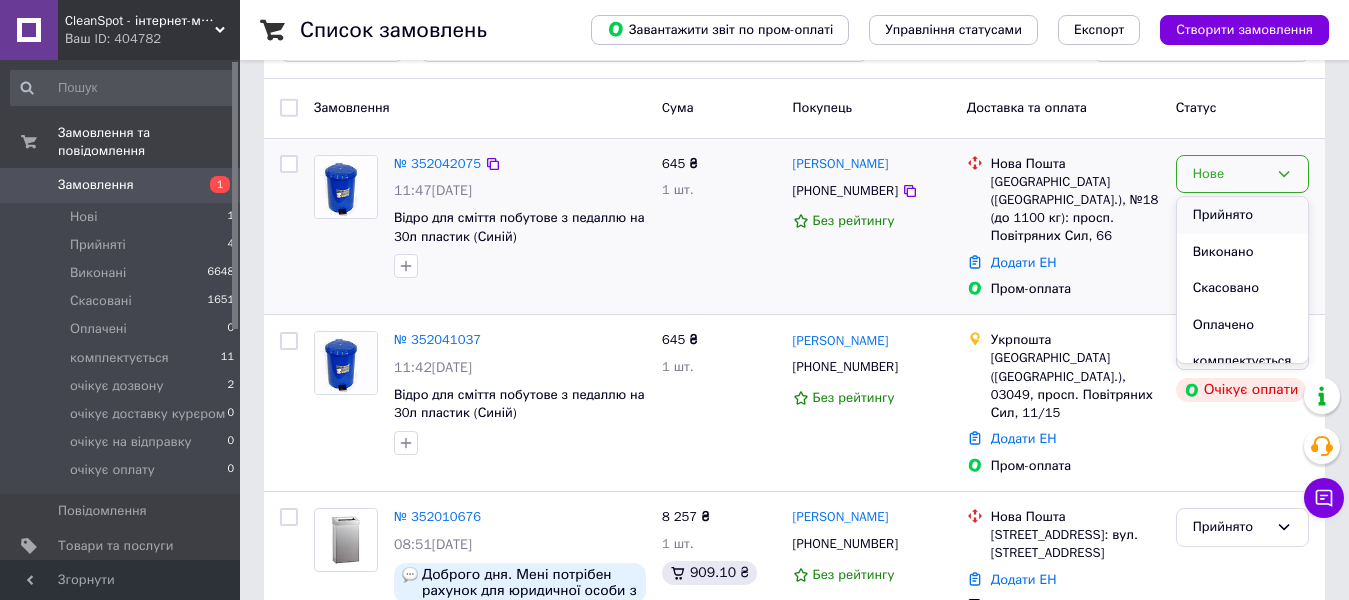 click on "Прийнято" at bounding box center [1242, 215] 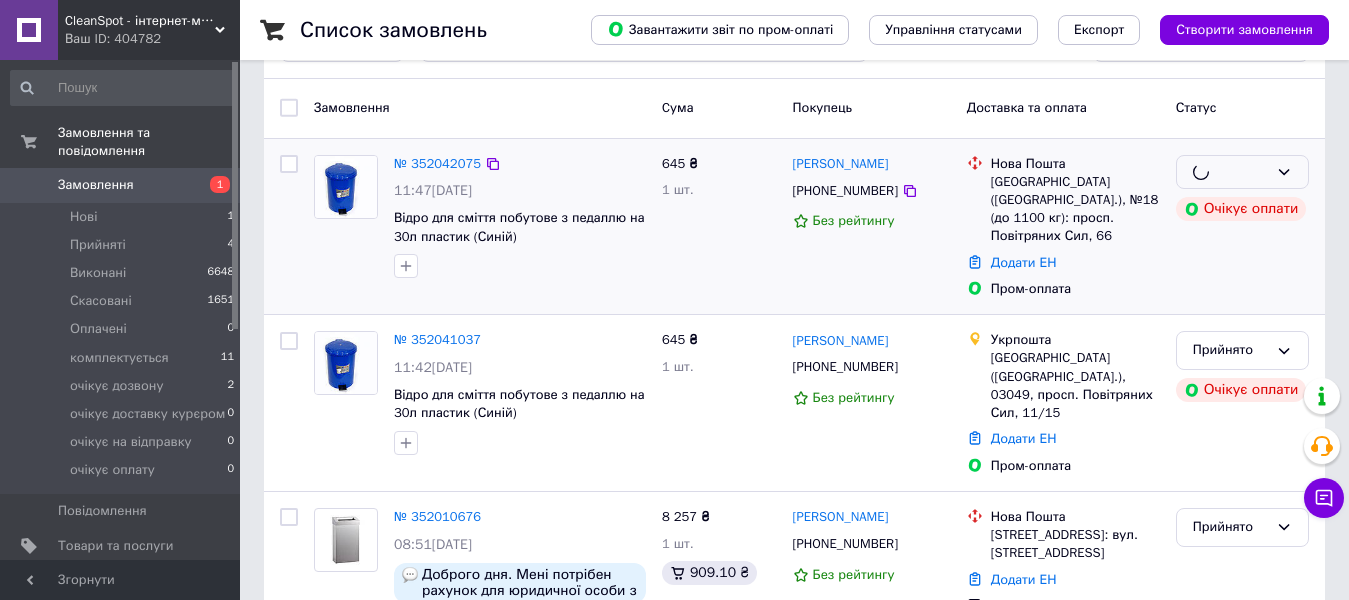 click on "Замовлення Cума Покупець Доставка та оплата Статус № 352042075 11:47, 10.07.2025 Відро для сміття побутове з педаллю на 30л пластик (Синій) 645 ₴ 1 шт. михайло любий +380504140658 Без рейтингу Нова Пошта Київ (Київська обл.), №18 (до 1100 кг): просп. Повітряних Сил, 66 Додати ЕН Пром-оплата Очікує оплати № 352041037 11:42, 10.07.2025 Відро для сміття побутове з педаллю на 30л пластик (Синій) 645 ₴ 1 шт. михайло любий +380504140658 Без рейтингу Укрпошта Київ (Київська обл.), 03049, просп. Повітряних Сил, 11/15 Додати ЕН Пром-оплата Прийнято Очікує оплати № 352010676 08:51, 10.07.2025 Кошик підвісна матова 27л Stella Mini KSM101 8 257 ₴ 1 шт." at bounding box center [794, 2054] 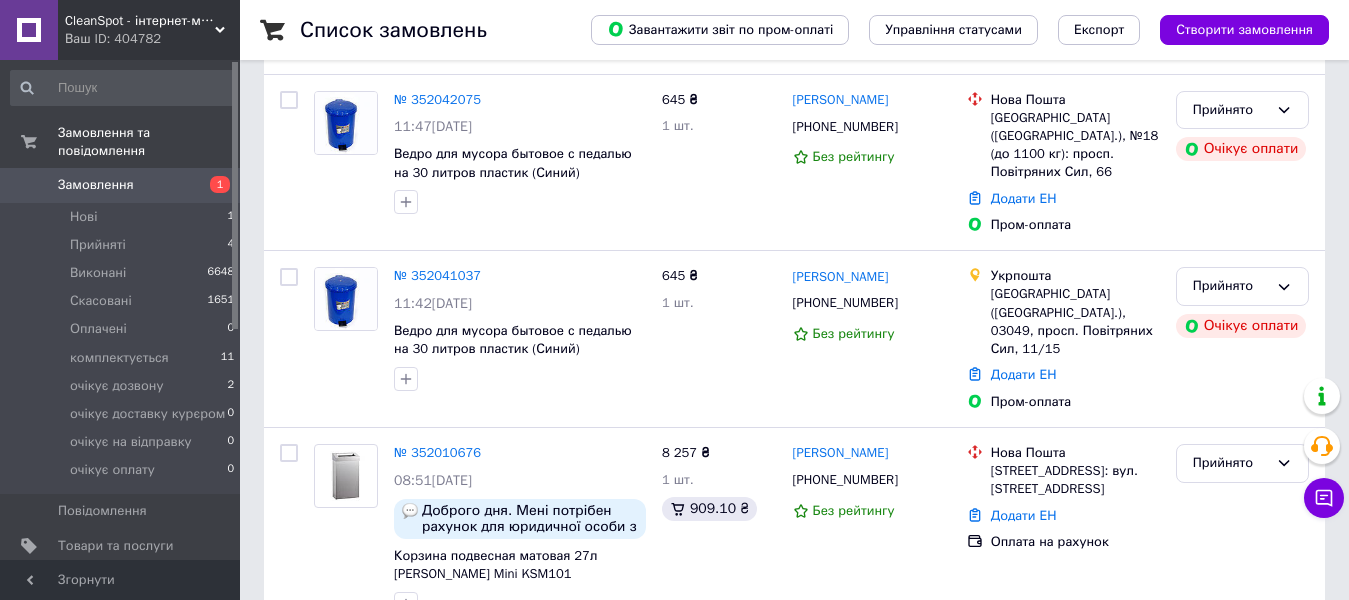 scroll, scrollTop: 127, scrollLeft: 0, axis: vertical 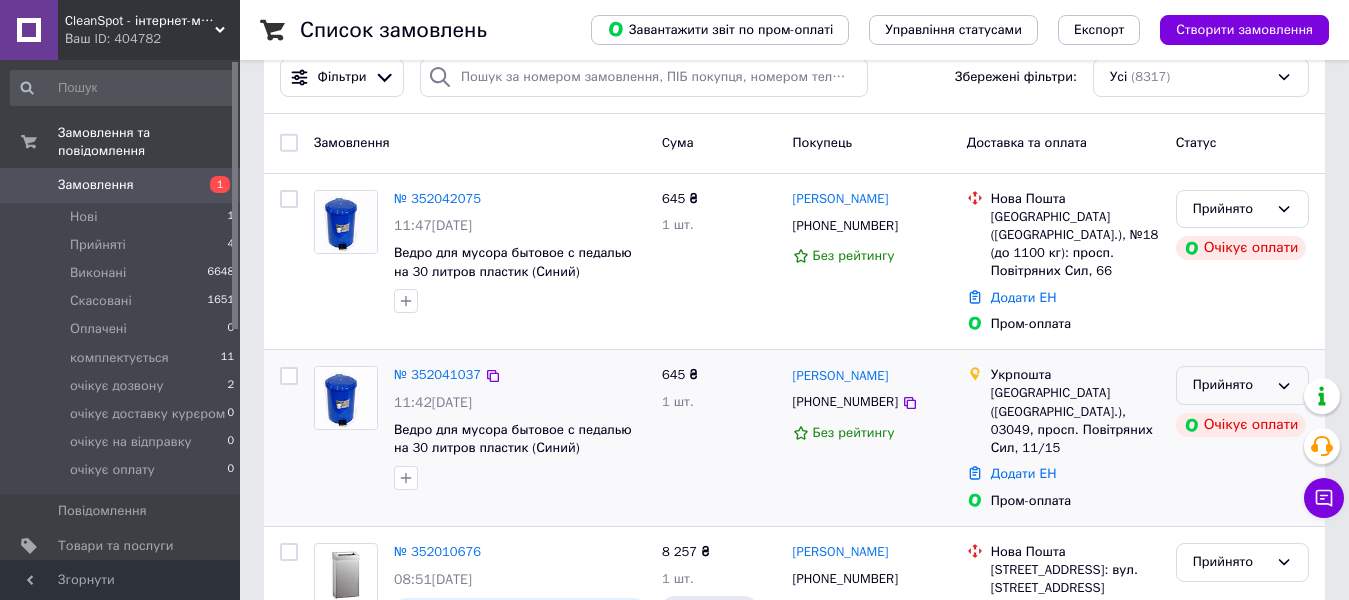 click on "Прийнято" at bounding box center [1230, 385] 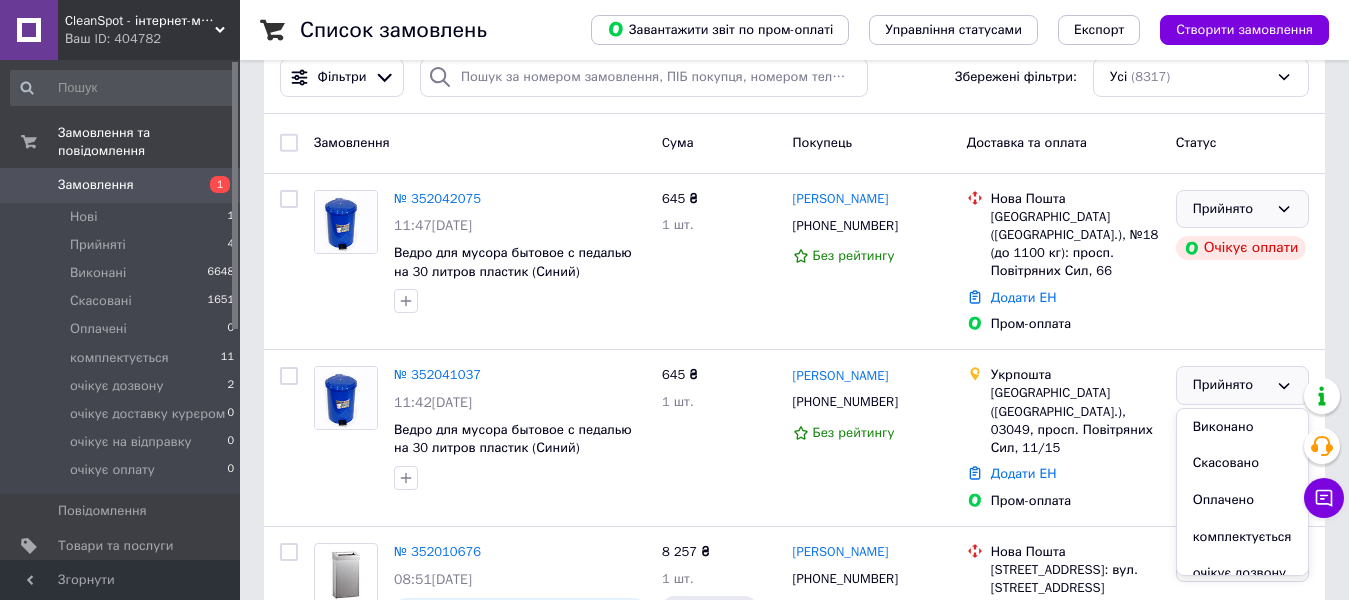 click on "Прийнято" at bounding box center [1230, 209] 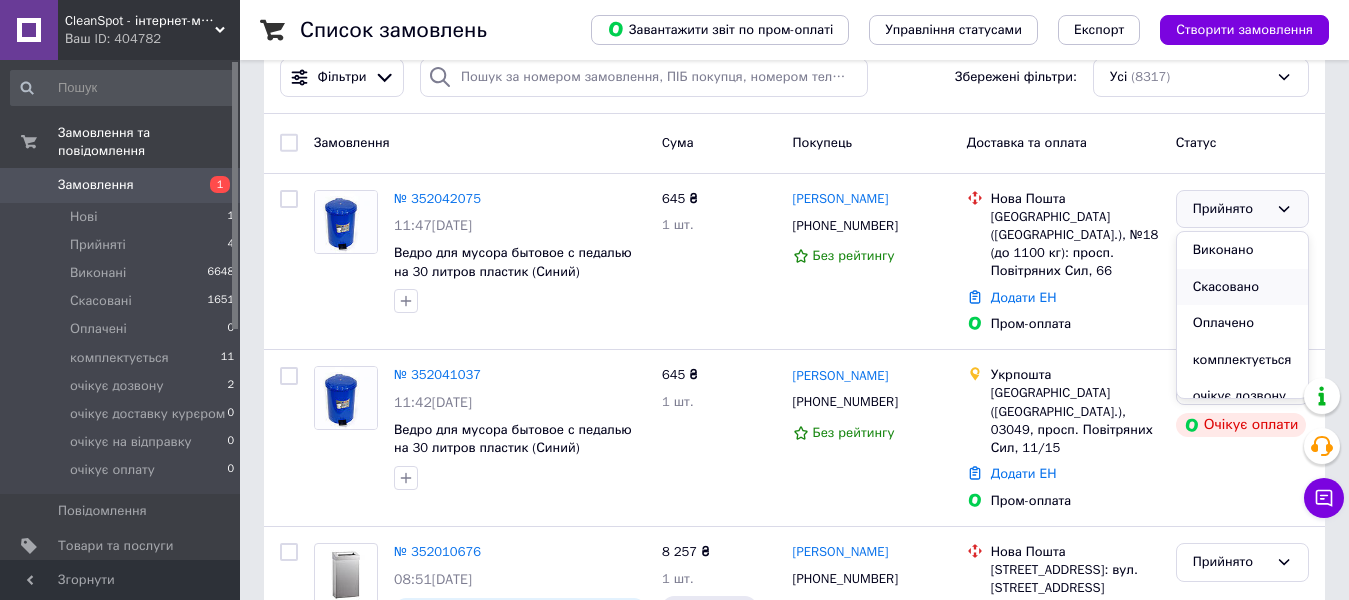 click on "Скасовано" at bounding box center (1242, 287) 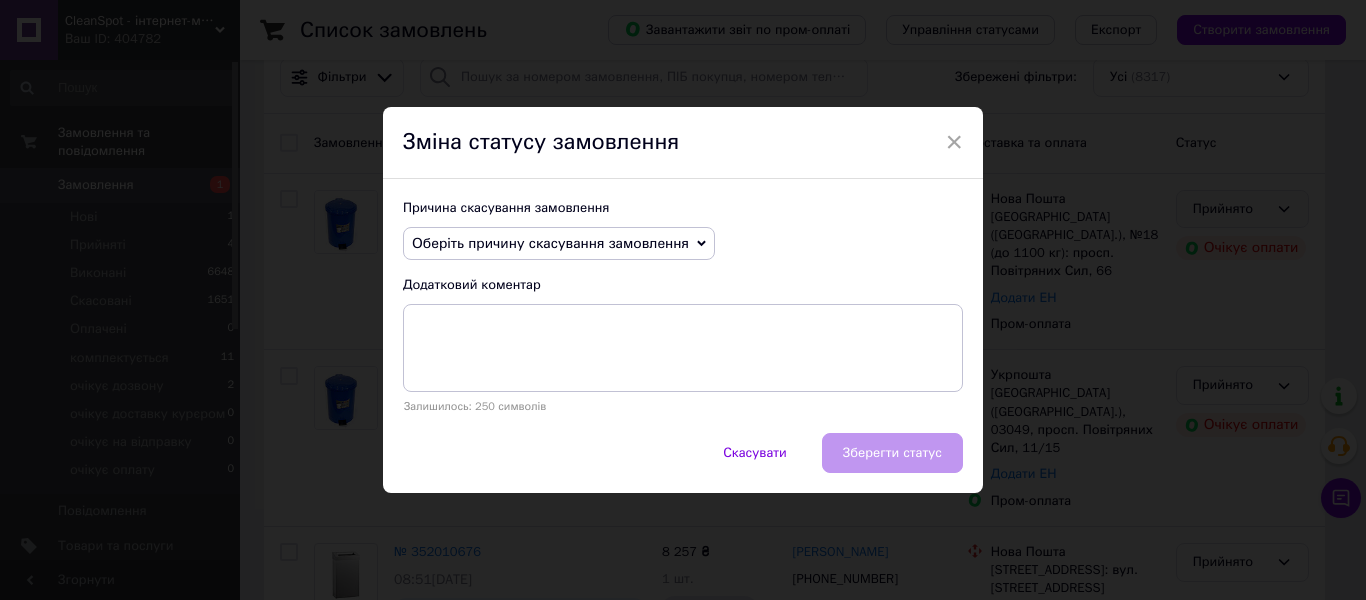 click on "Оберіть причину скасування замовлення" at bounding box center [550, 243] 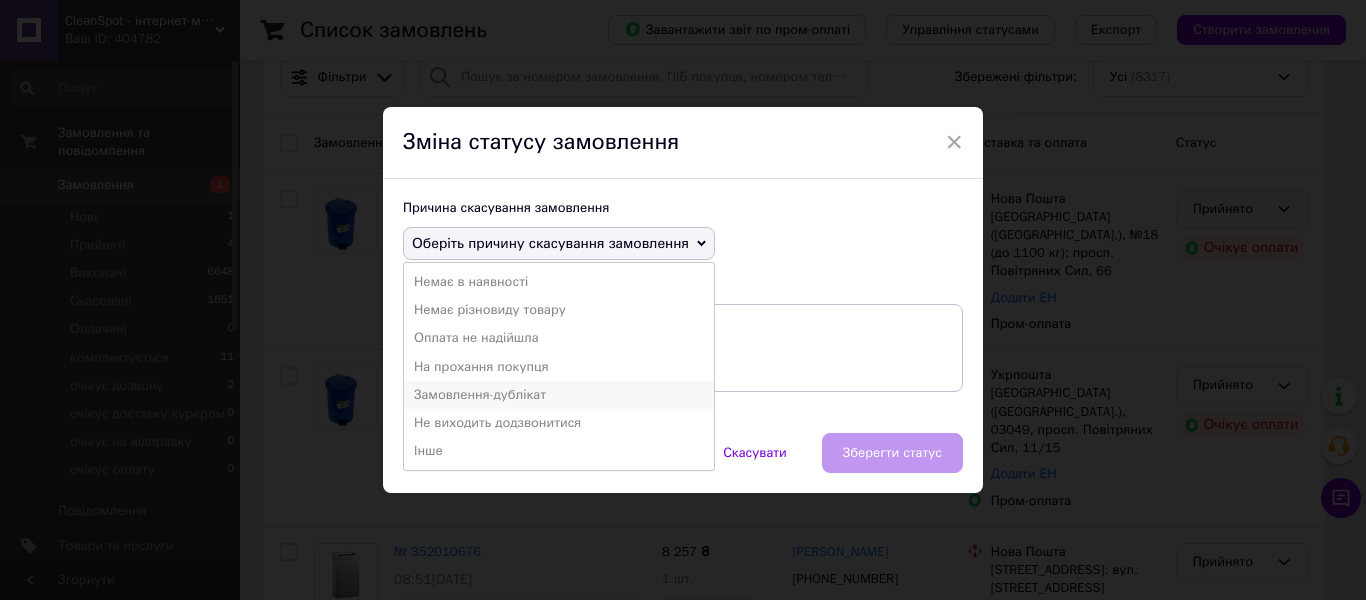 click on "Замовлення-дублікат" at bounding box center [559, 395] 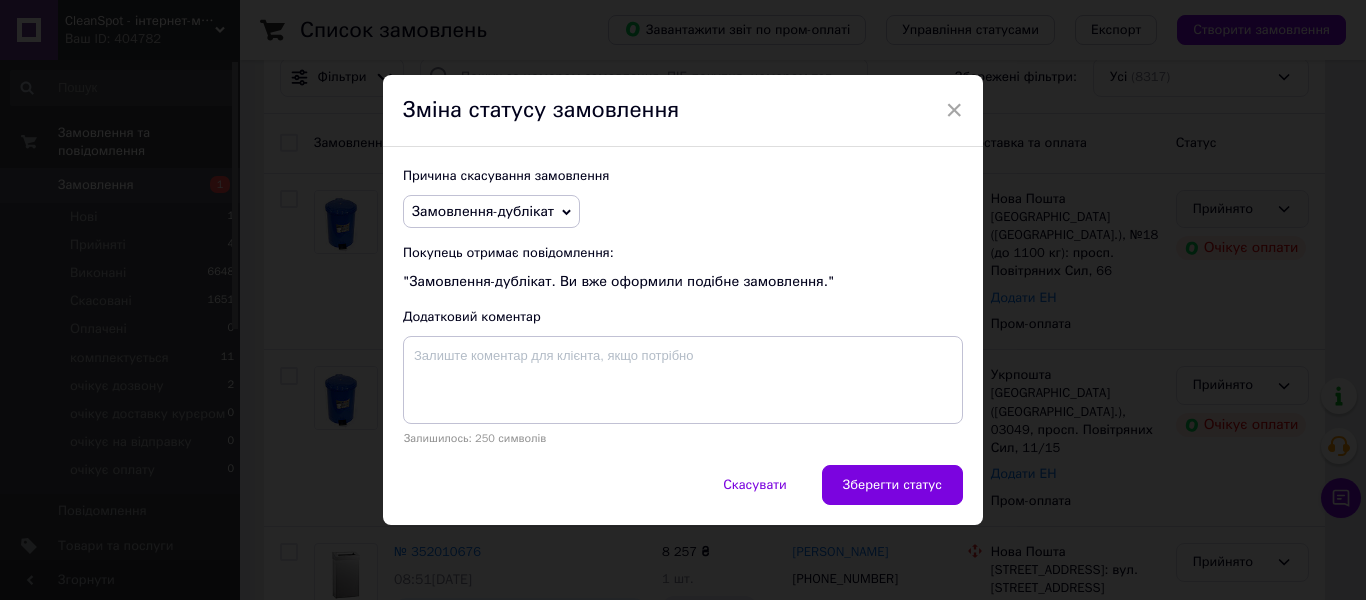 click on "Зберегти статус" at bounding box center [892, 485] 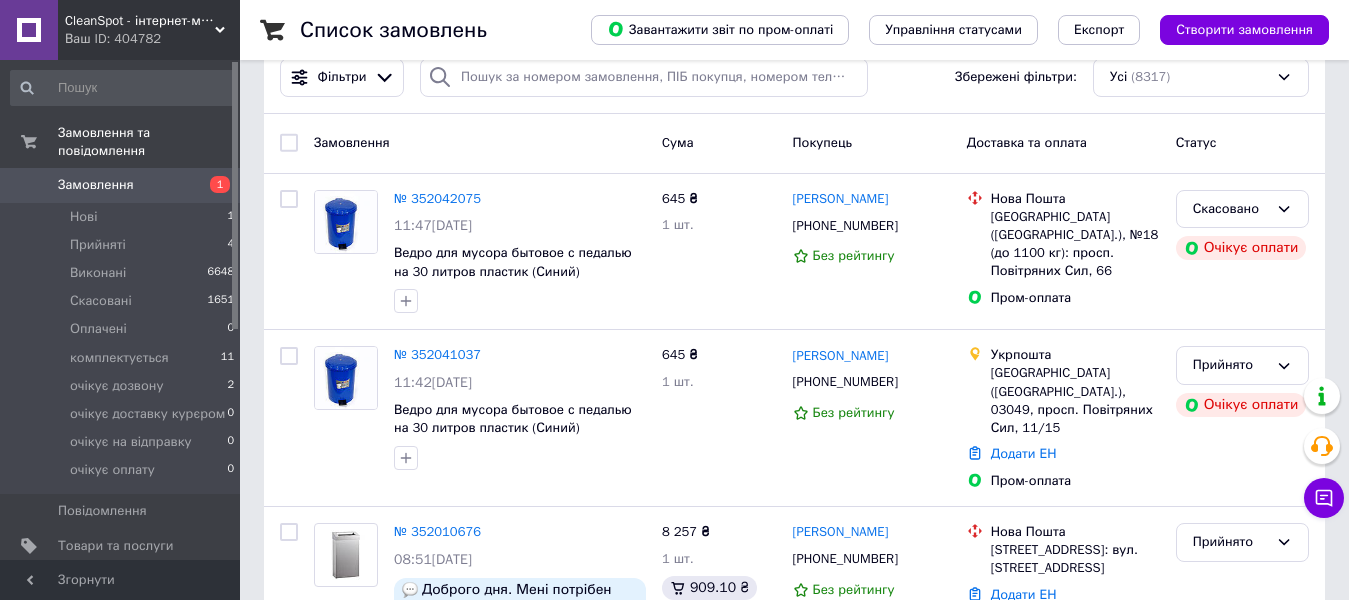 scroll, scrollTop: 169, scrollLeft: 0, axis: vertical 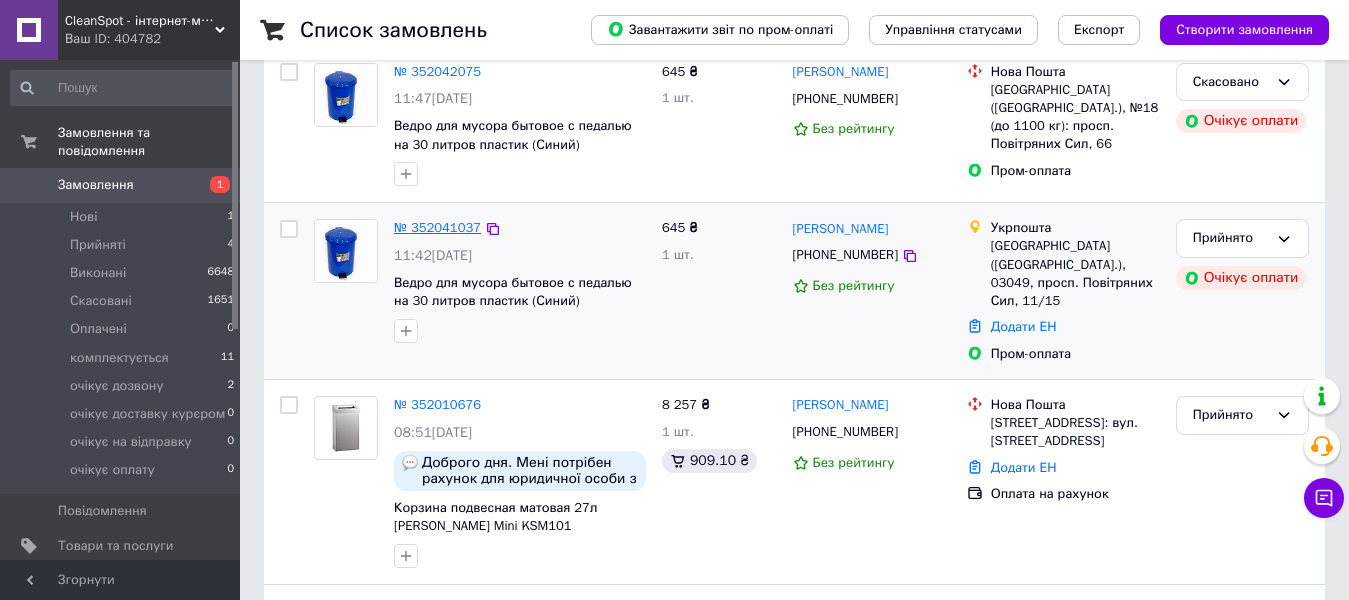 click on "№ 352041037" at bounding box center (437, 227) 